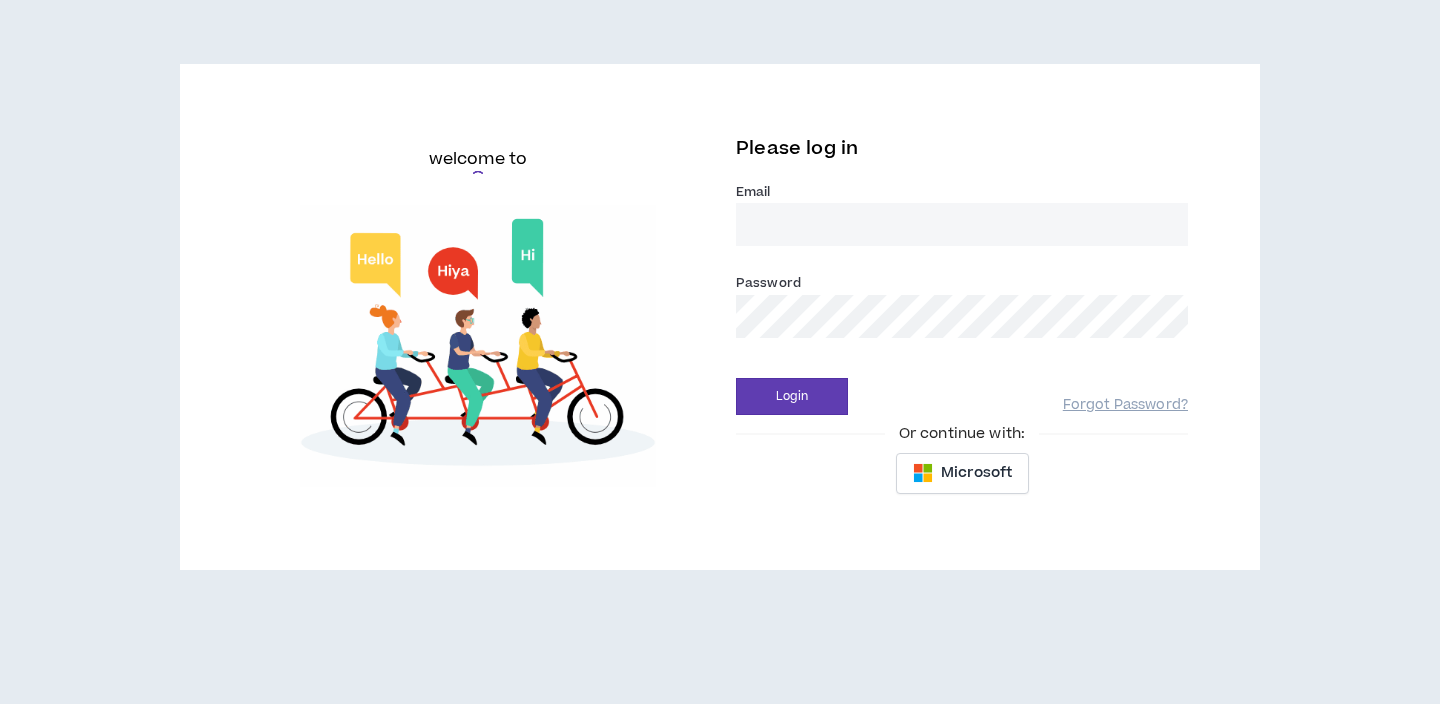 scroll, scrollTop: 0, scrollLeft: 0, axis: both 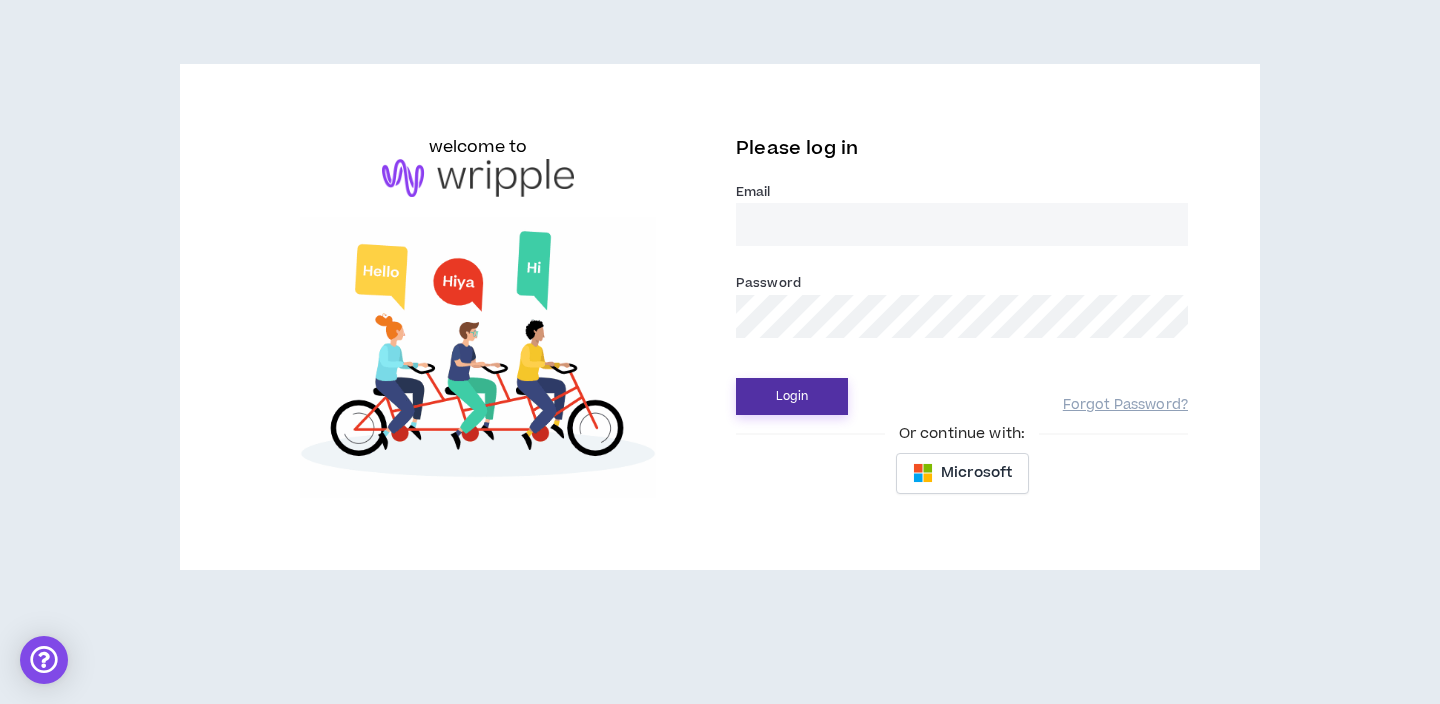 type on "jimmy.szczepanek@gmail.com" 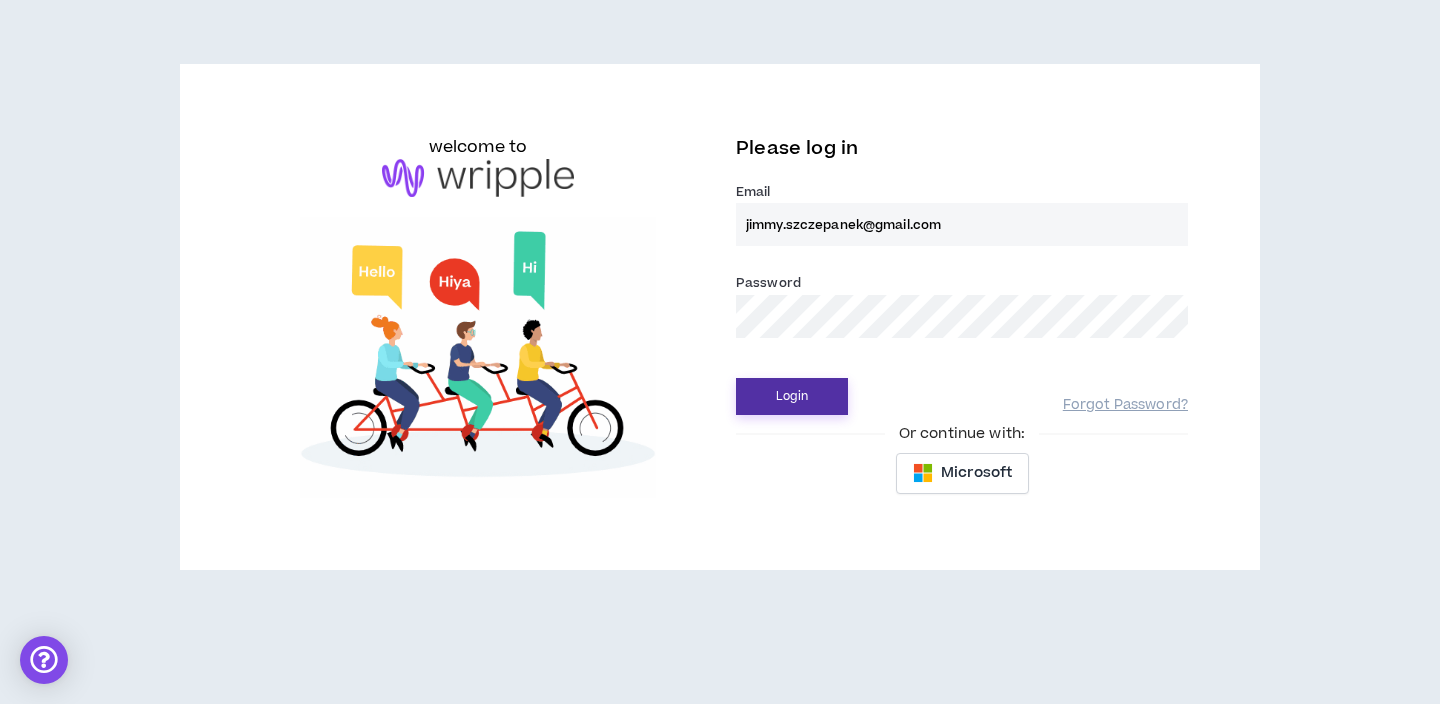 click on "Login" at bounding box center [792, 396] 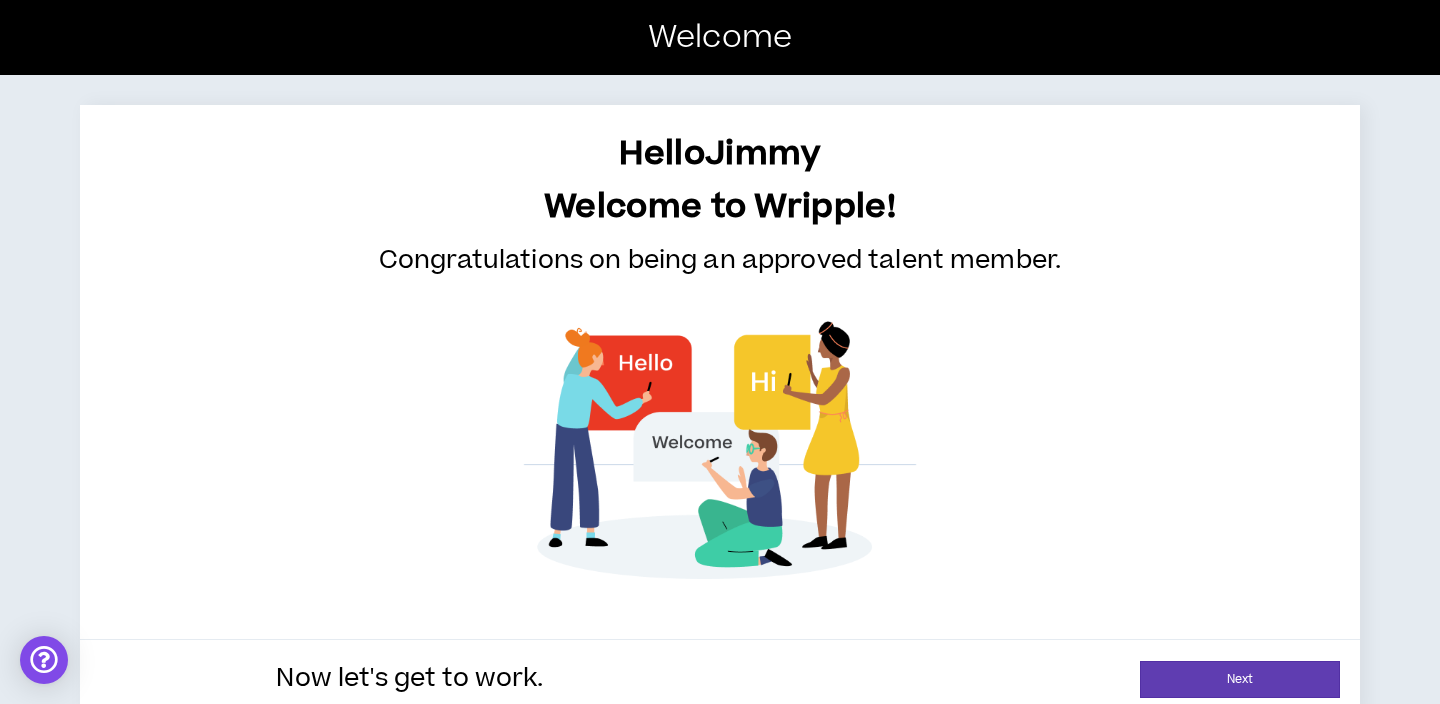 scroll, scrollTop: 29, scrollLeft: 0, axis: vertical 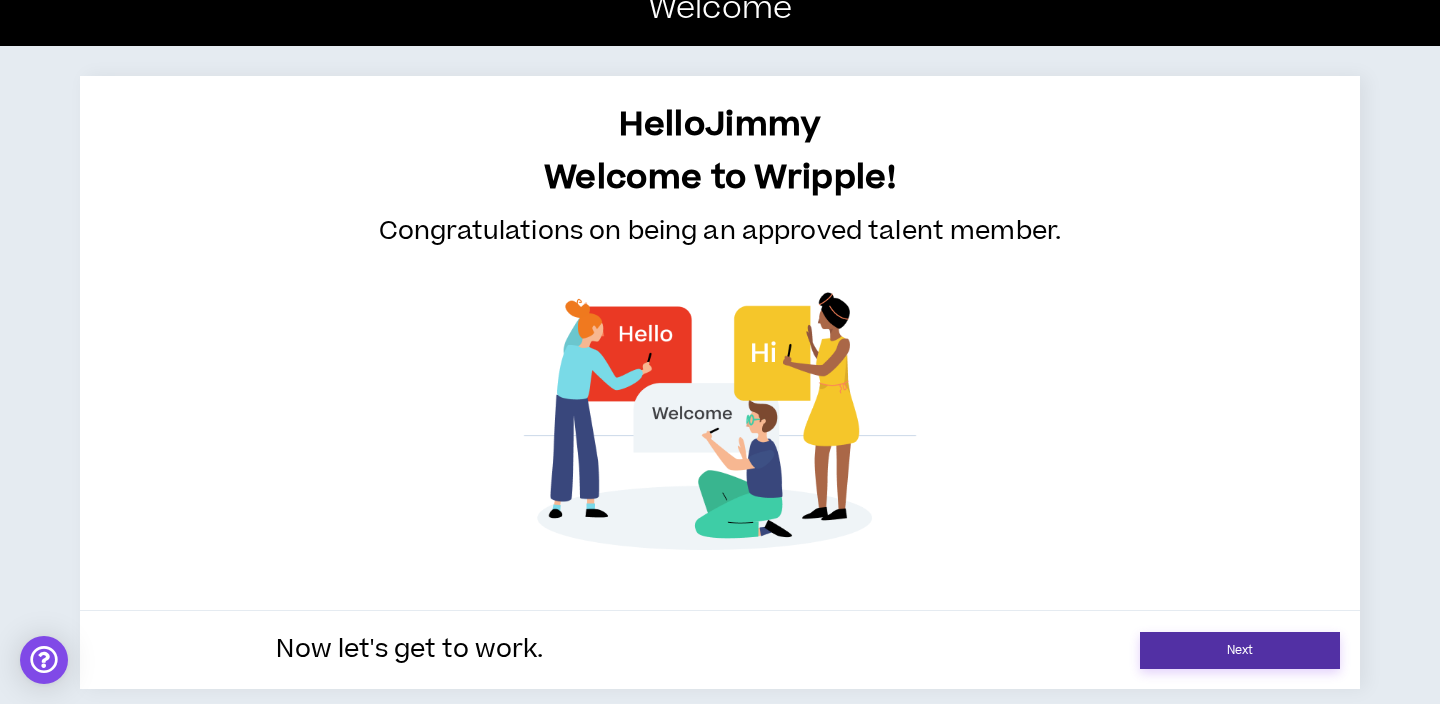click on "Next" at bounding box center [1240, 650] 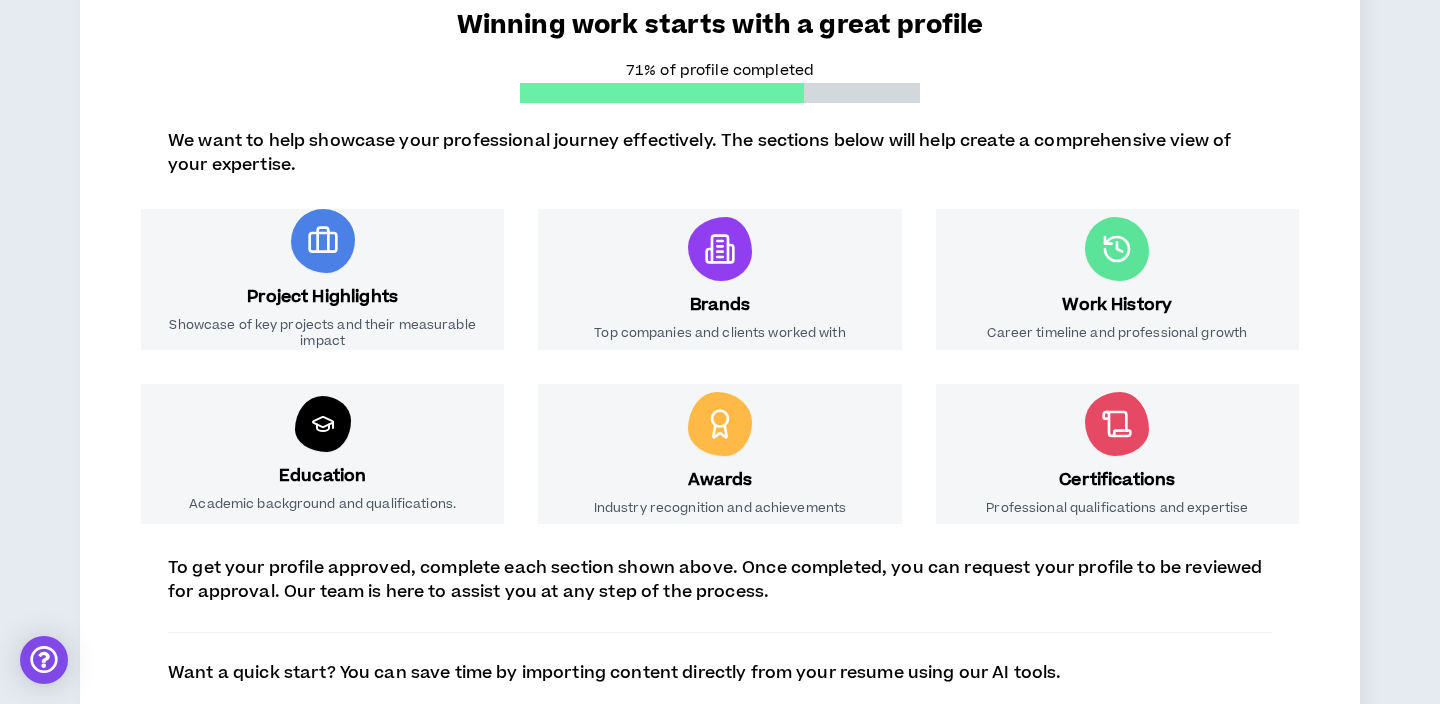 scroll, scrollTop: 325, scrollLeft: 0, axis: vertical 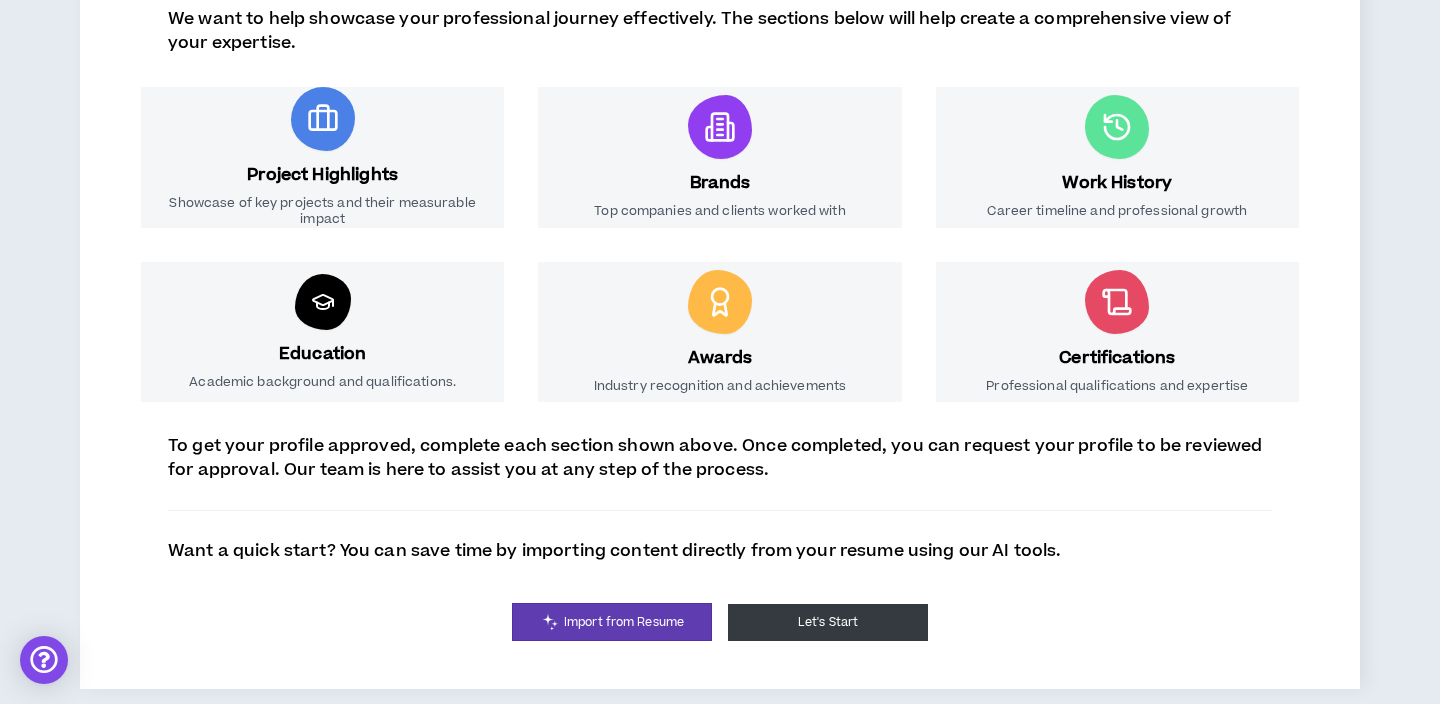 click on "Let's Start" at bounding box center (828, 622) 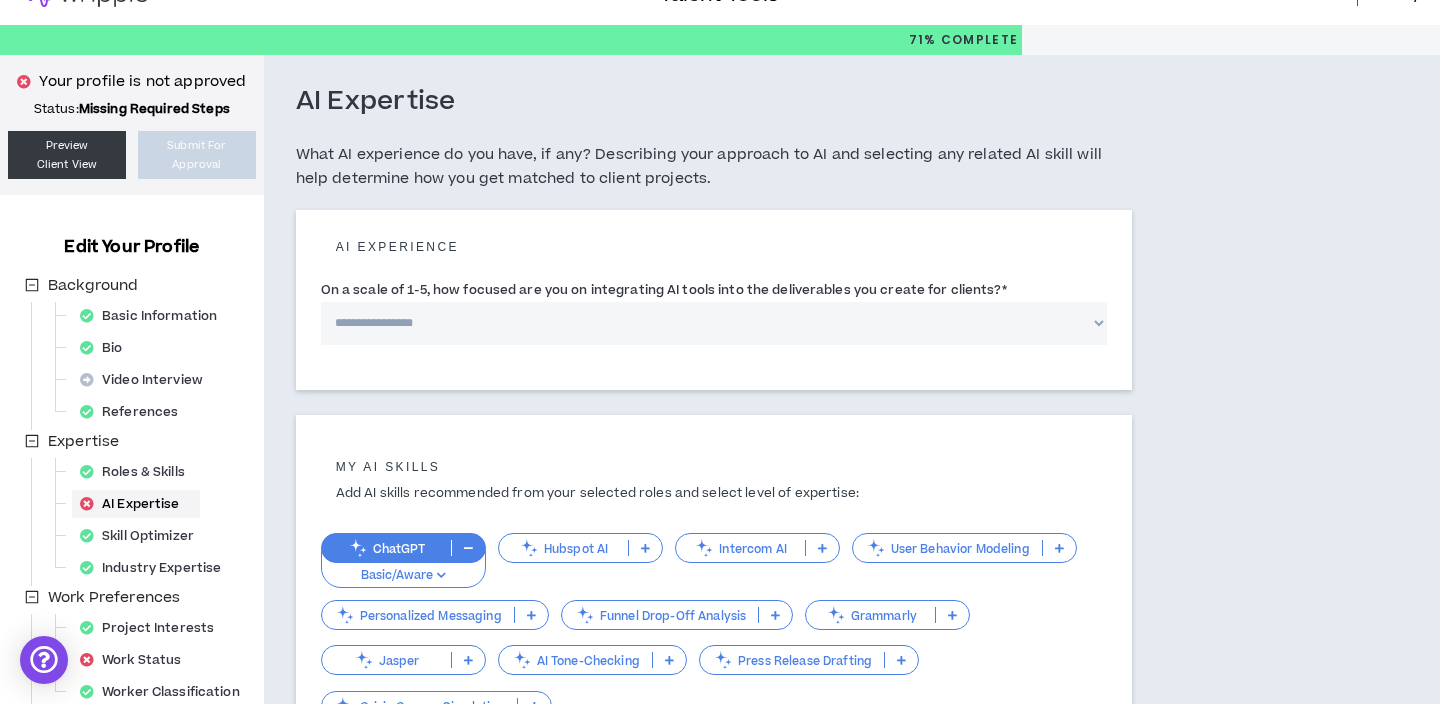 scroll, scrollTop: 38, scrollLeft: 0, axis: vertical 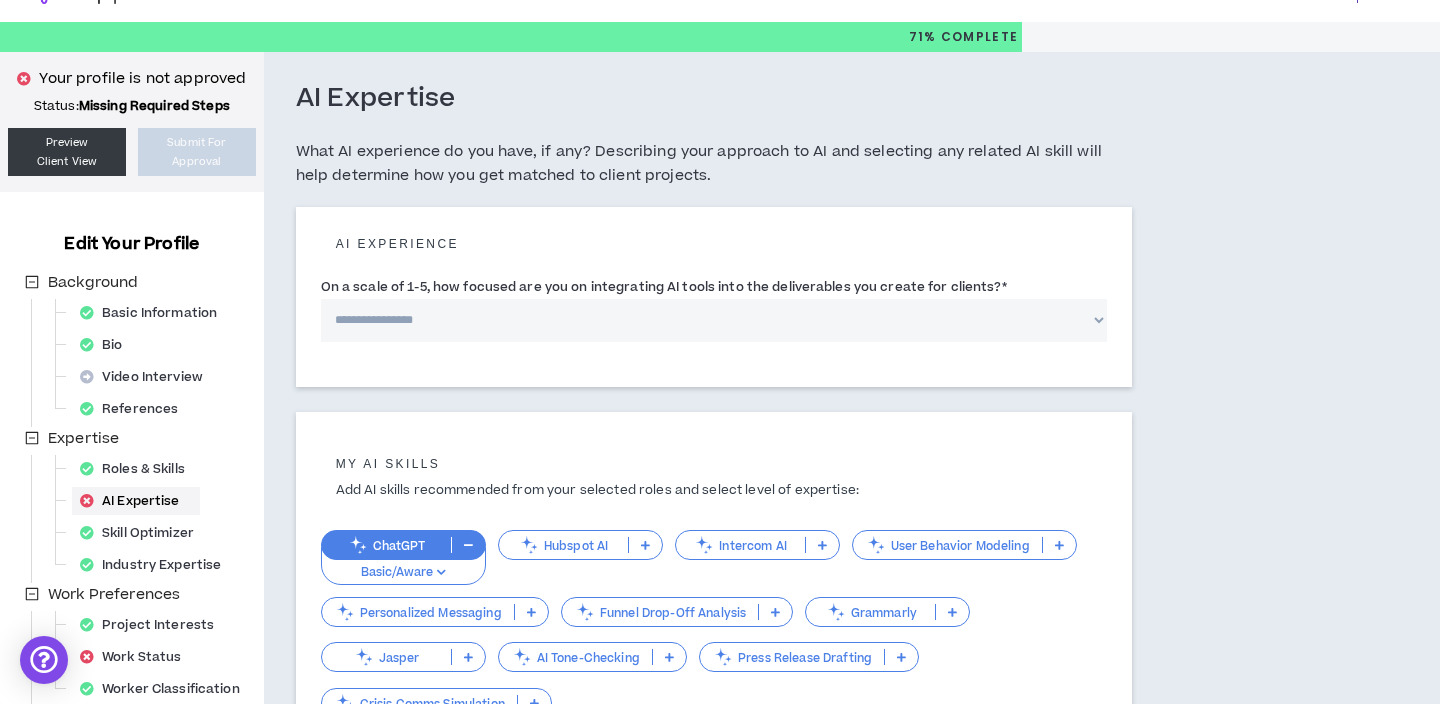 click on "**********" at bounding box center (714, 320) 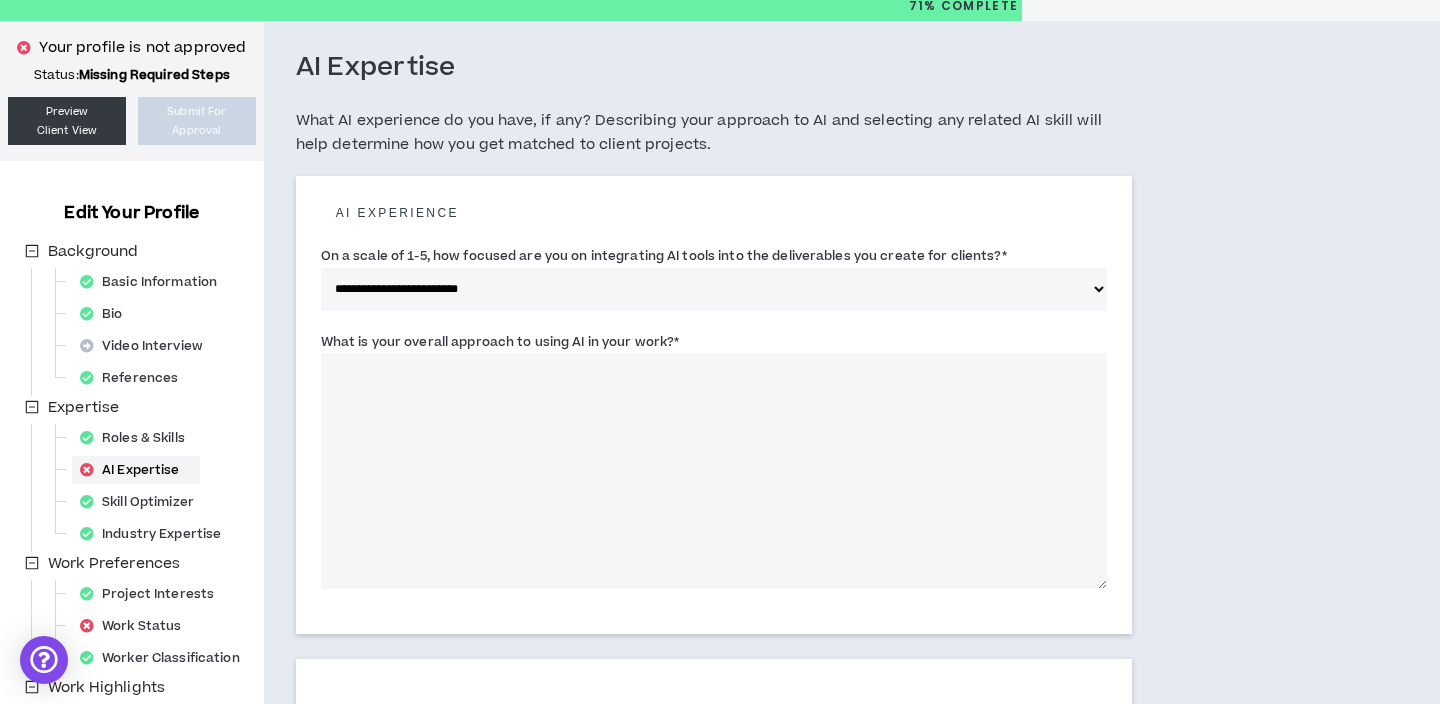 scroll, scrollTop: 70, scrollLeft: 0, axis: vertical 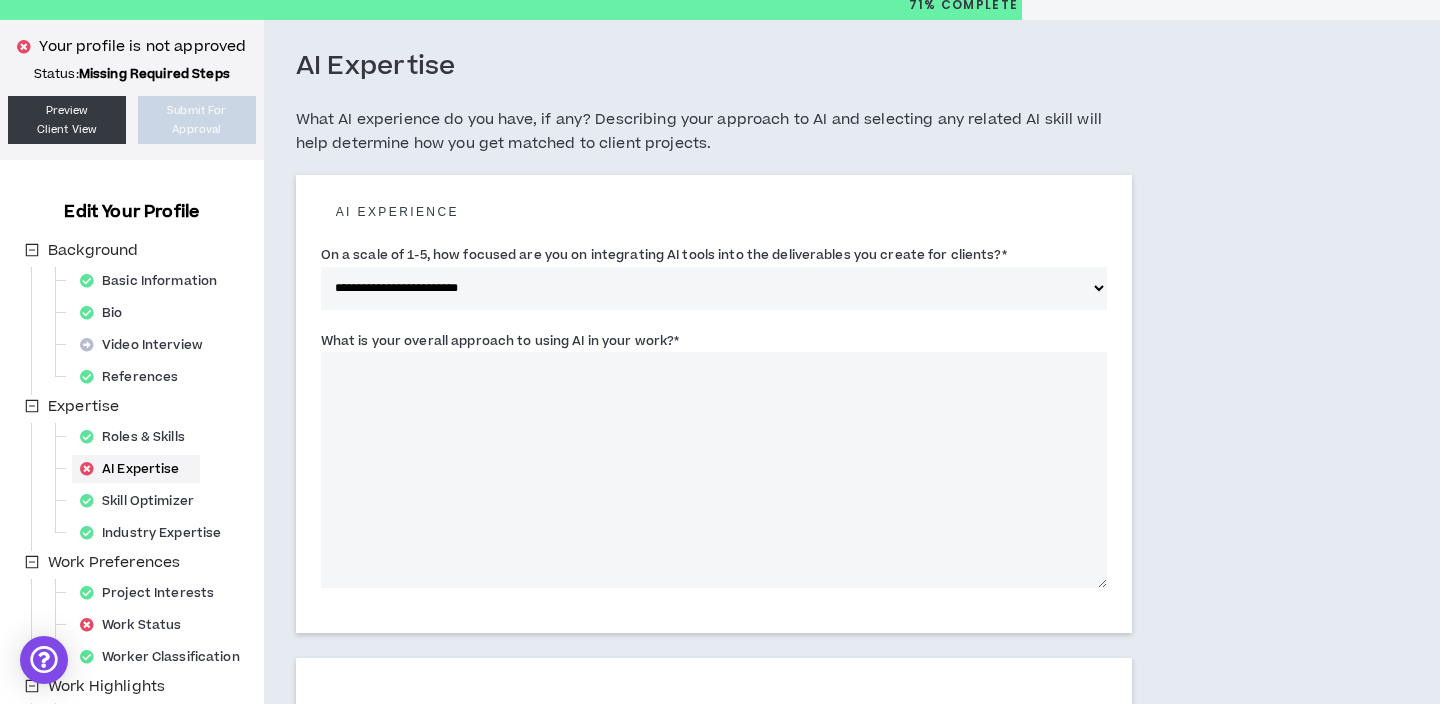 click on "What is your overall approach to using AI in your work?  *" at bounding box center (714, 470) 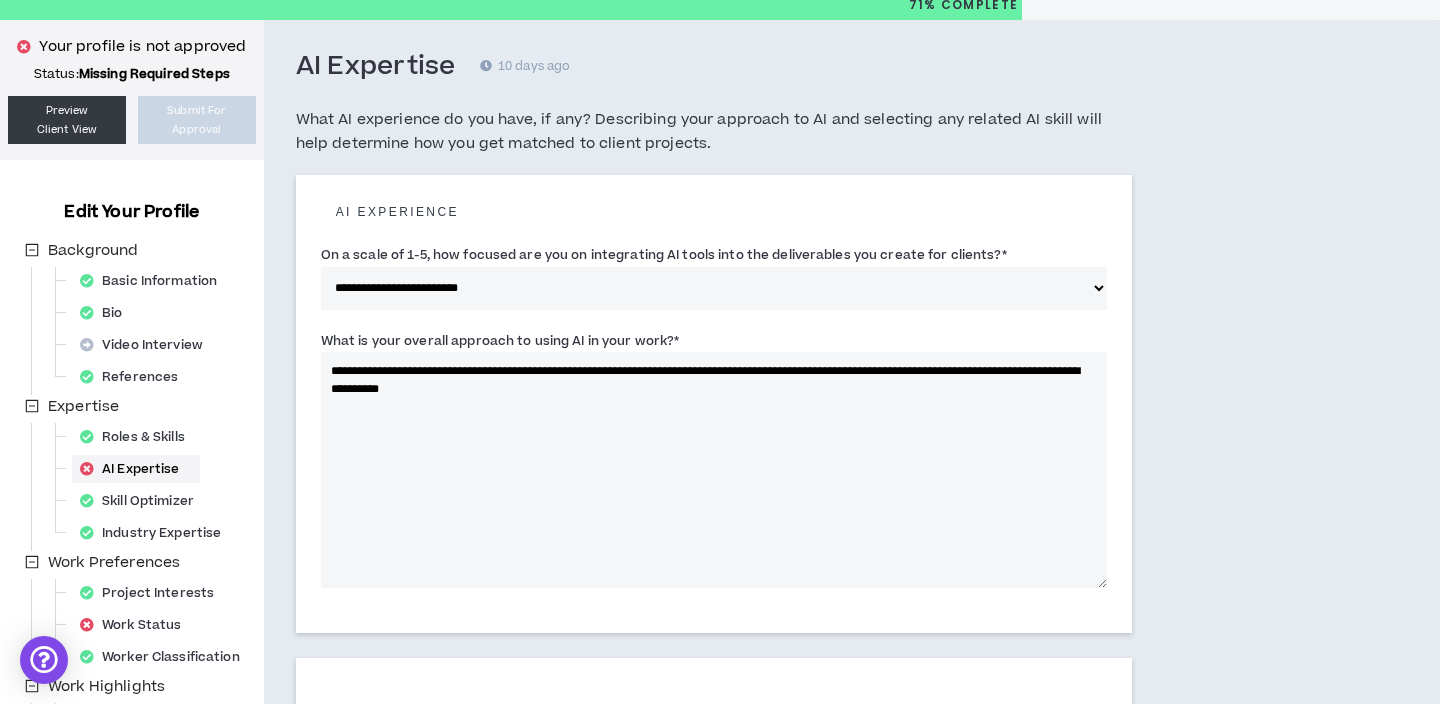 drag, startPoint x: 331, startPoint y: 375, endPoint x: 392, endPoint y: 376, distance: 61.008198 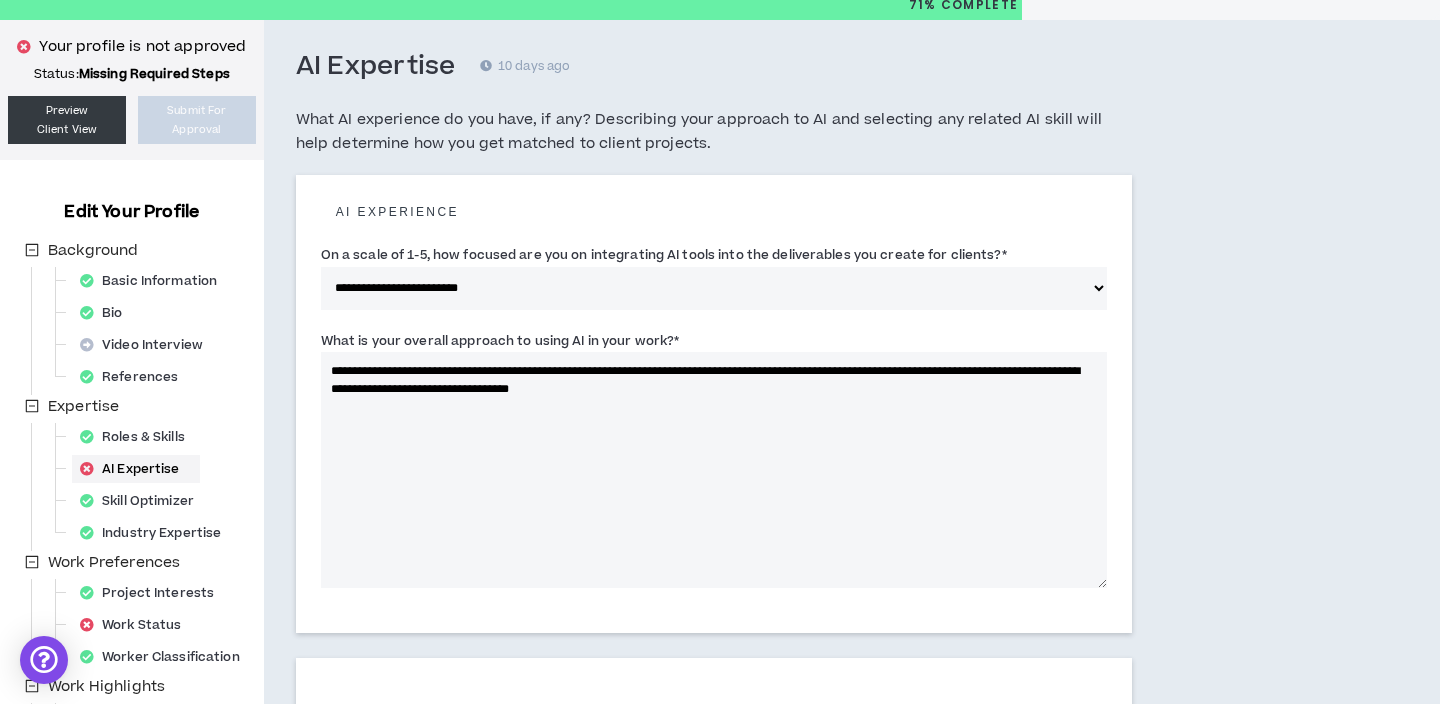 drag, startPoint x: 802, startPoint y: 372, endPoint x: 1012, endPoint y: 372, distance: 210 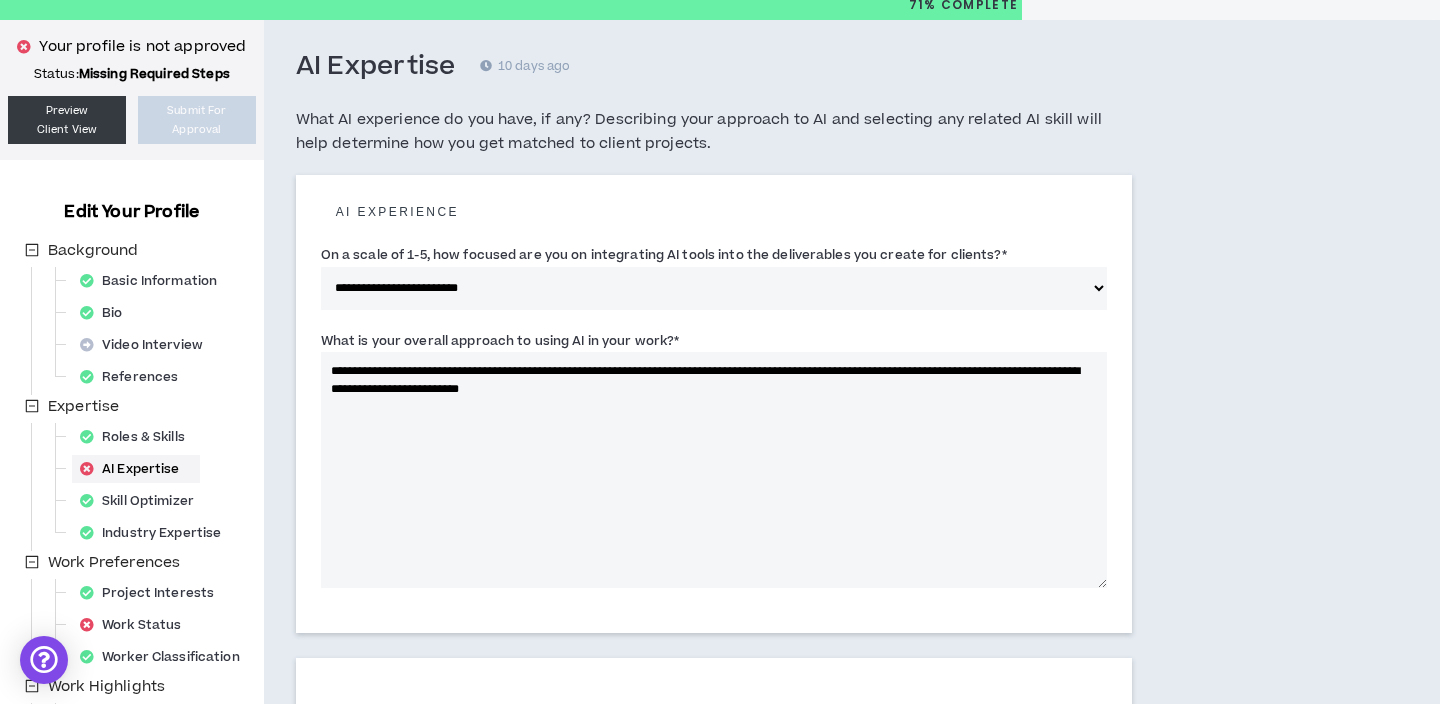 click on "**********" at bounding box center [714, 470] 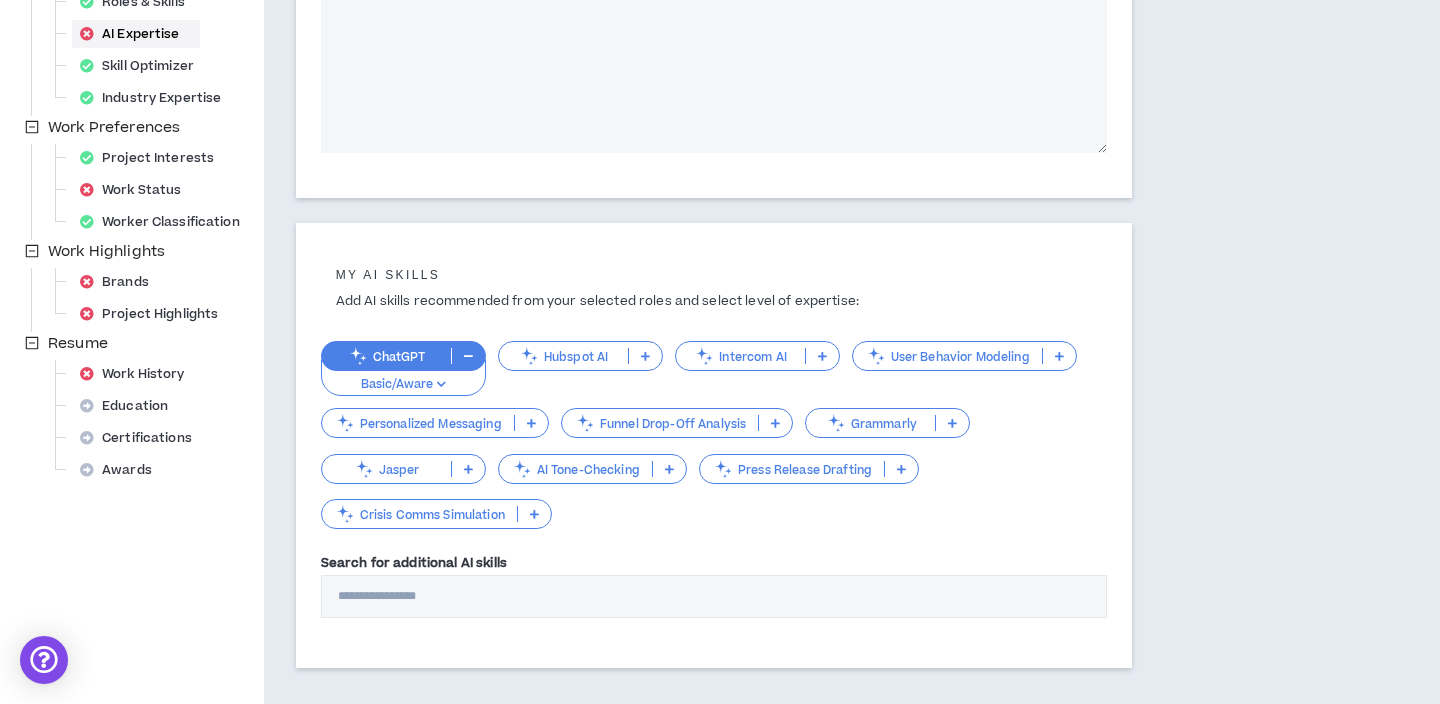 scroll, scrollTop: 506, scrollLeft: 0, axis: vertical 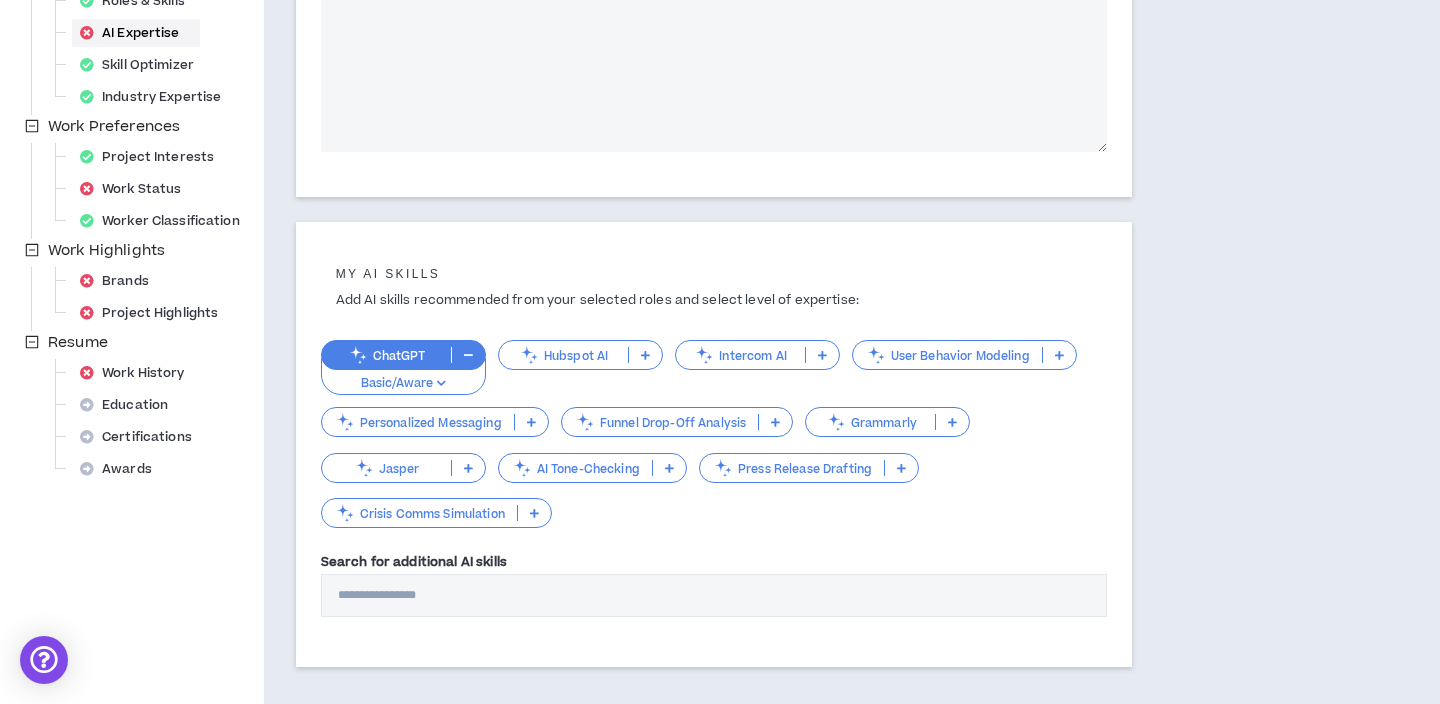 type on "**********" 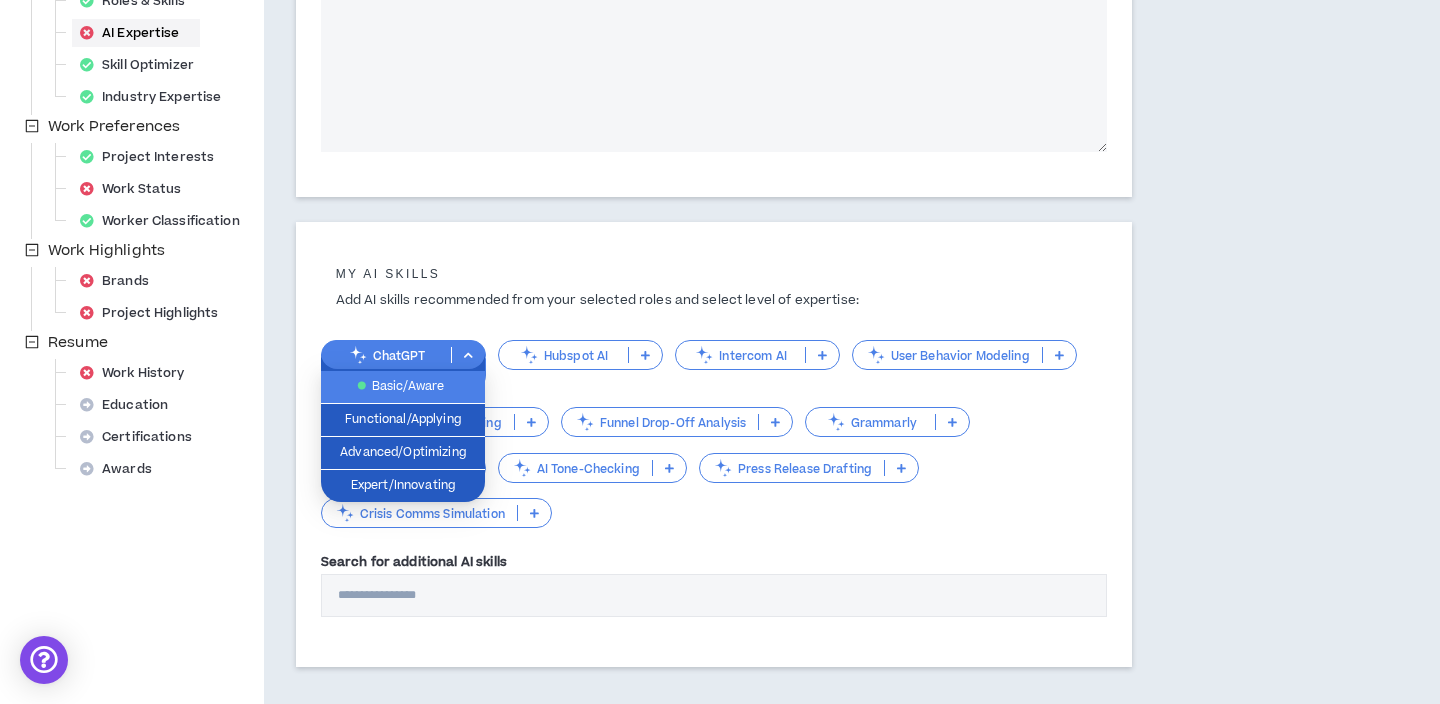 click on "Basic/Aware" at bounding box center (403, 387) 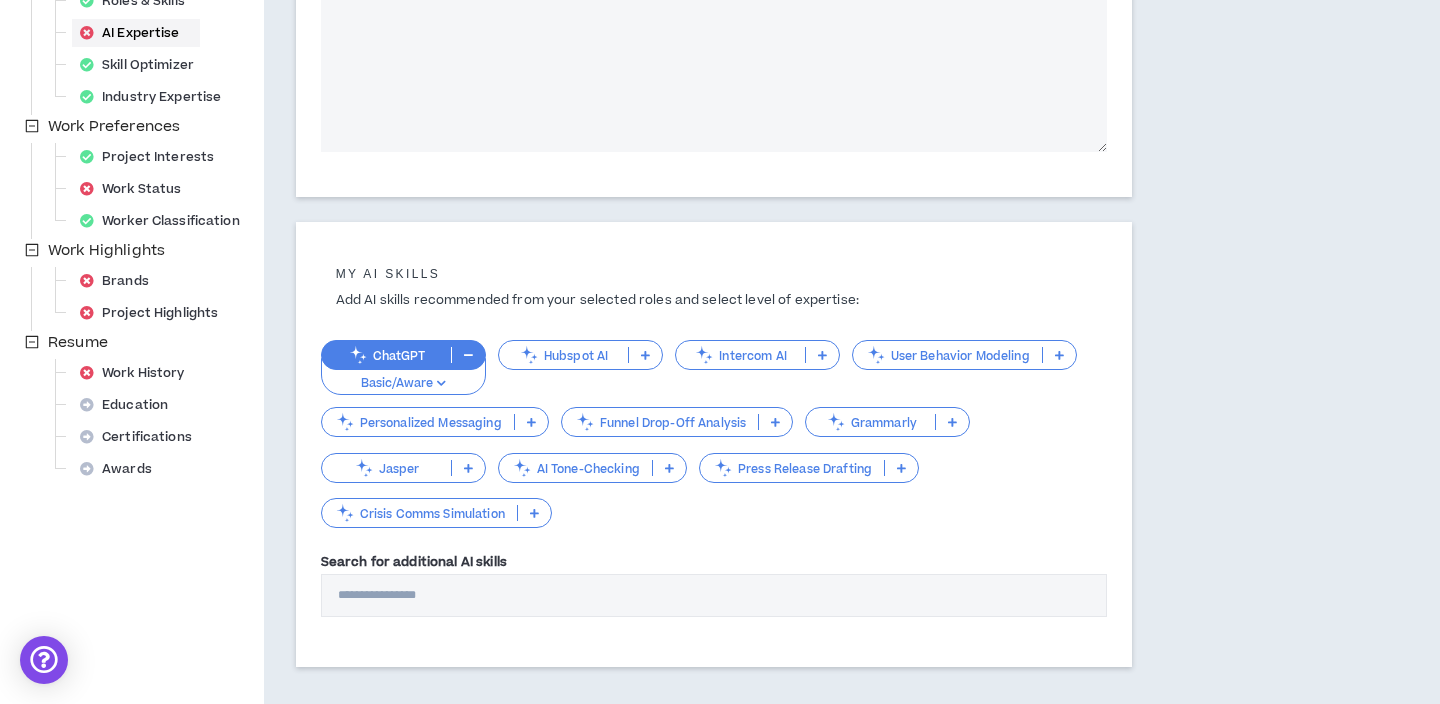 scroll, scrollTop: 525, scrollLeft: 0, axis: vertical 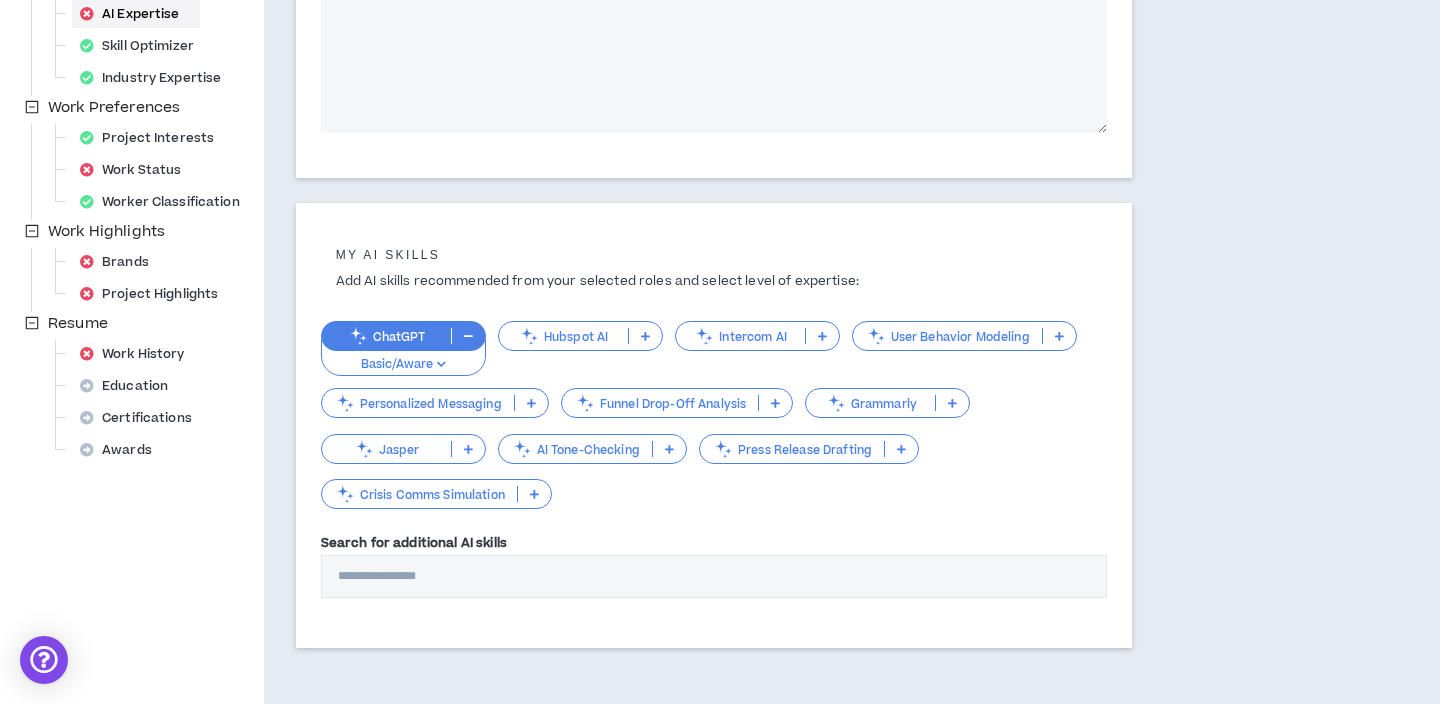 click at bounding box center (441, 364) 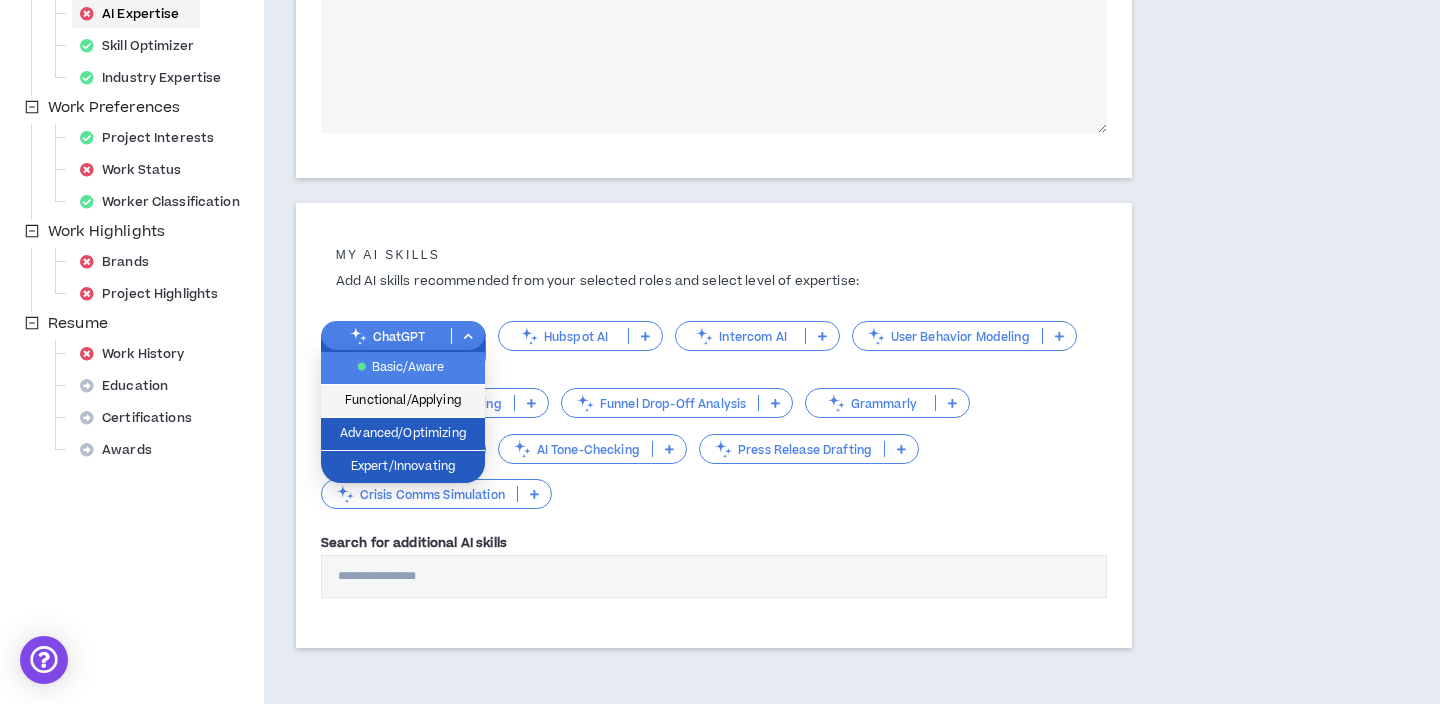 click on "Functional/Applying" at bounding box center [403, 401] 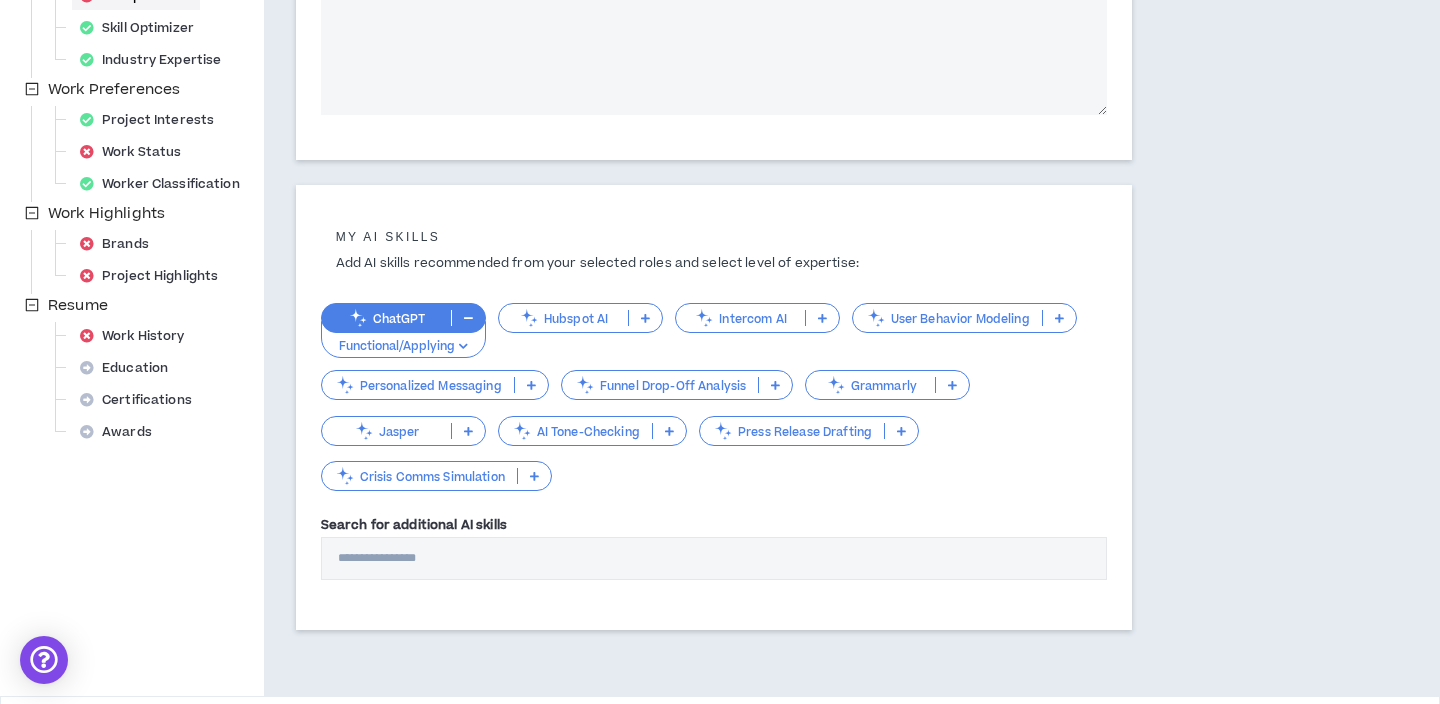 scroll, scrollTop: 552, scrollLeft: 0, axis: vertical 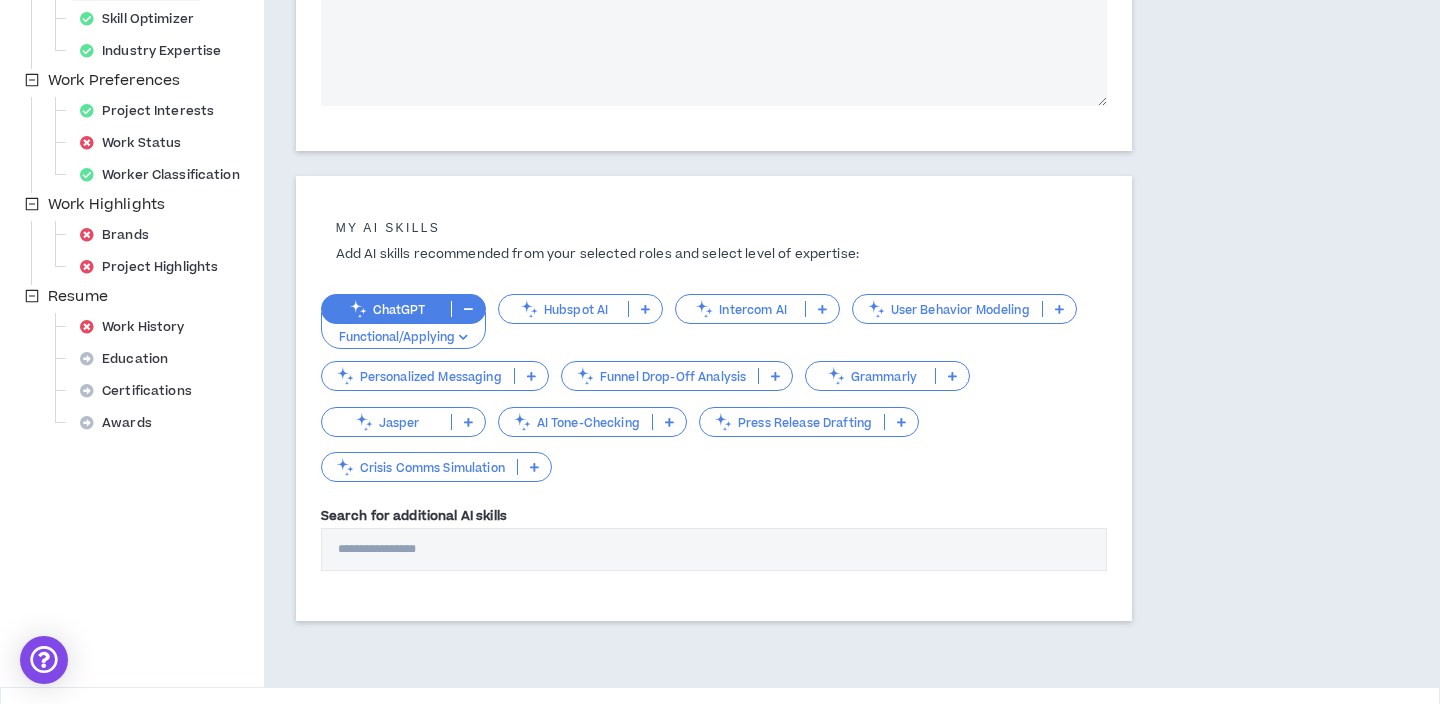 click at bounding box center [952, 376] 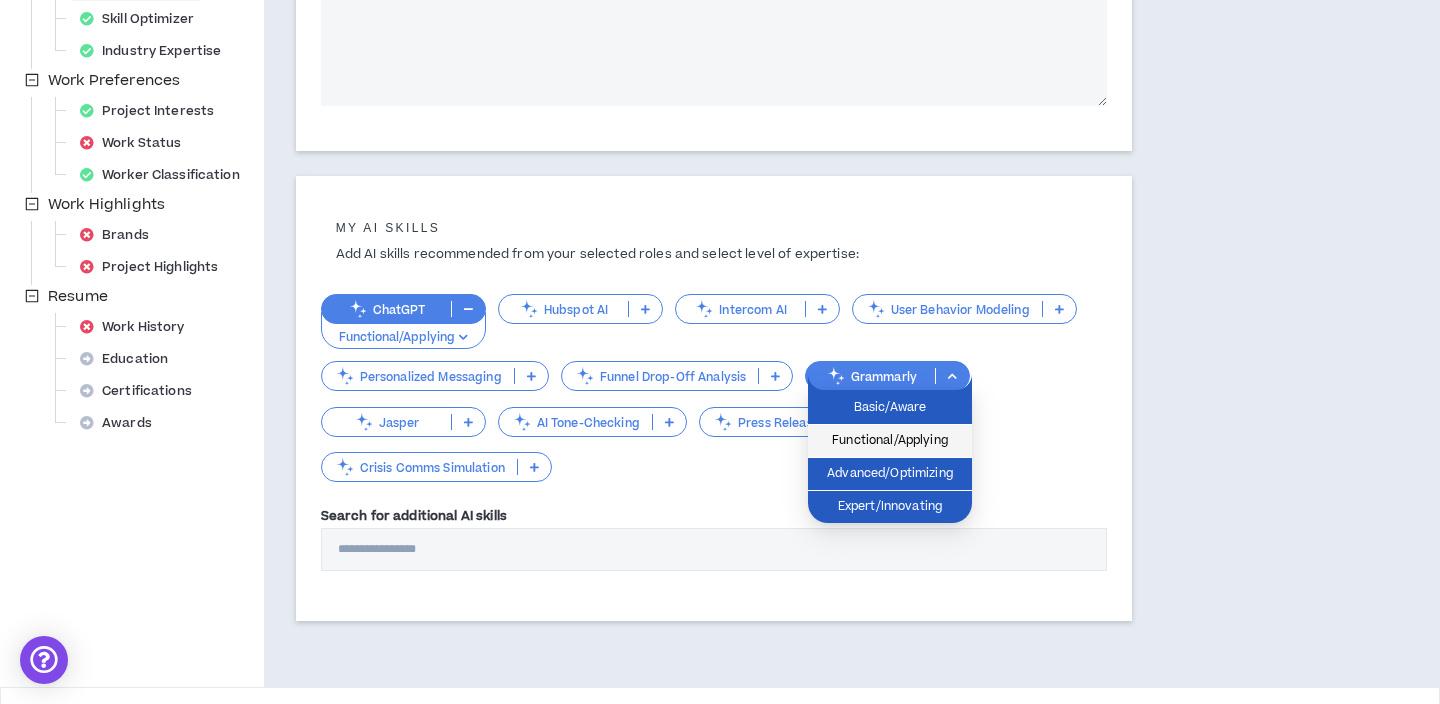 click on "Functional/Applying" at bounding box center (890, 441) 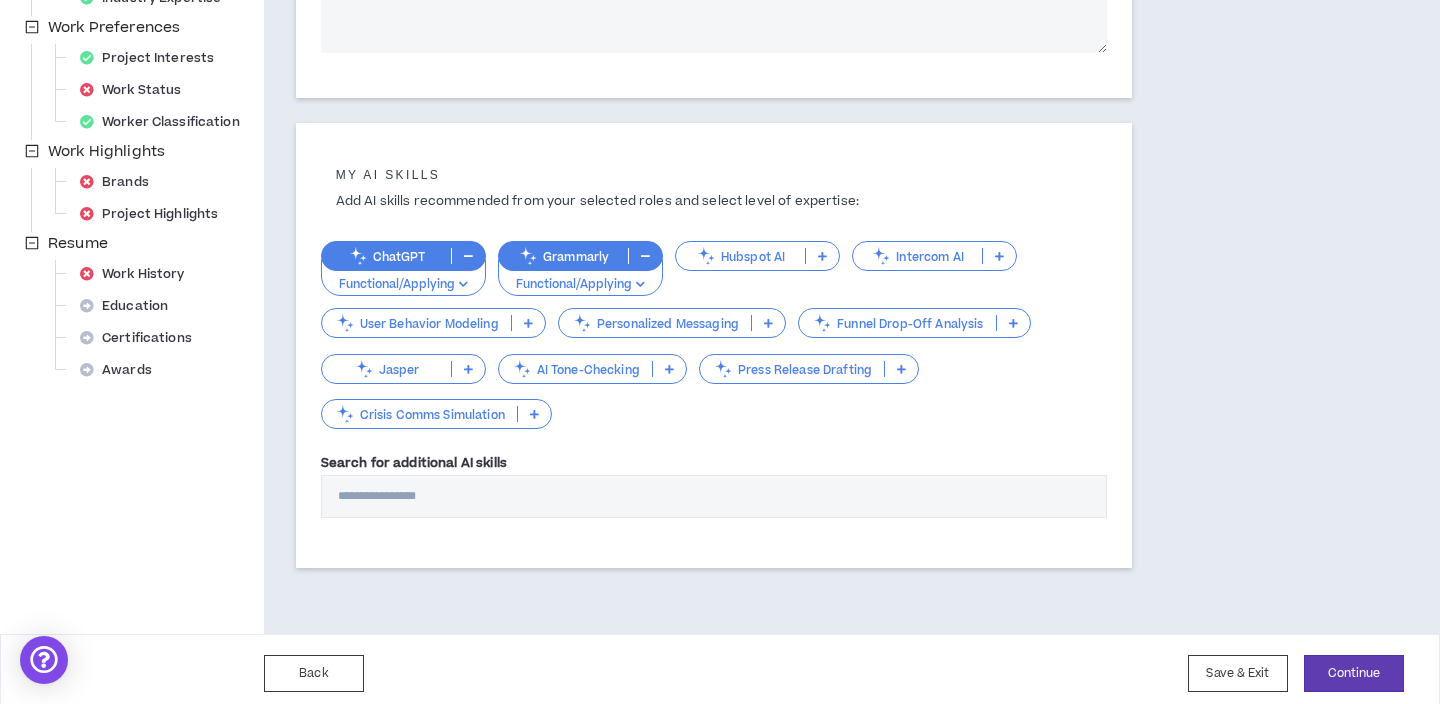 scroll, scrollTop: 612, scrollLeft: 0, axis: vertical 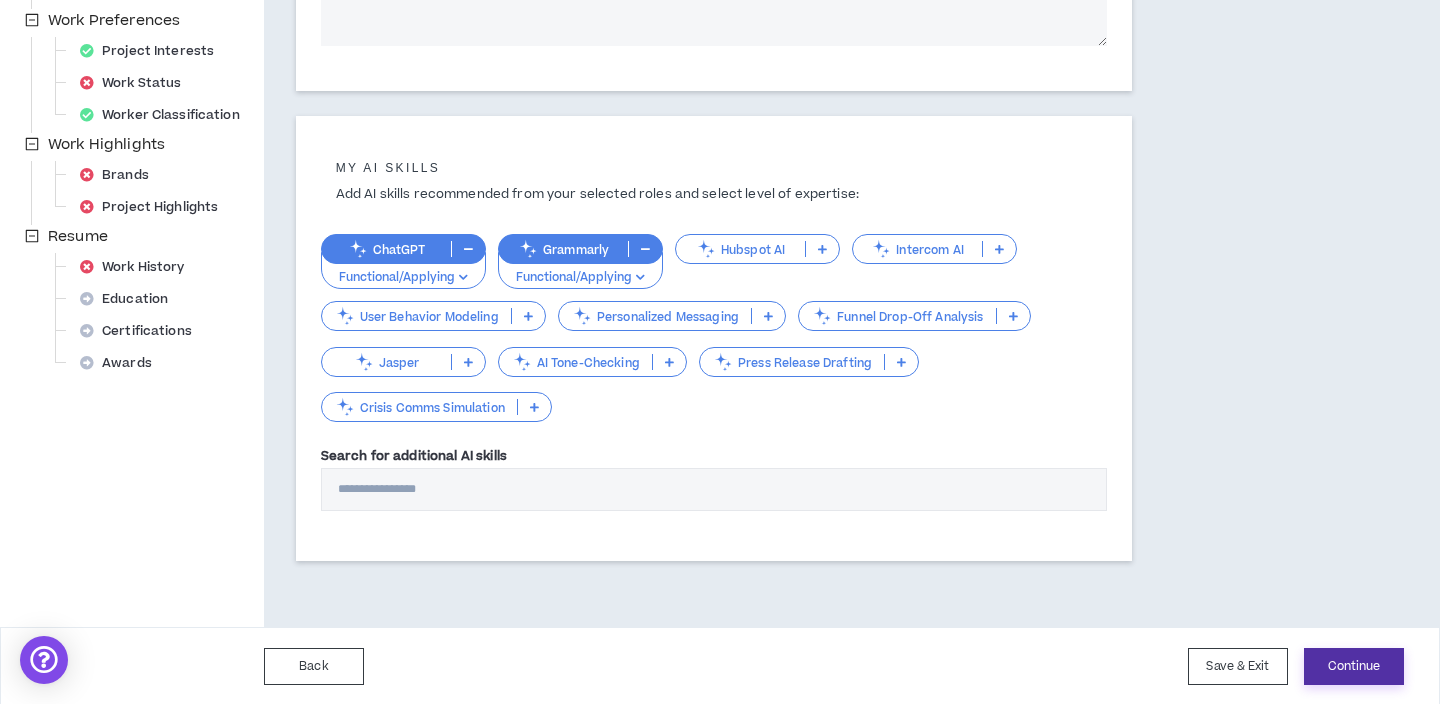 click on "Continue" at bounding box center (1354, 666) 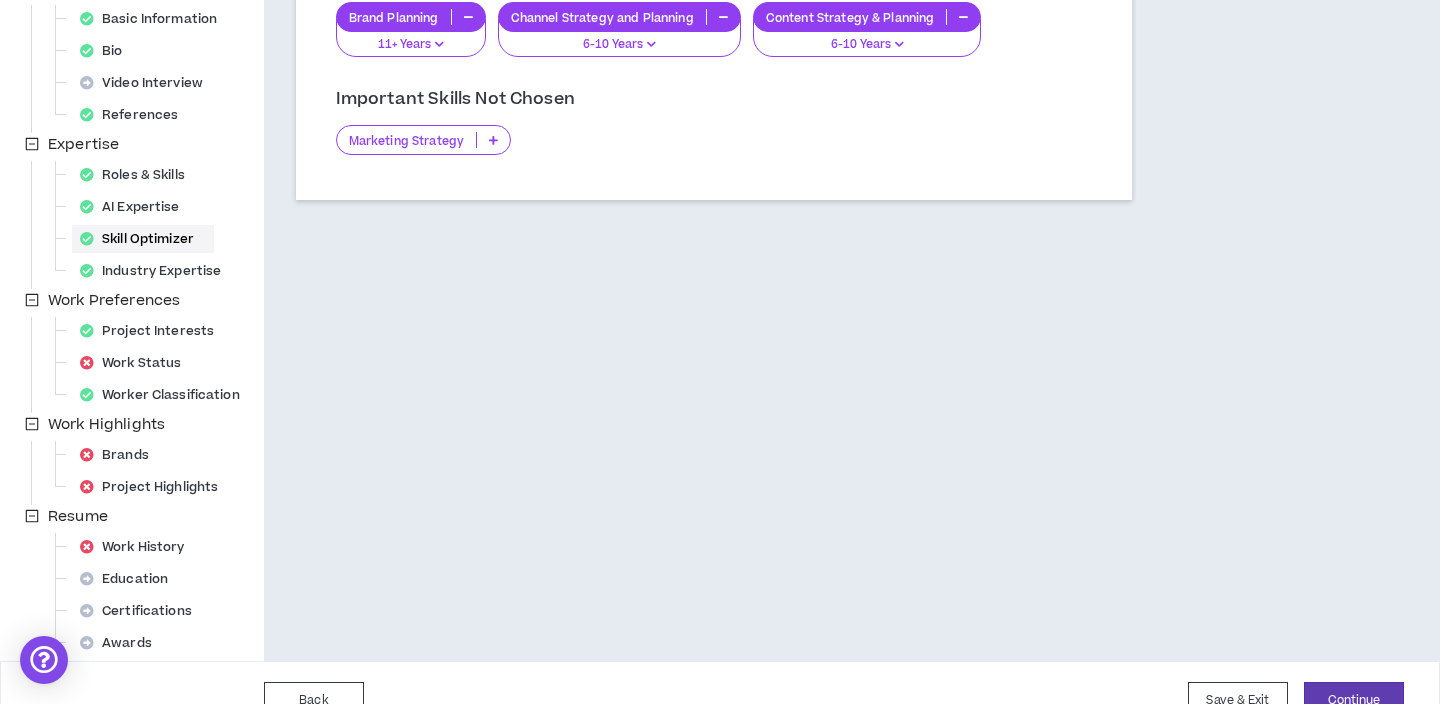 scroll, scrollTop: 368, scrollLeft: 0, axis: vertical 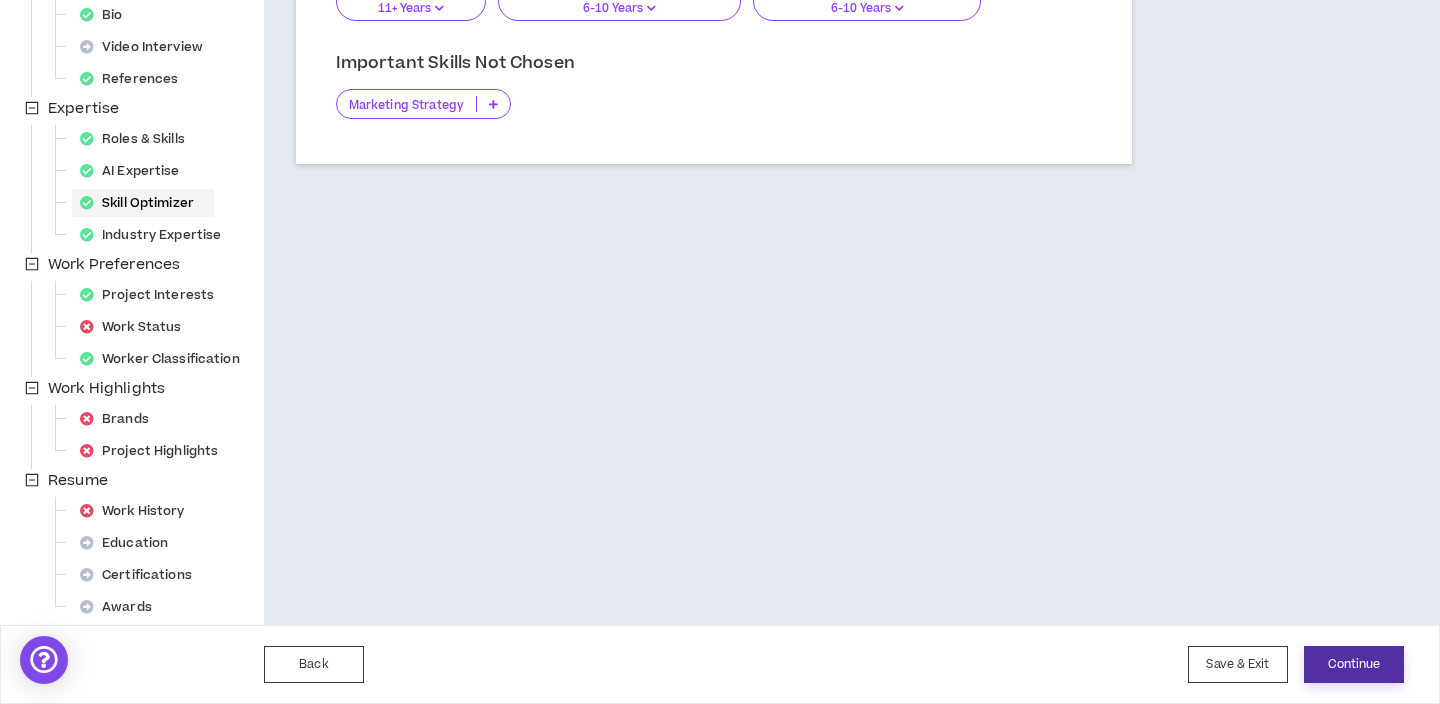 click on "Continue" at bounding box center (1354, 664) 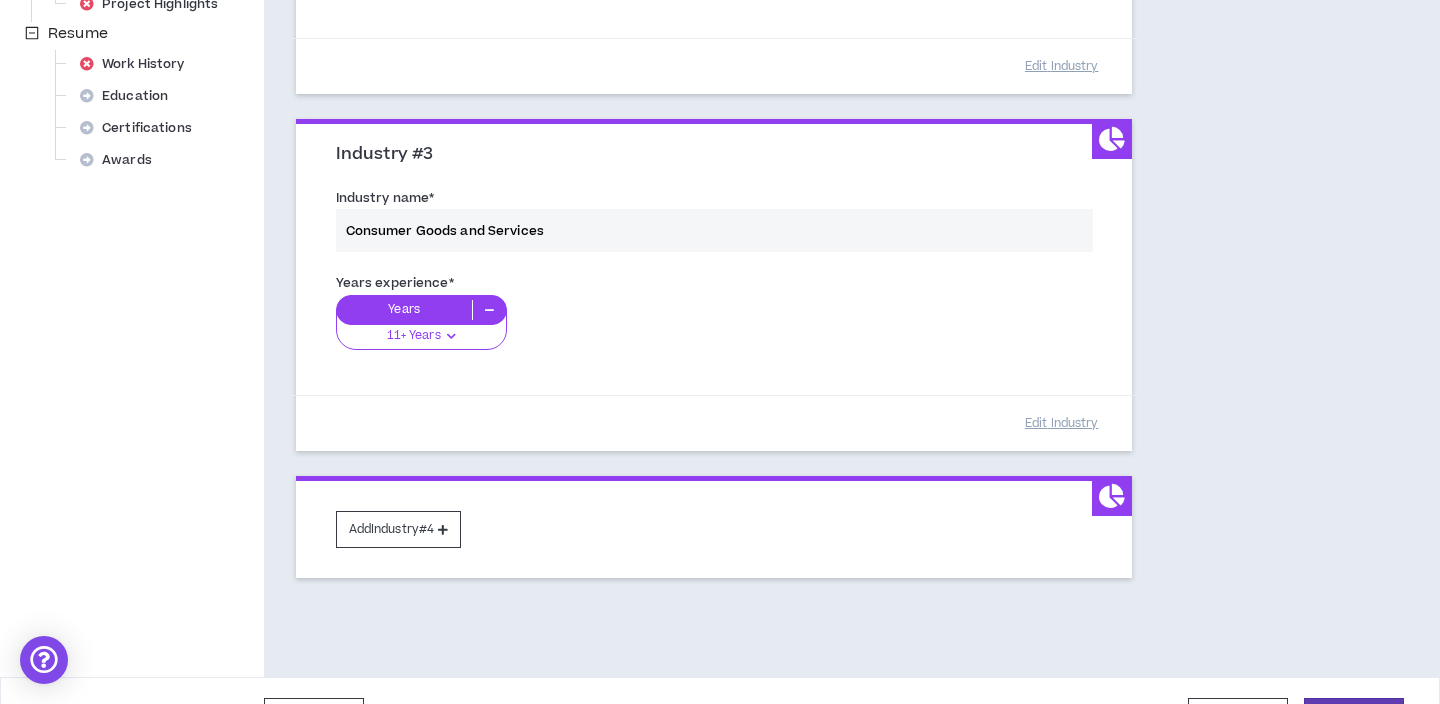 scroll, scrollTop: 866, scrollLeft: 0, axis: vertical 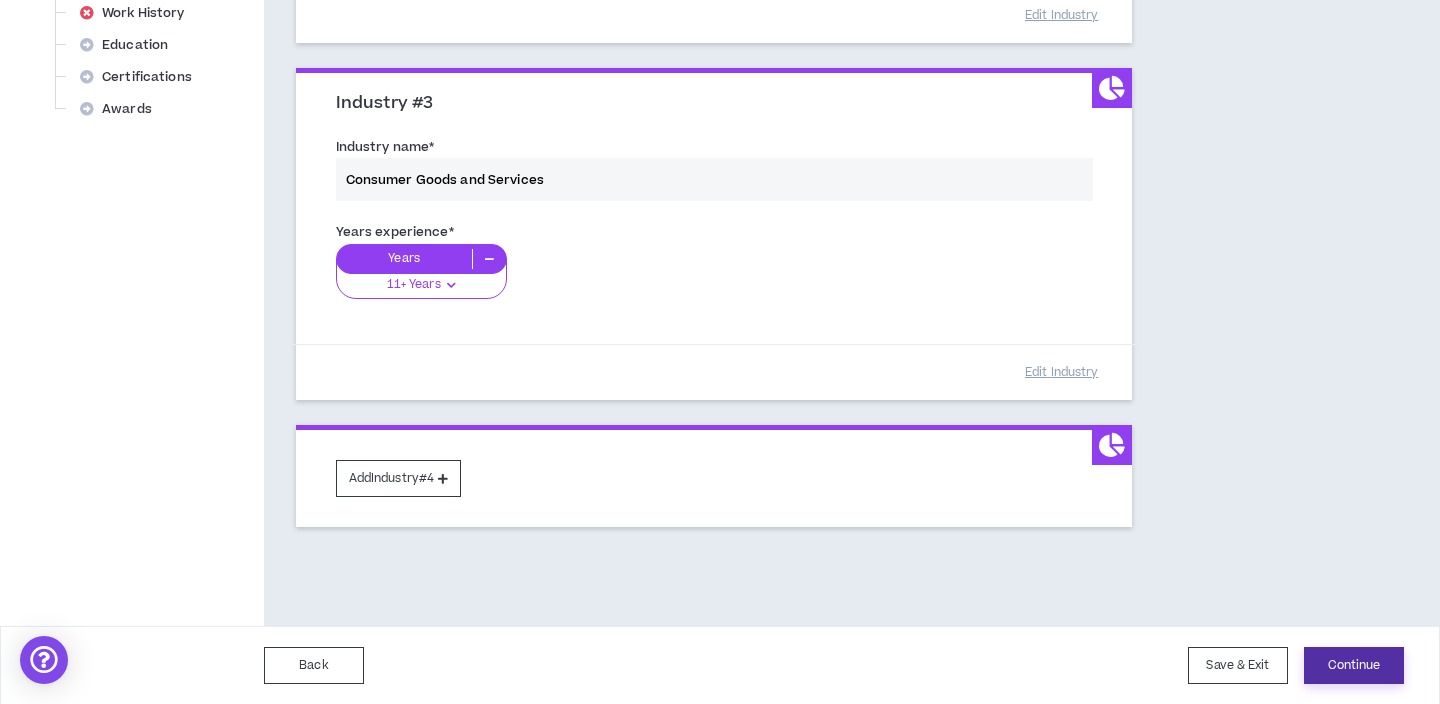 click on "Continue" at bounding box center (1354, 665) 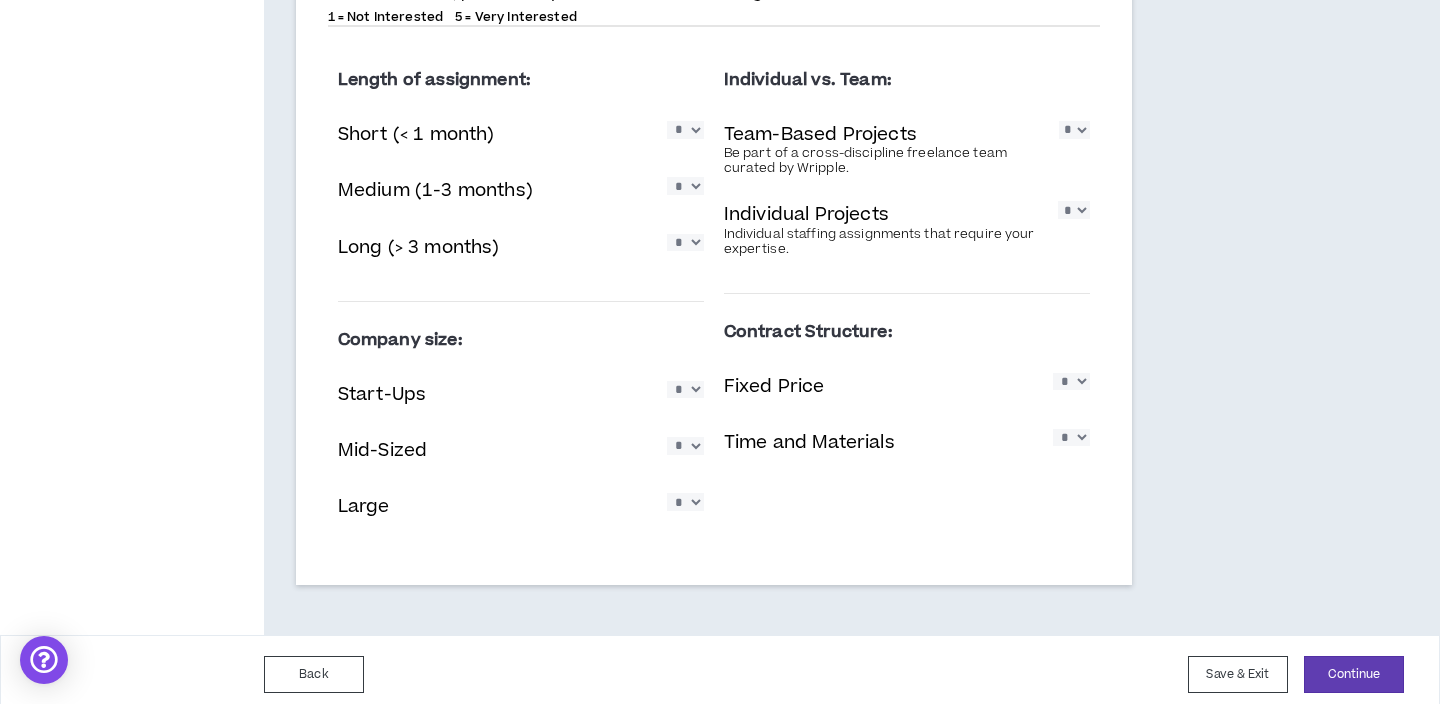 scroll, scrollTop: 1332, scrollLeft: 0, axis: vertical 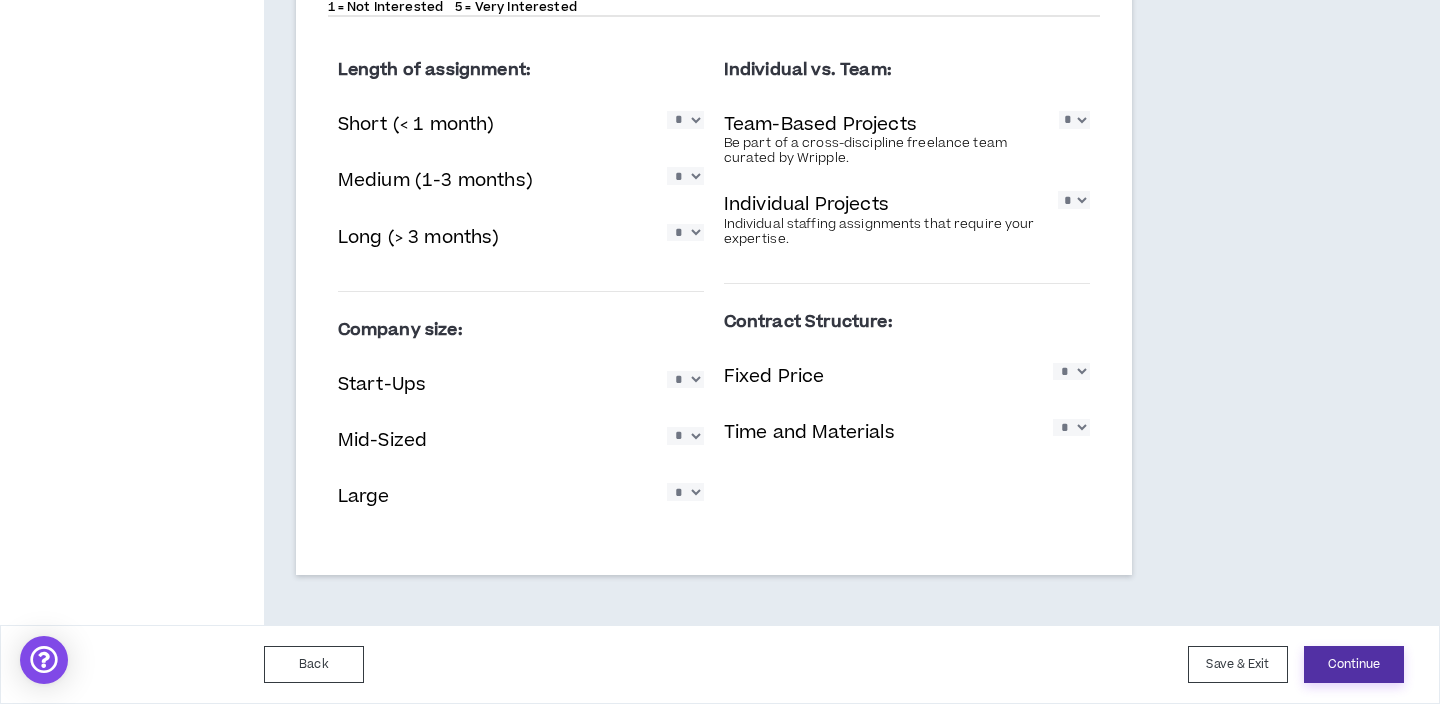 click on "Continue" at bounding box center [1354, 664] 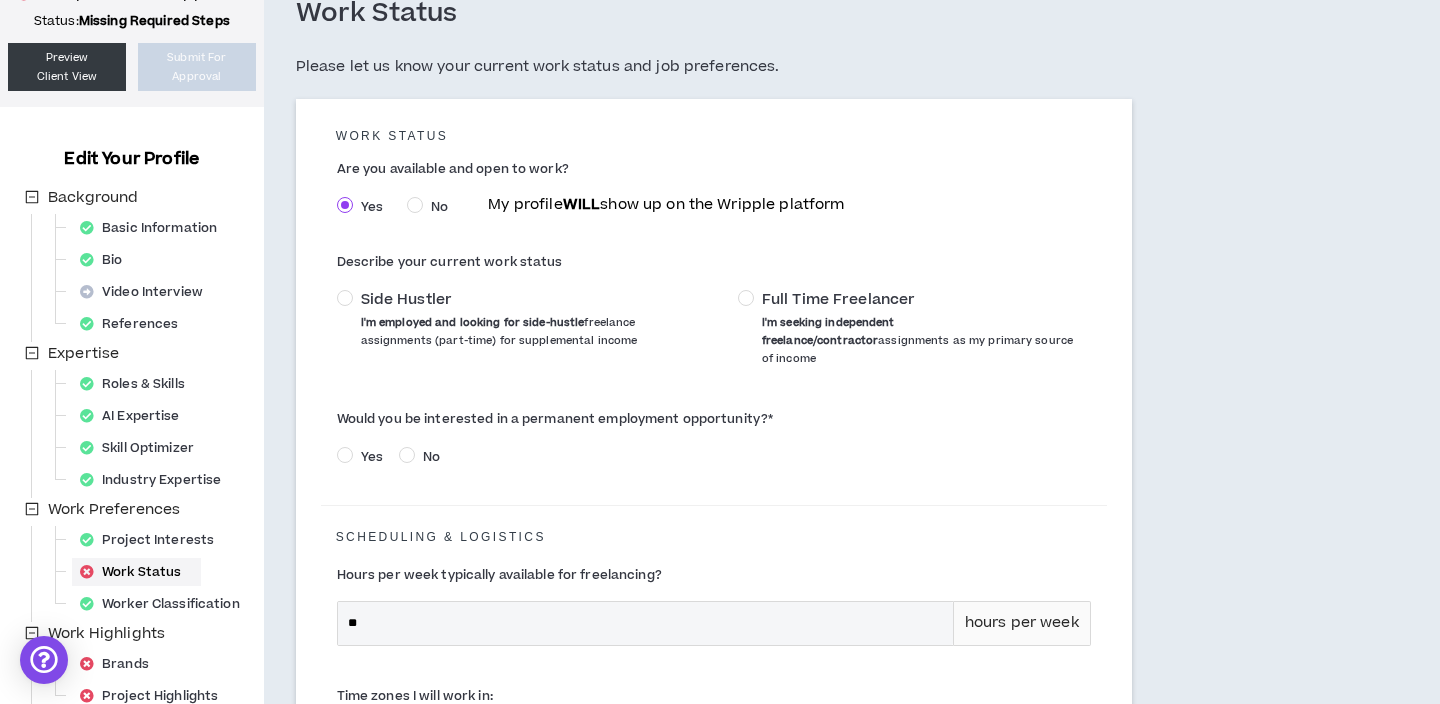 scroll, scrollTop: 160, scrollLeft: 0, axis: vertical 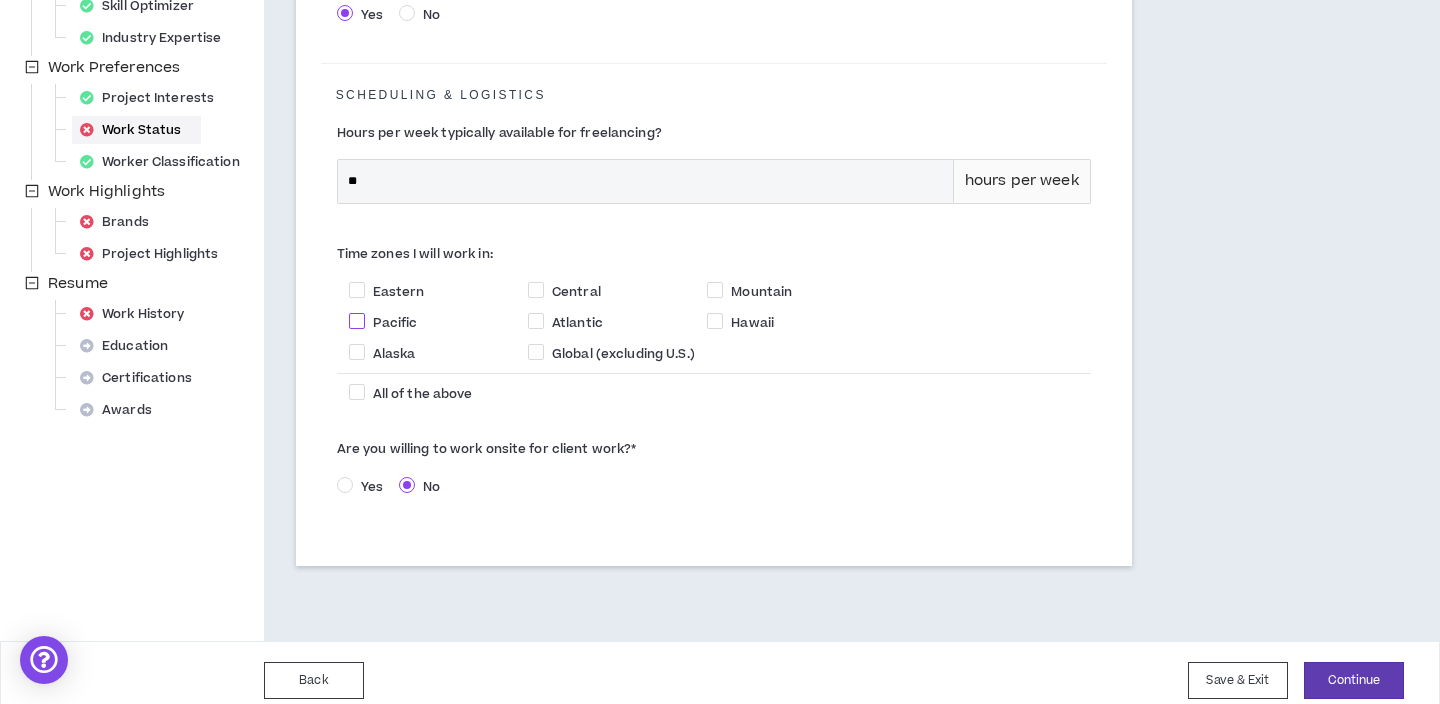 click at bounding box center [357, 321] 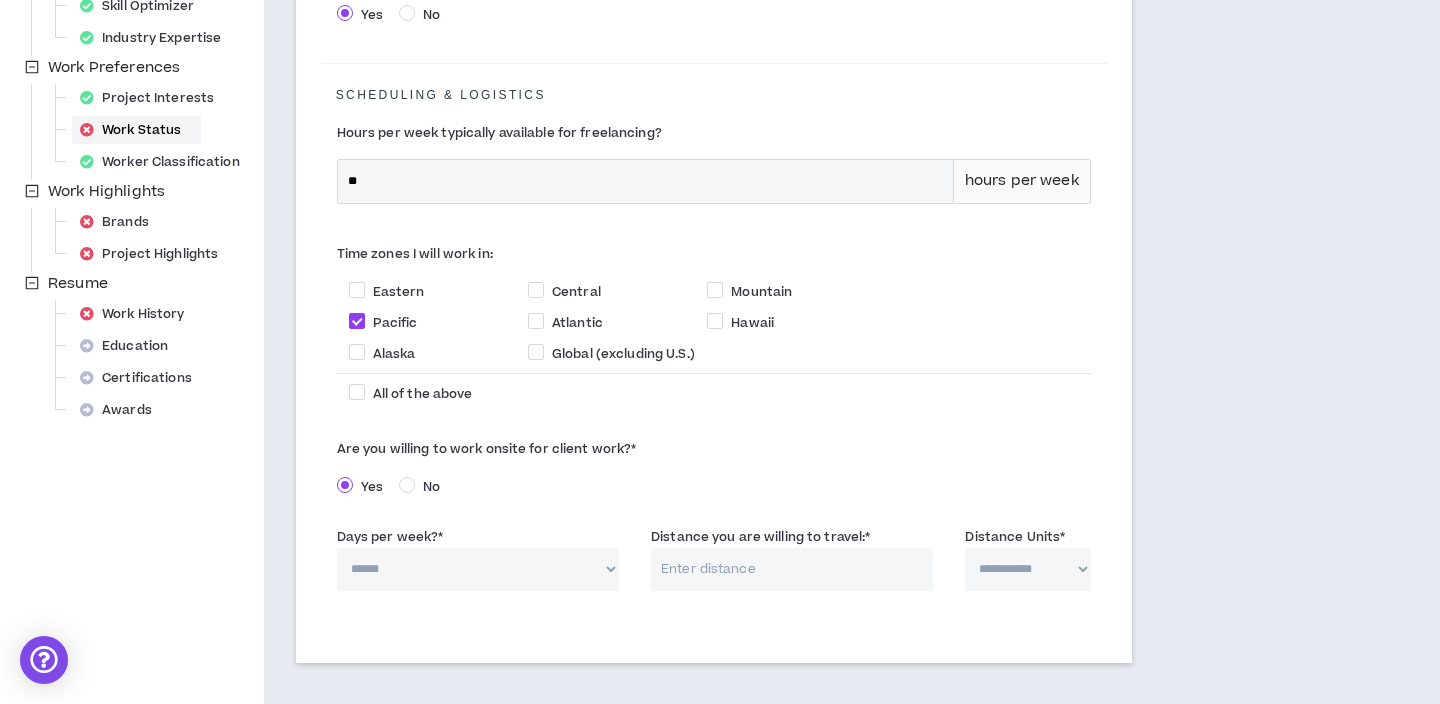 click on "****** * * * * *" at bounding box center (478, 569) 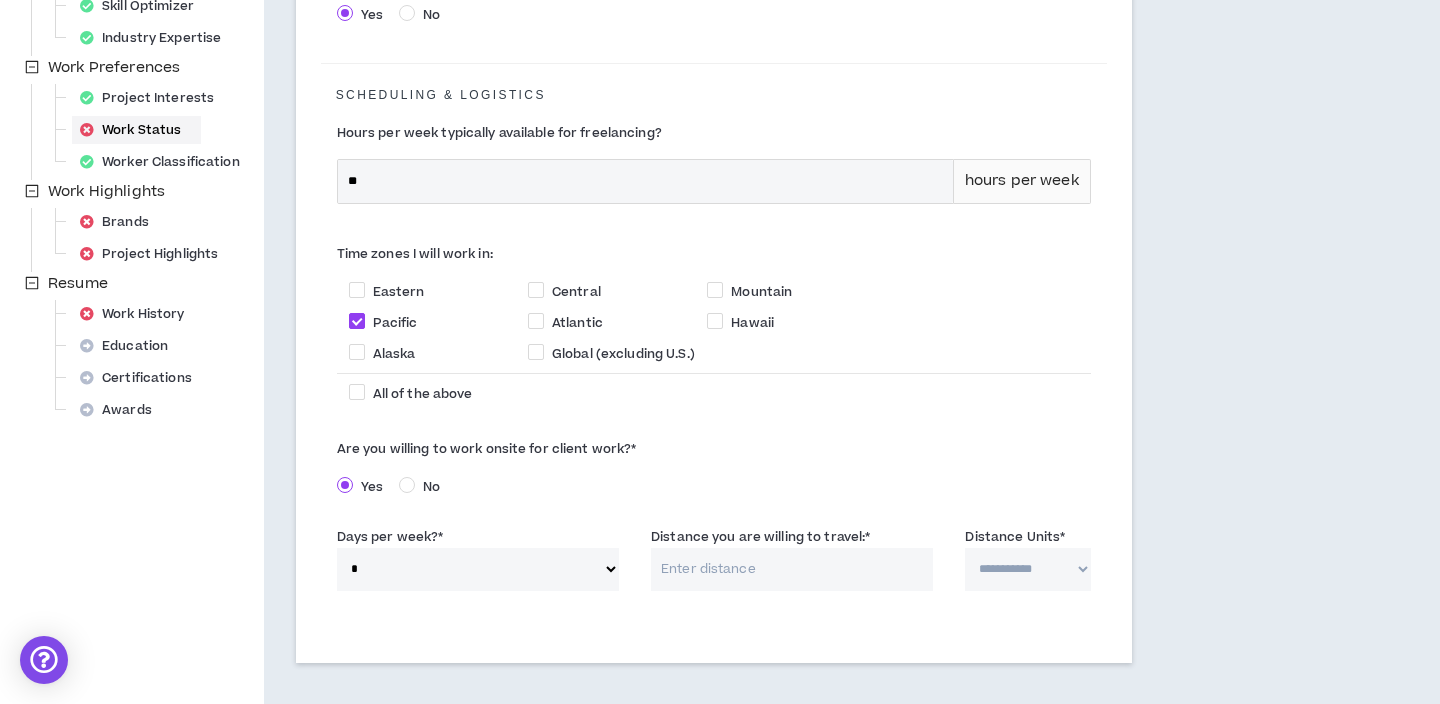 click on "Distance you are willing to travel:  *" at bounding box center [792, 569] 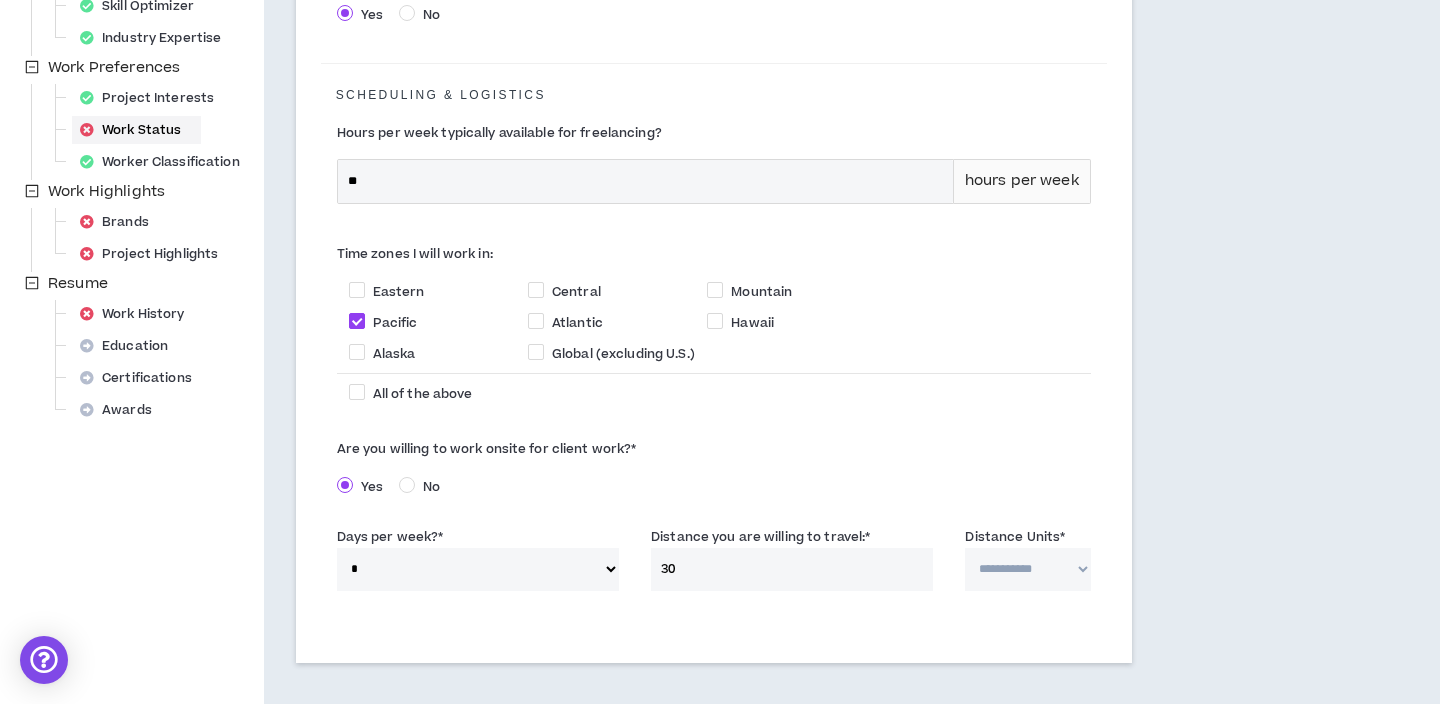 type on "30" 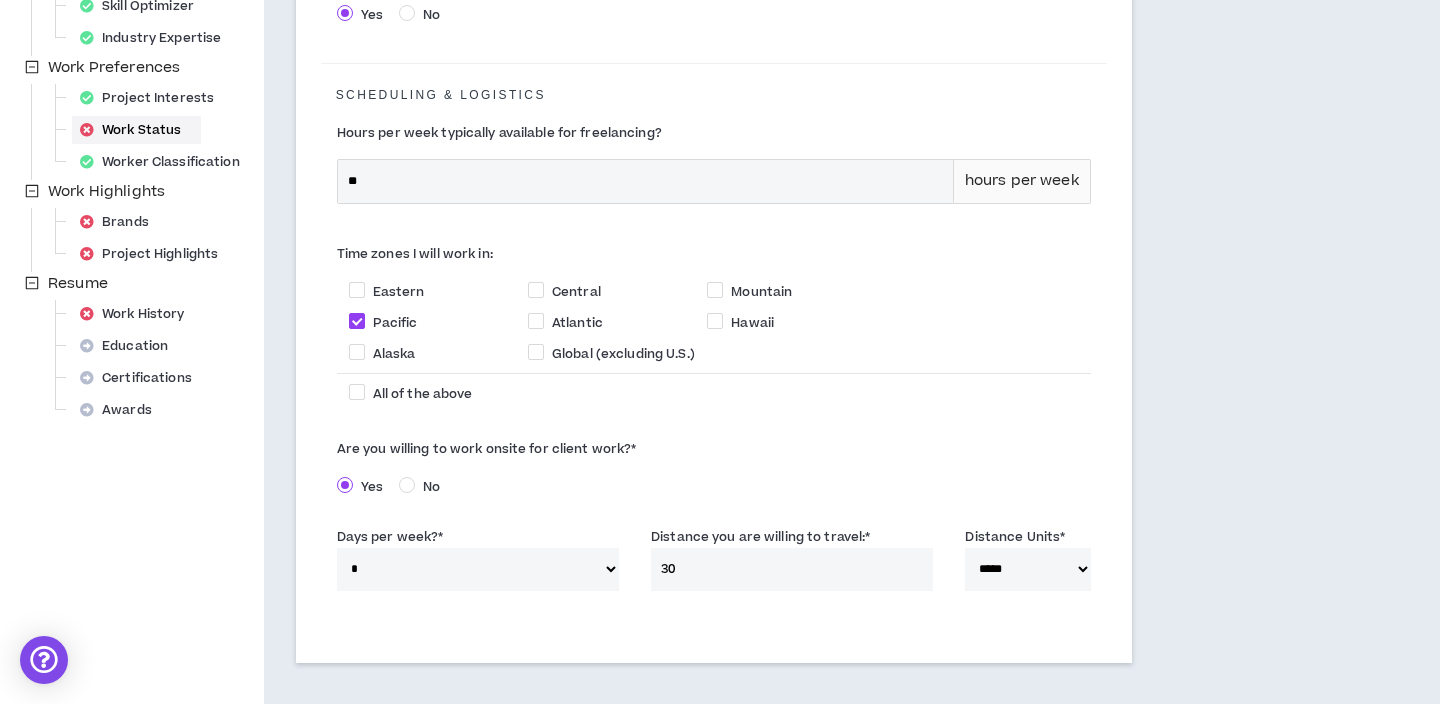 scroll, scrollTop: 663, scrollLeft: 0, axis: vertical 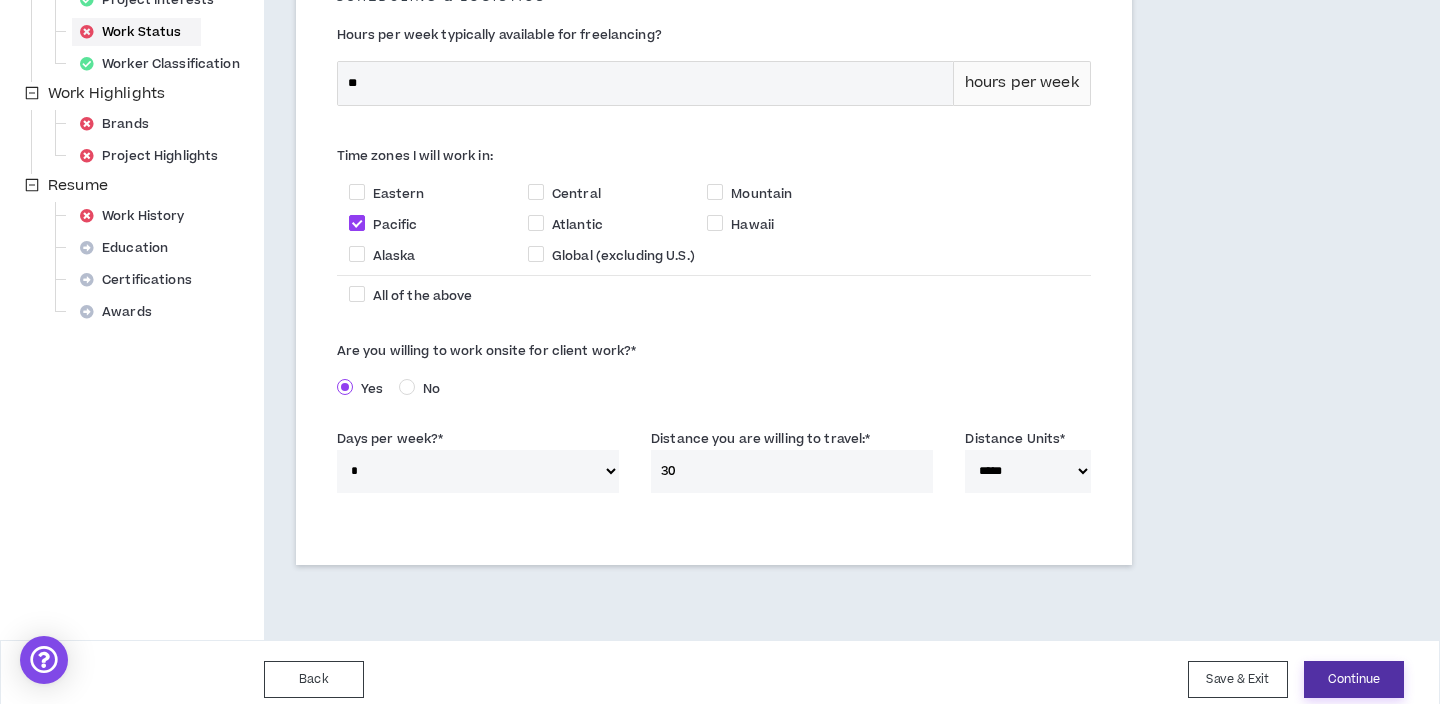 click on "Continue" at bounding box center [1354, 679] 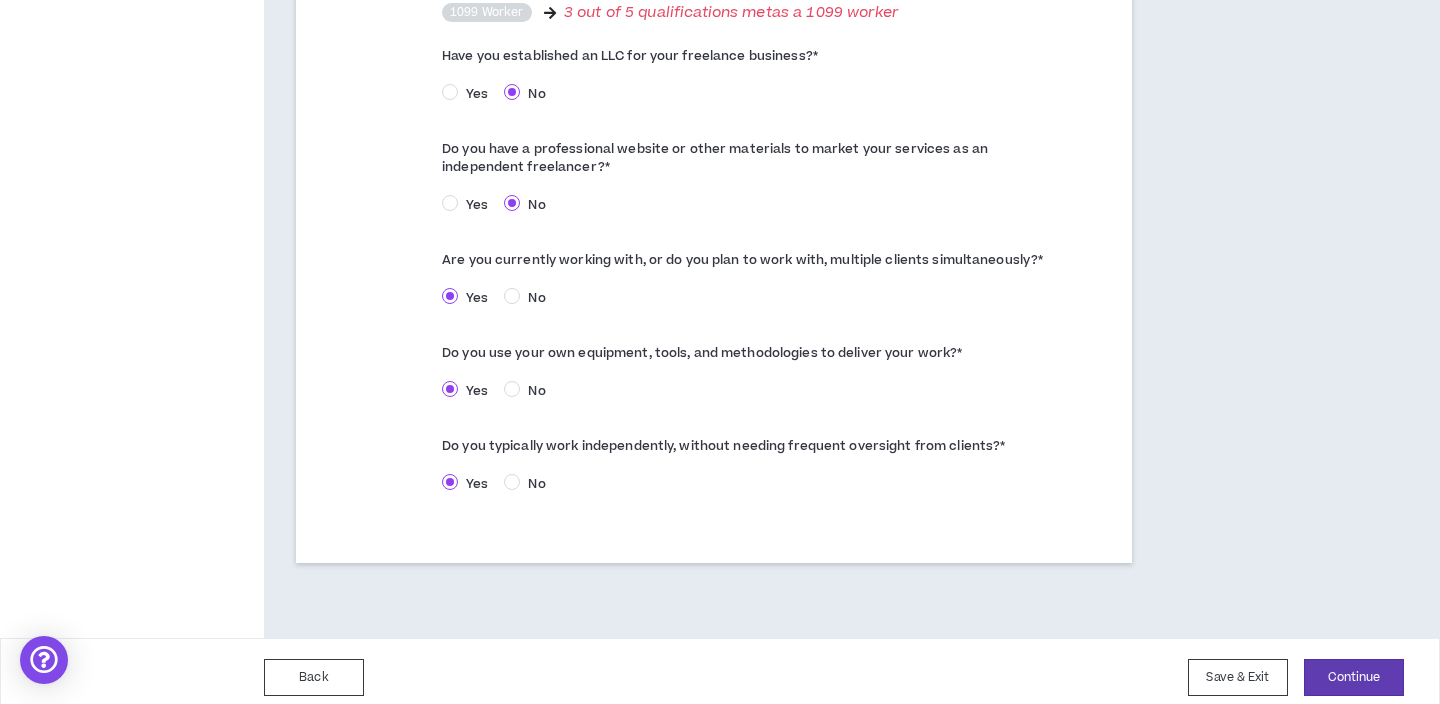 scroll, scrollTop: 1096, scrollLeft: 0, axis: vertical 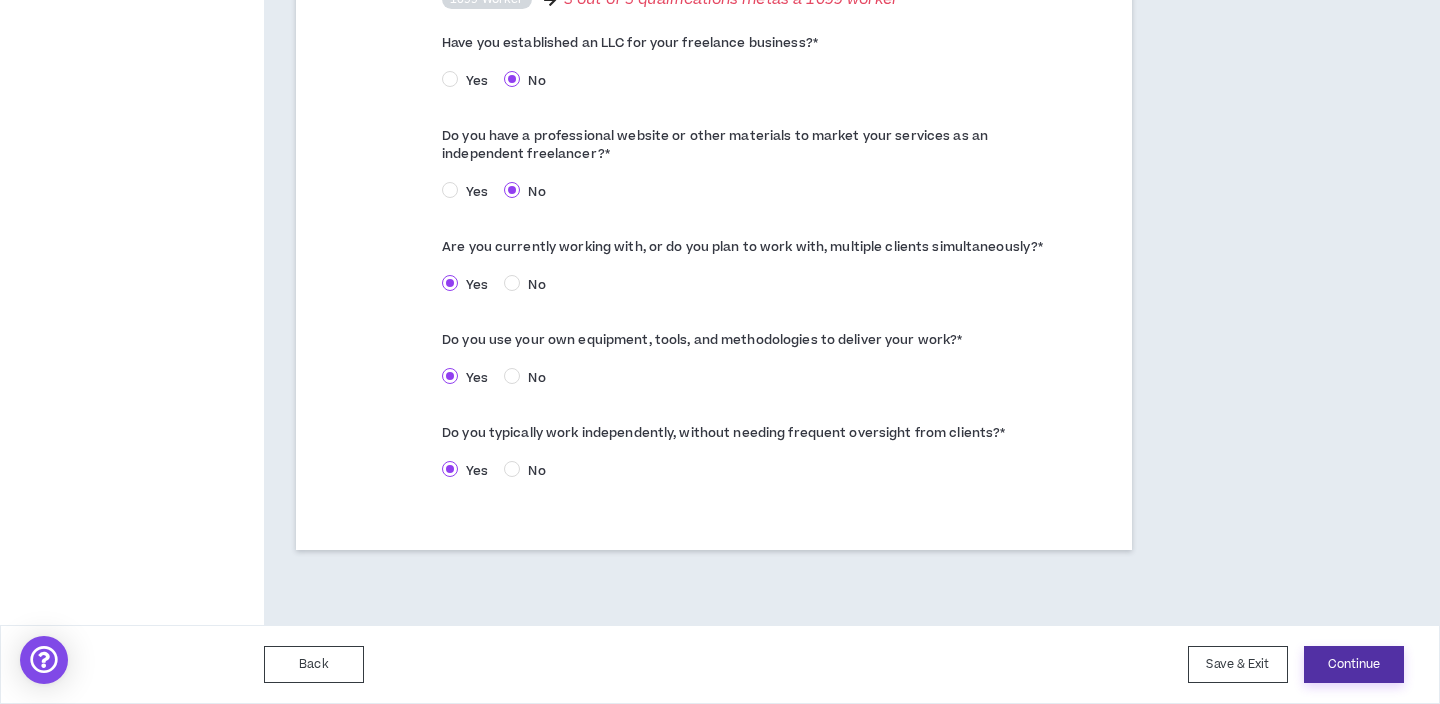 click on "Continue" at bounding box center (1354, 664) 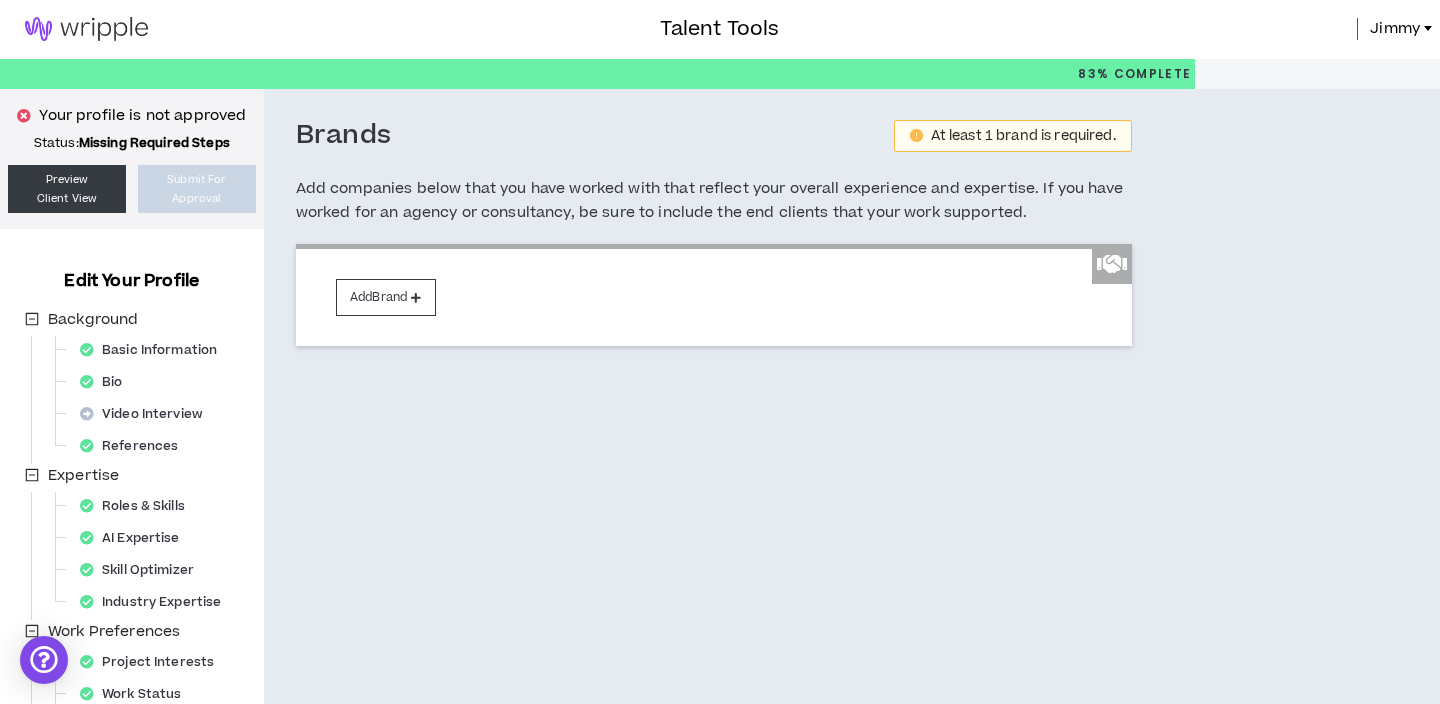 scroll, scrollTop: 0, scrollLeft: 0, axis: both 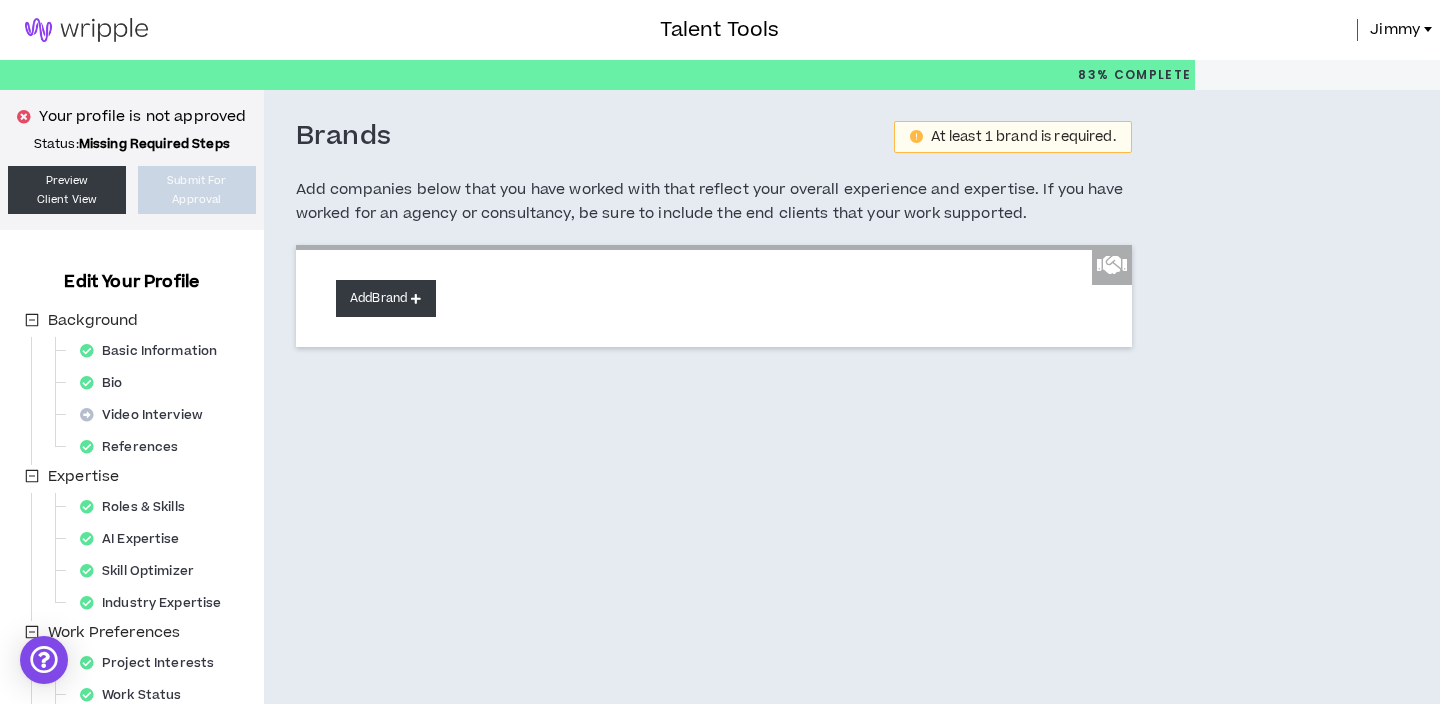 click on "Add  Brand" at bounding box center [386, 298] 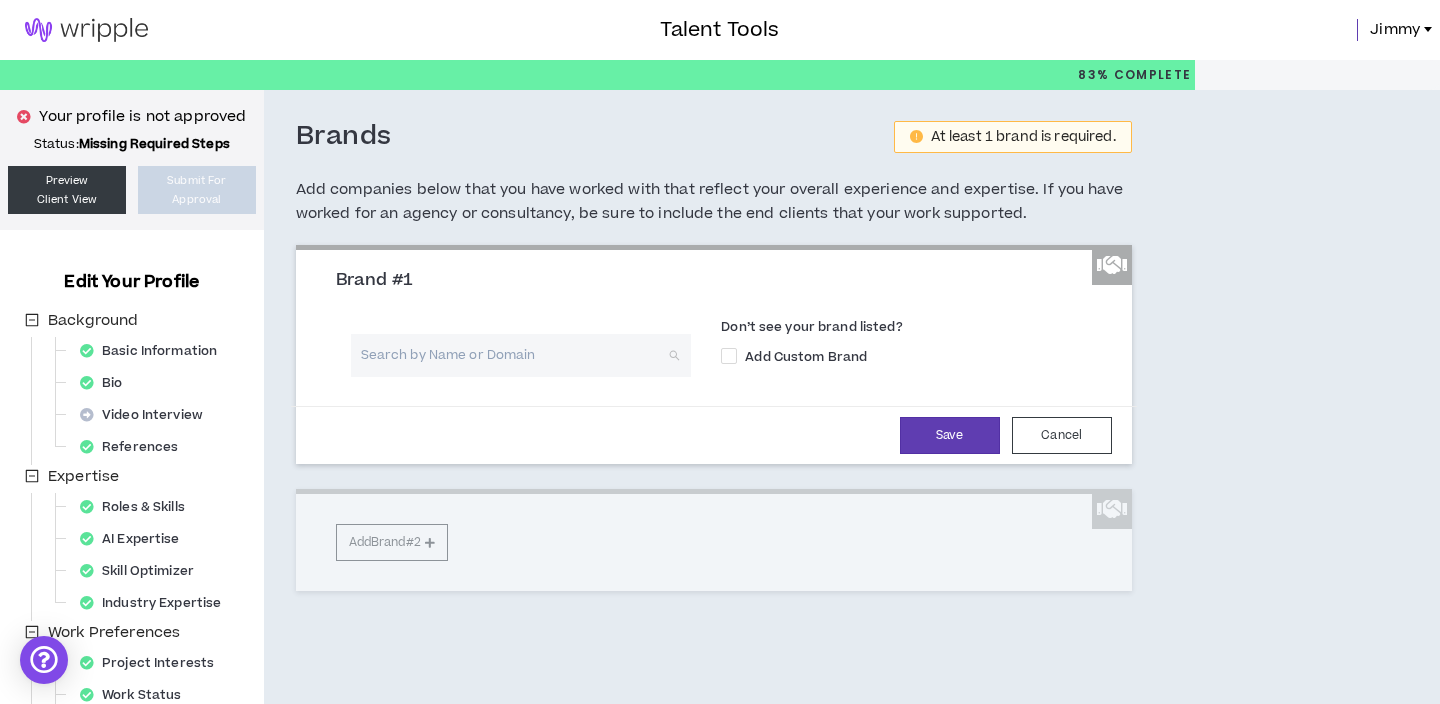 click at bounding box center [514, 355] 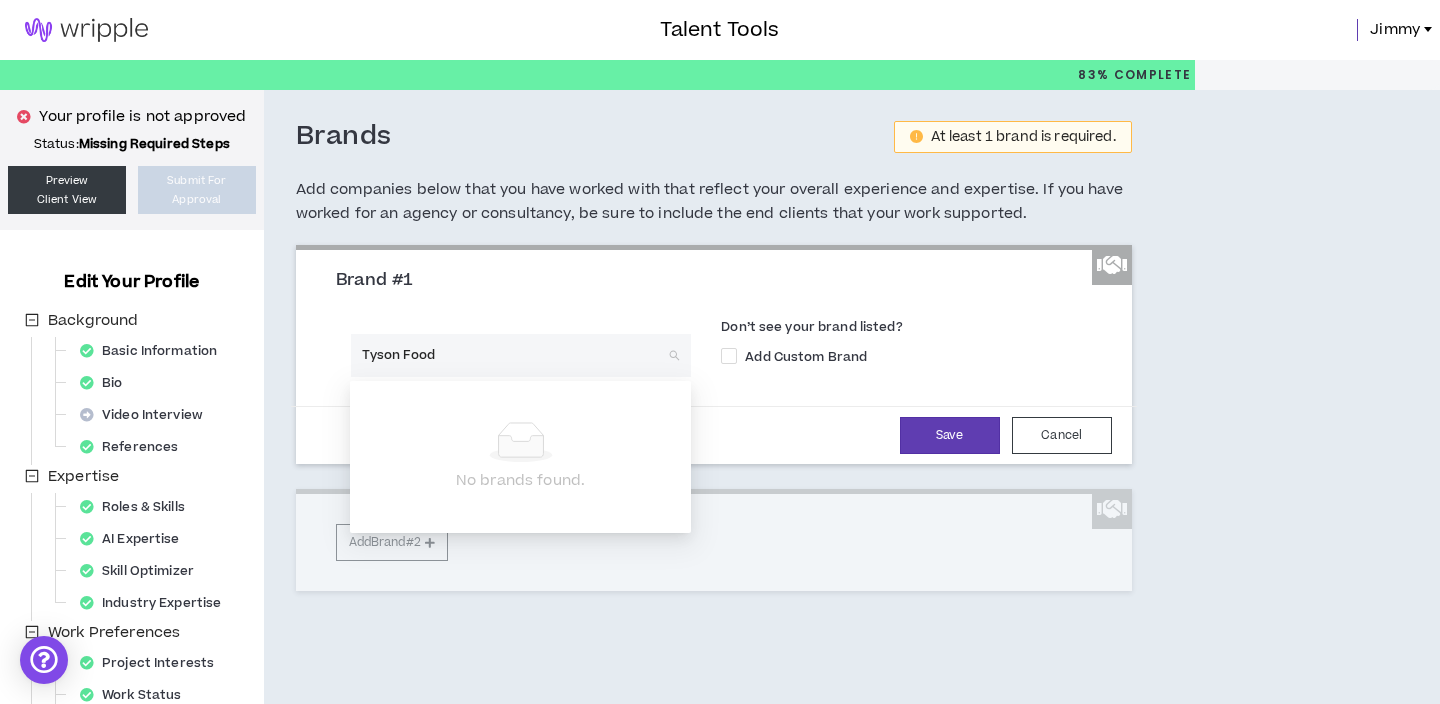 type on "Tyson Foods" 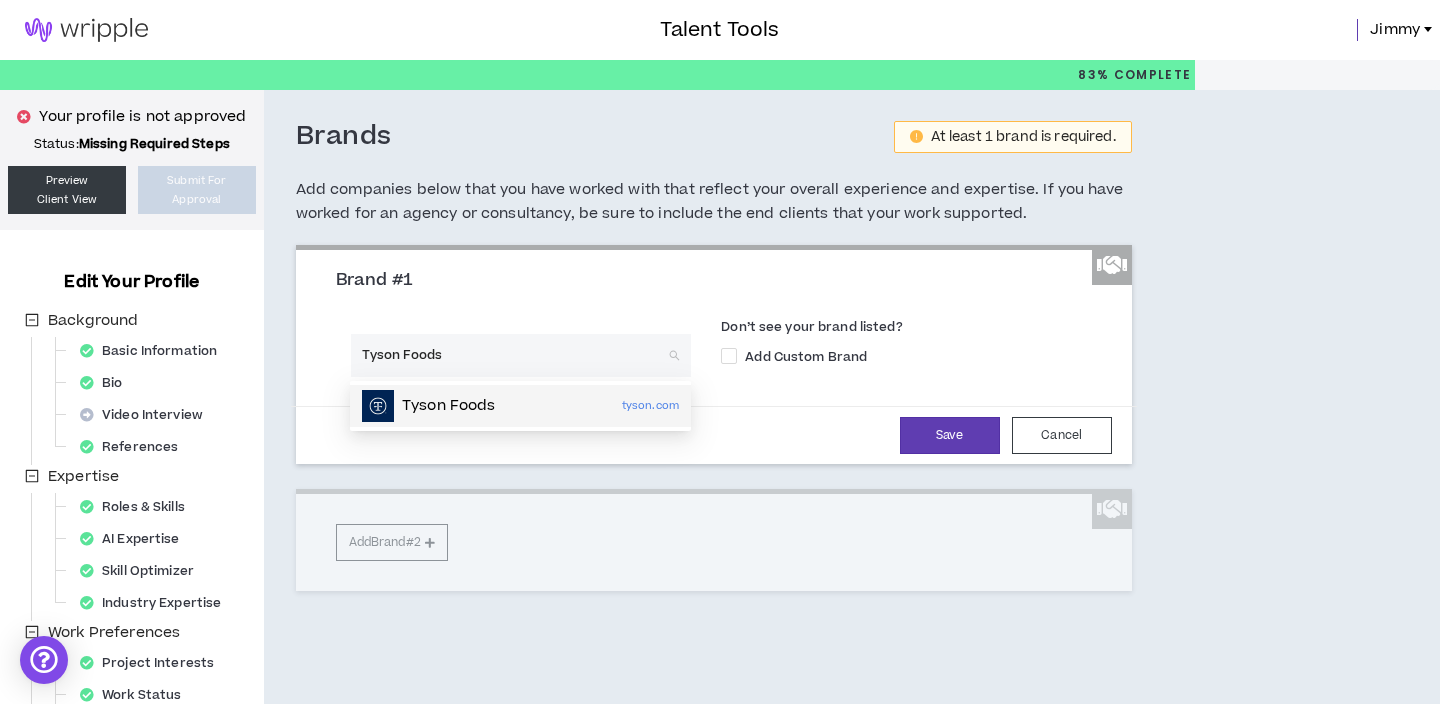 click on "Tyson Foods tyson.com" at bounding box center [520, 406] 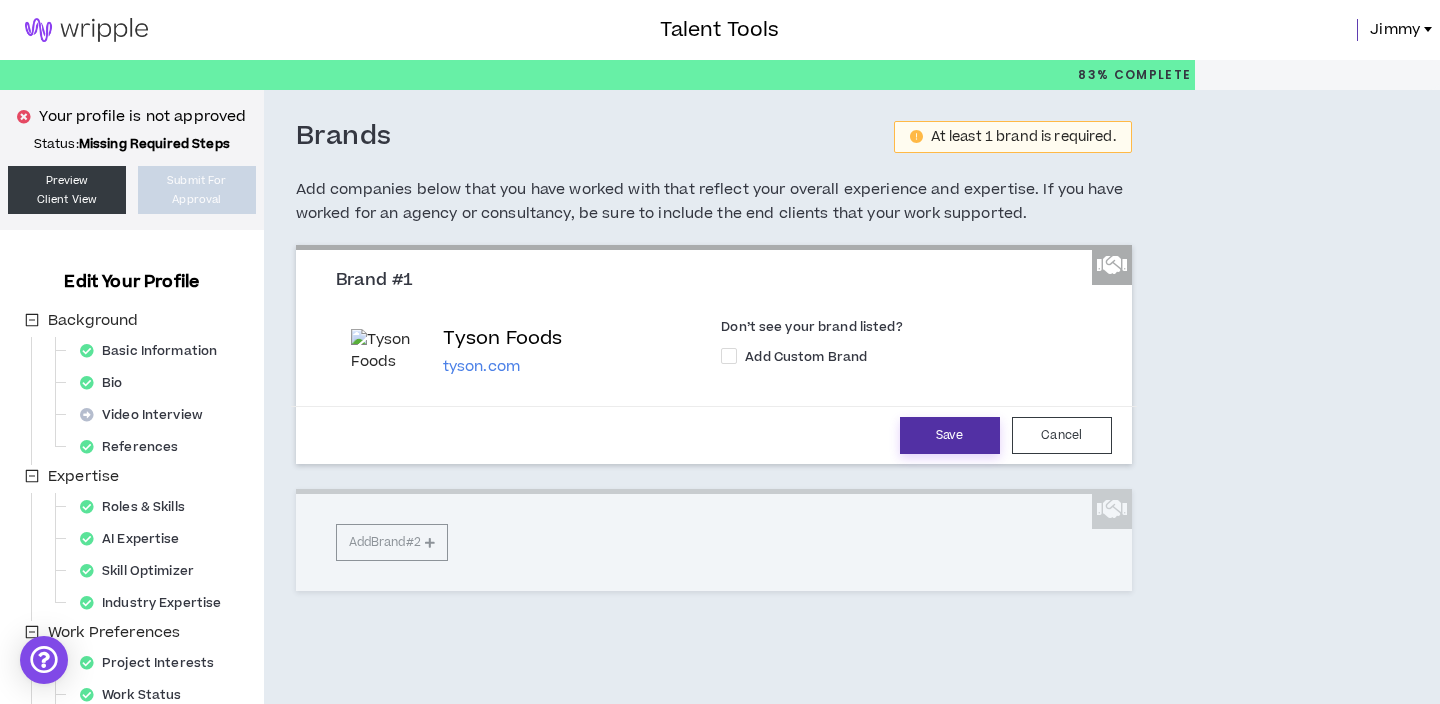 click on "Save" at bounding box center [950, 435] 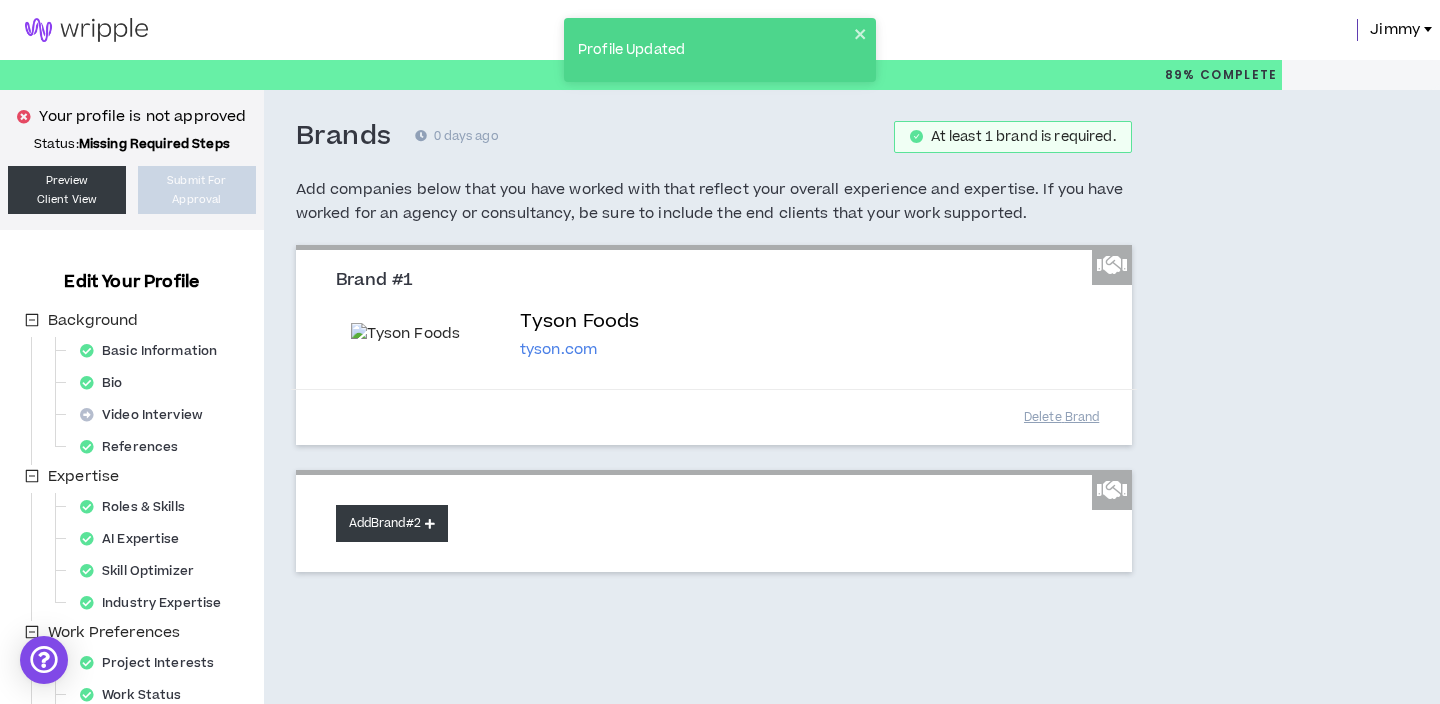 click on "Add  Brand  #2" at bounding box center (392, 523) 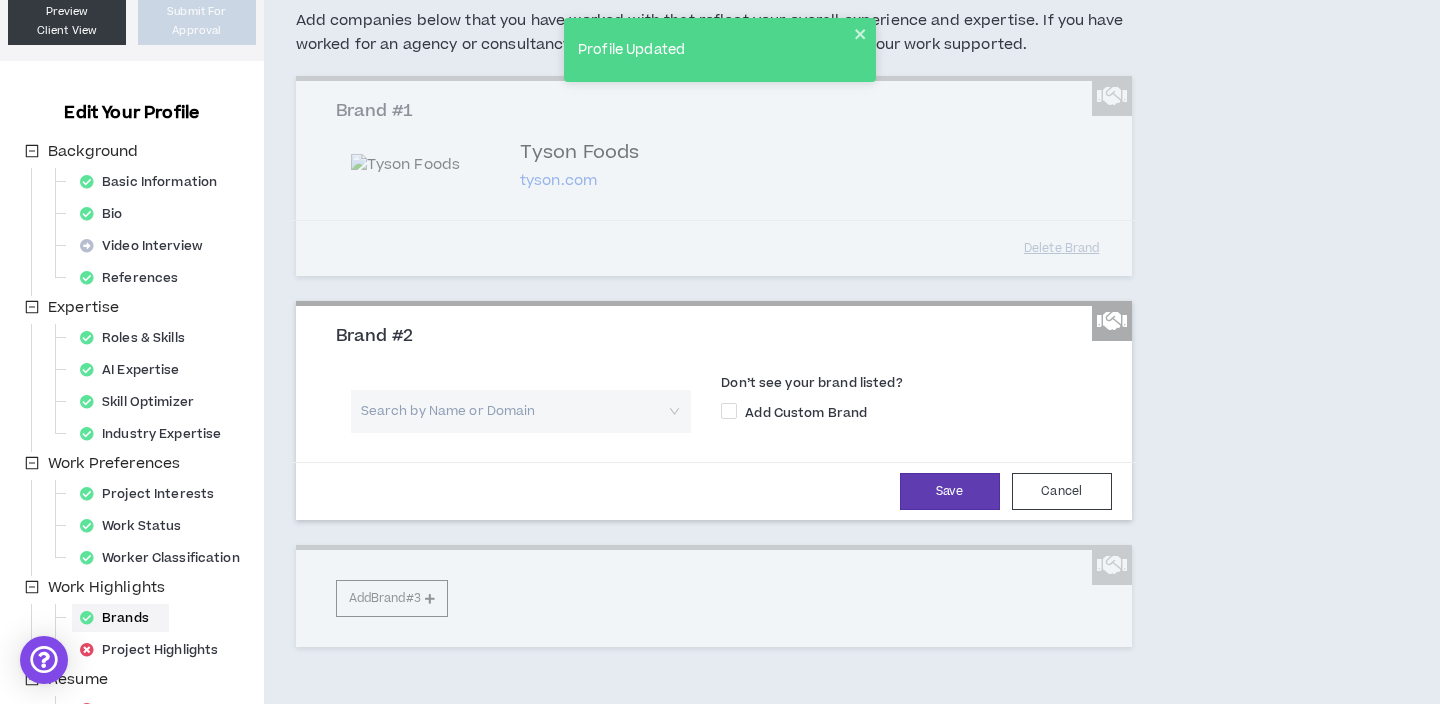 scroll, scrollTop: 220, scrollLeft: 0, axis: vertical 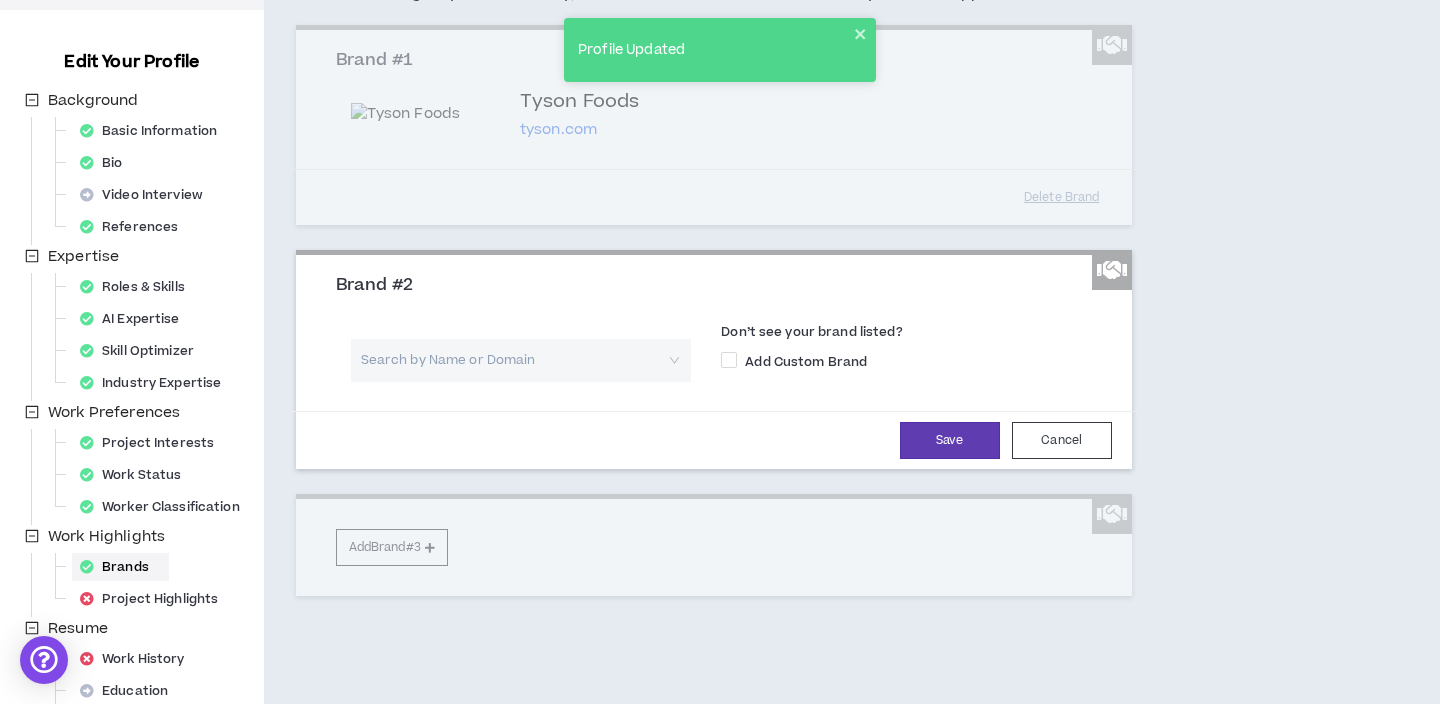 click at bounding box center [514, 360] 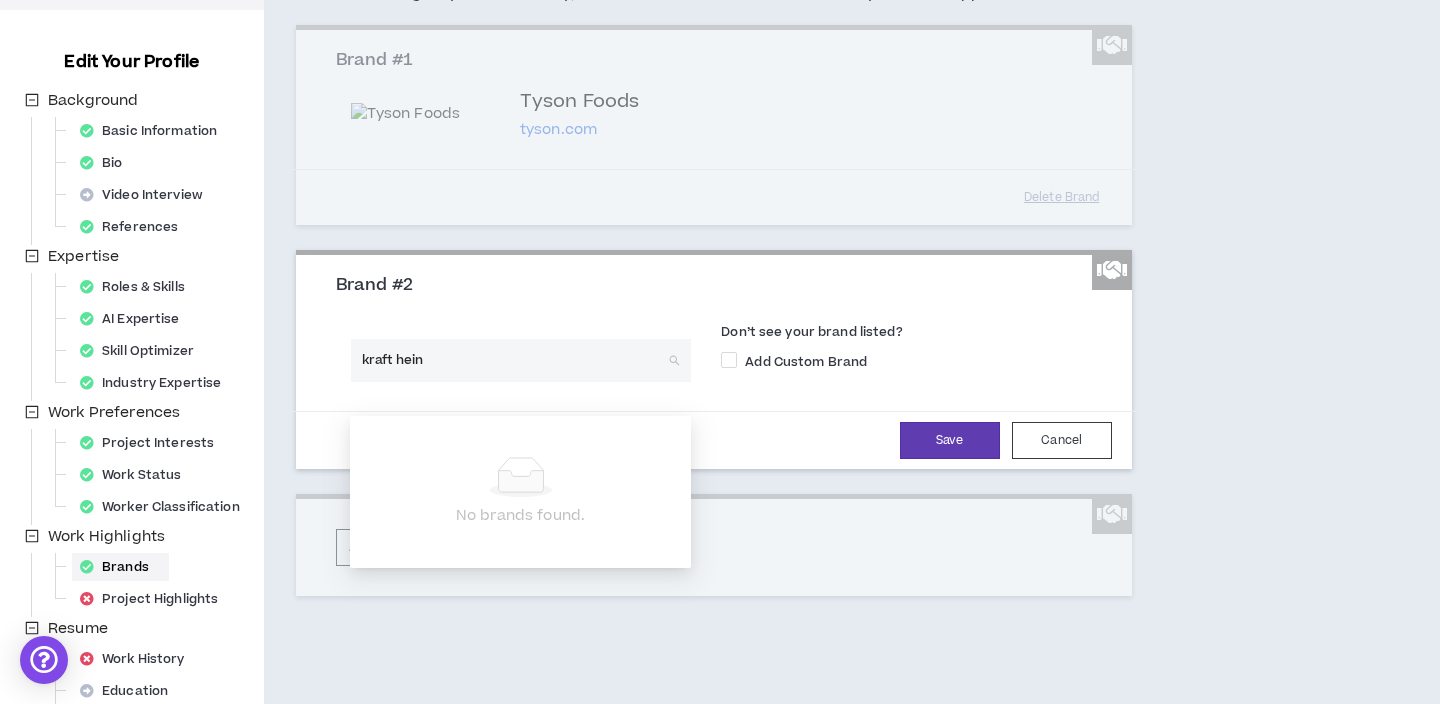 type on "kraft heinz" 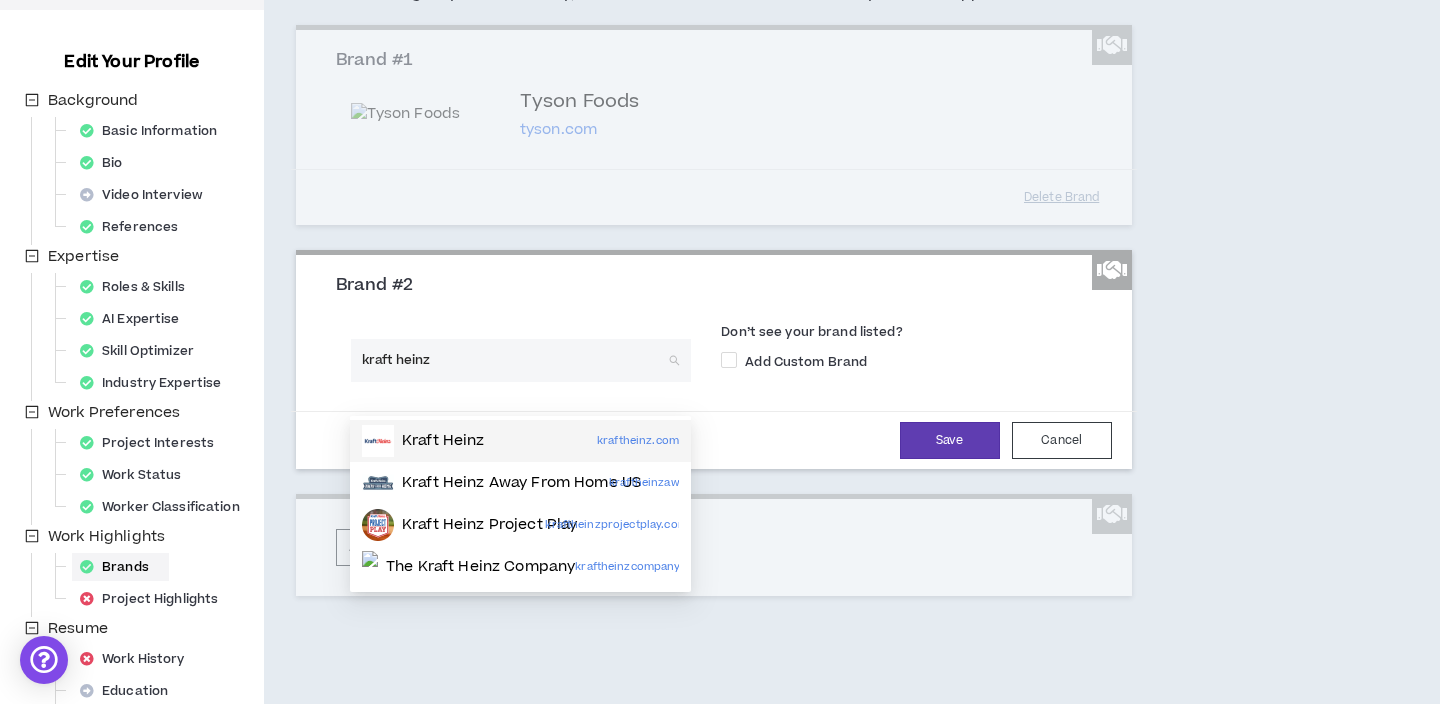 click on "Kraft Heinz kraftheinz.com" at bounding box center [520, 441] 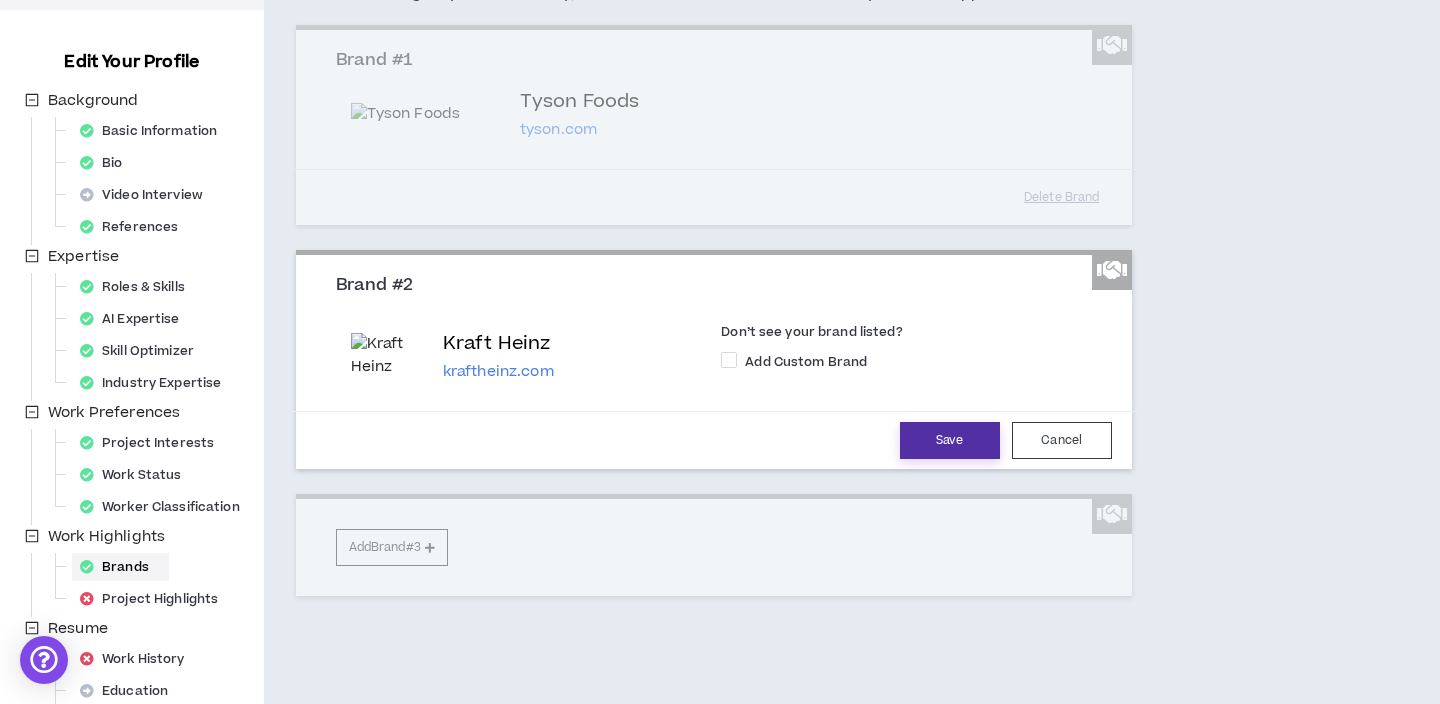 click on "Save" at bounding box center (950, 440) 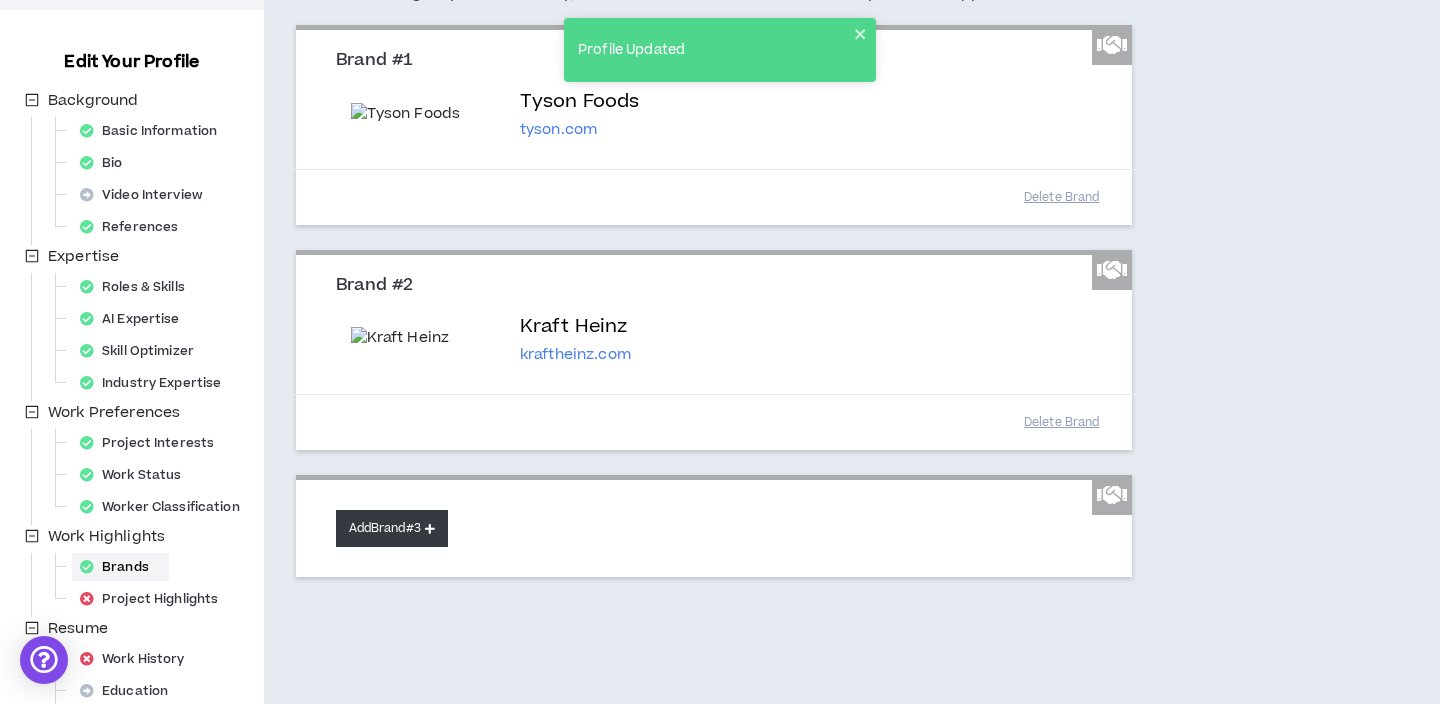 click on "Add  Brand  #3" at bounding box center [392, 528] 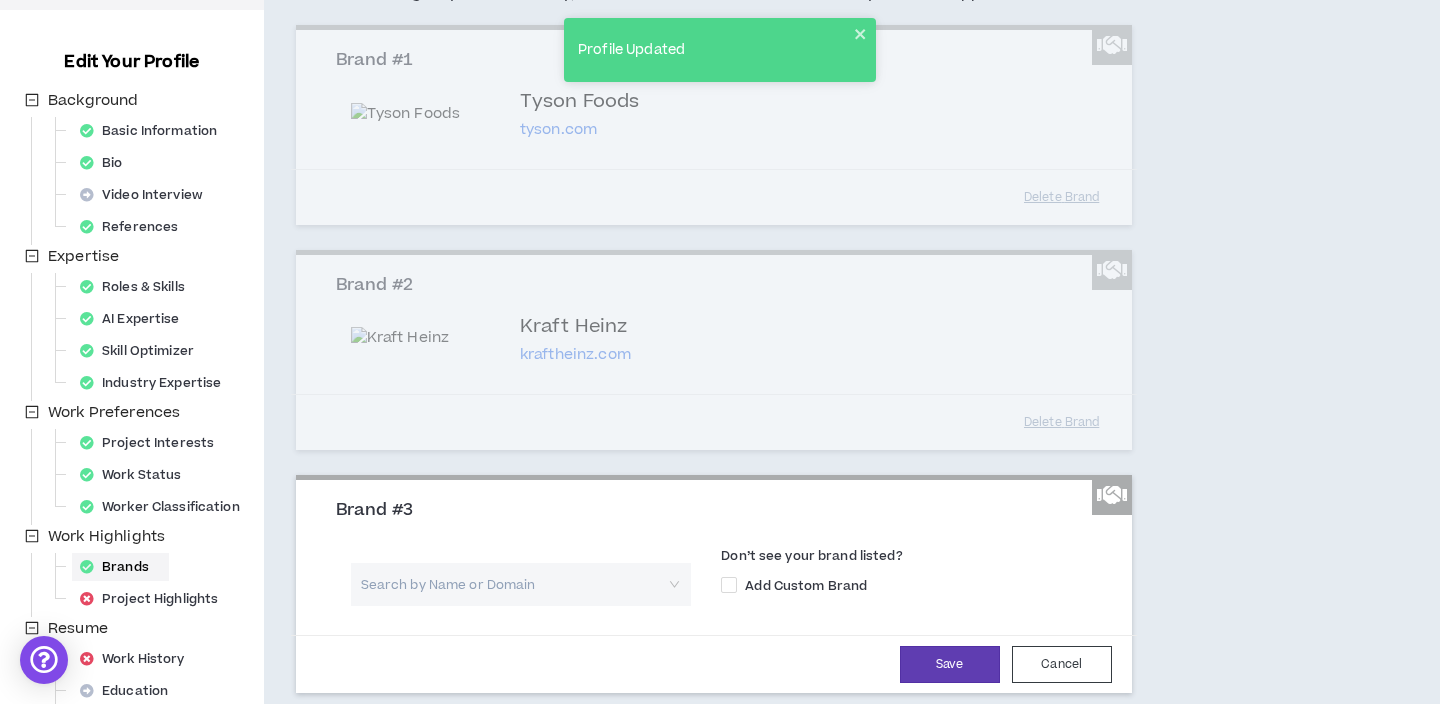 click at bounding box center [514, 584] 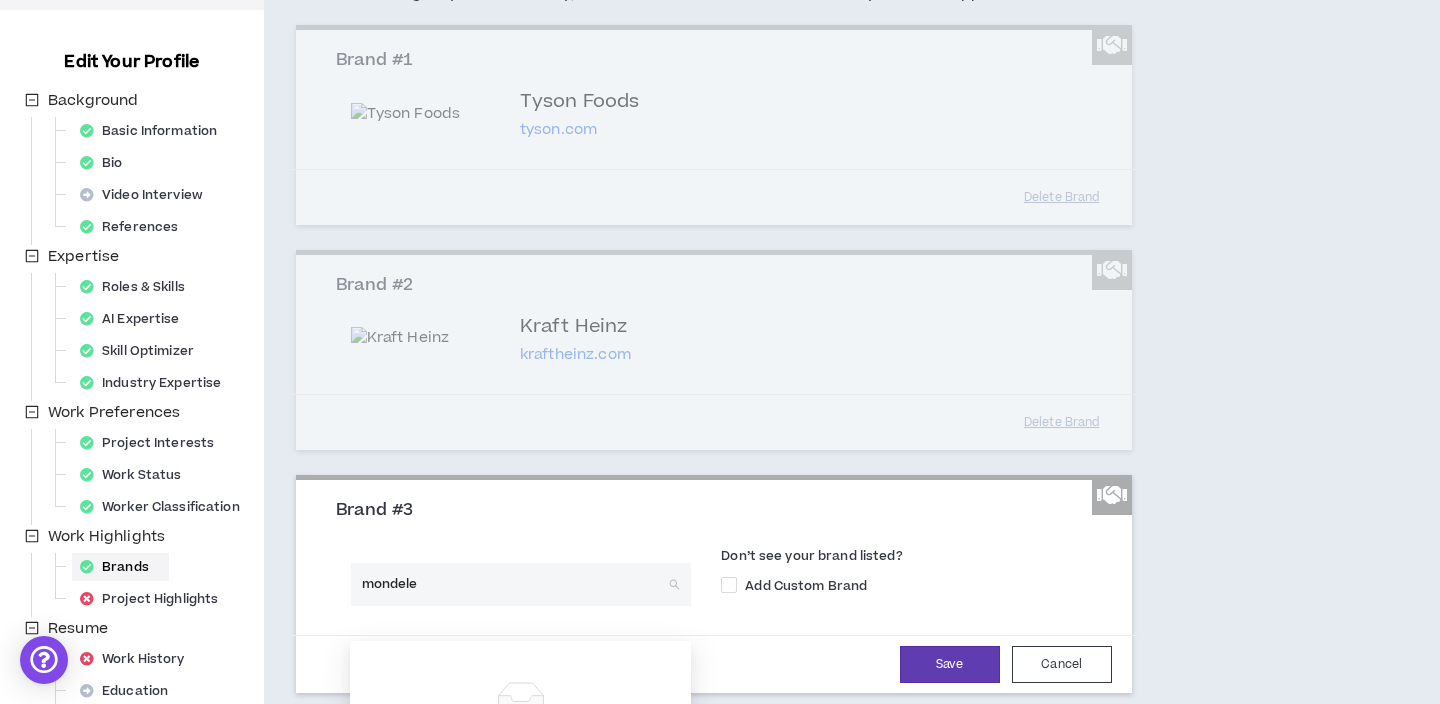 type on "mondelez" 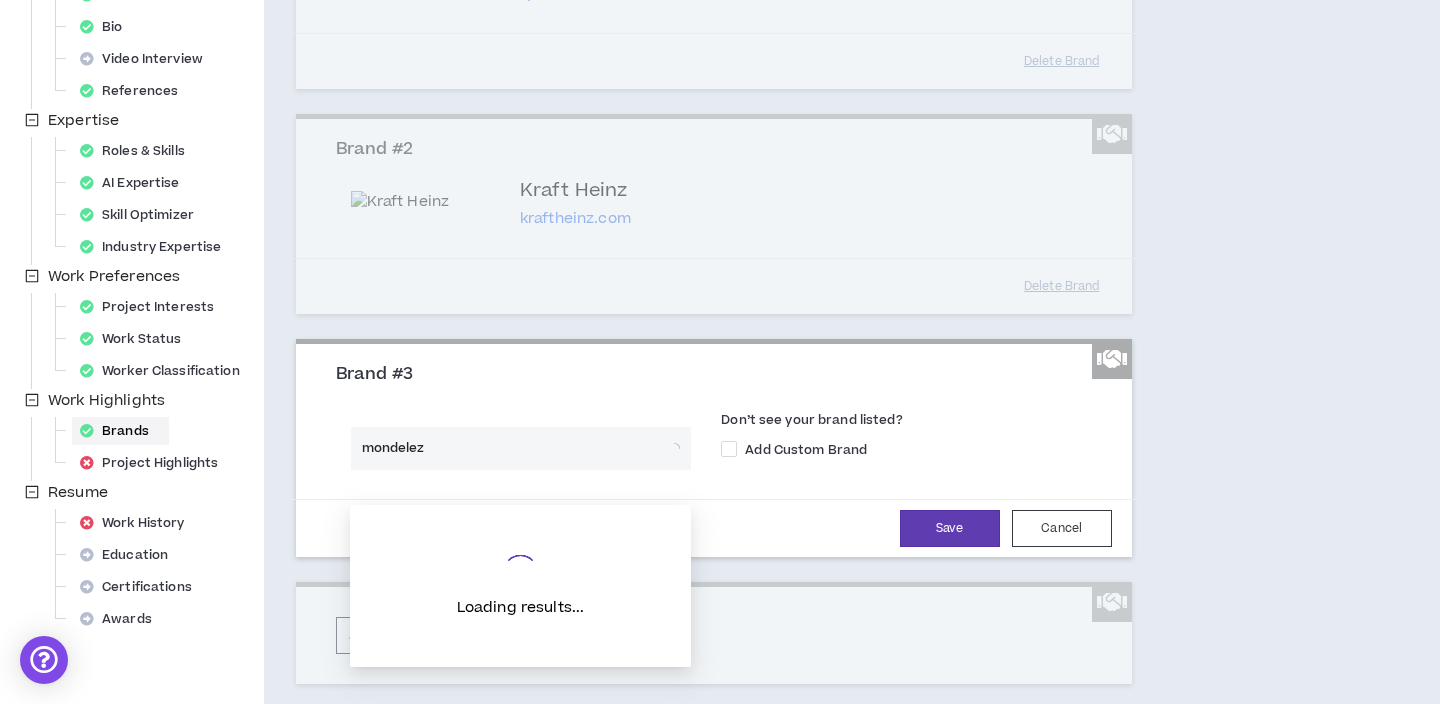 scroll, scrollTop: 458, scrollLeft: 0, axis: vertical 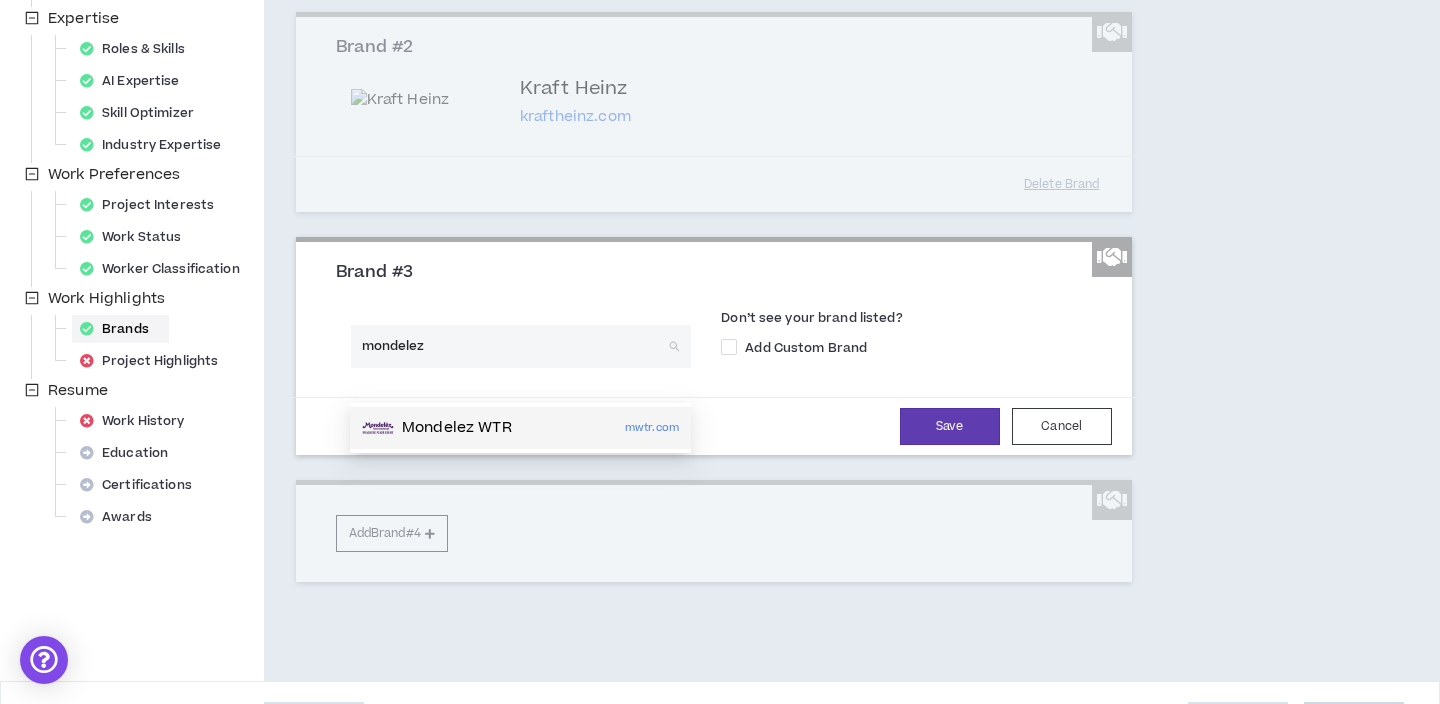 click on "Mondelez WTR" at bounding box center (457, 428) 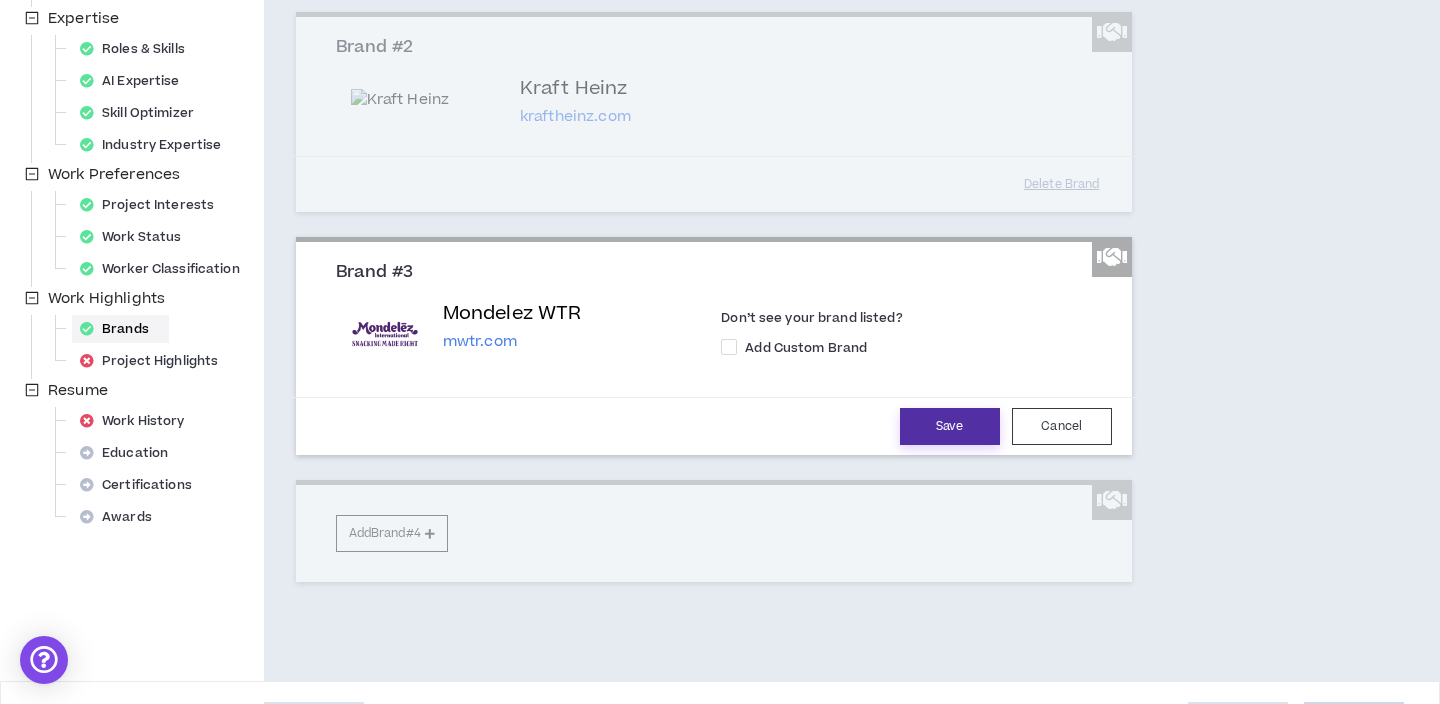 click on "Save" at bounding box center [950, 426] 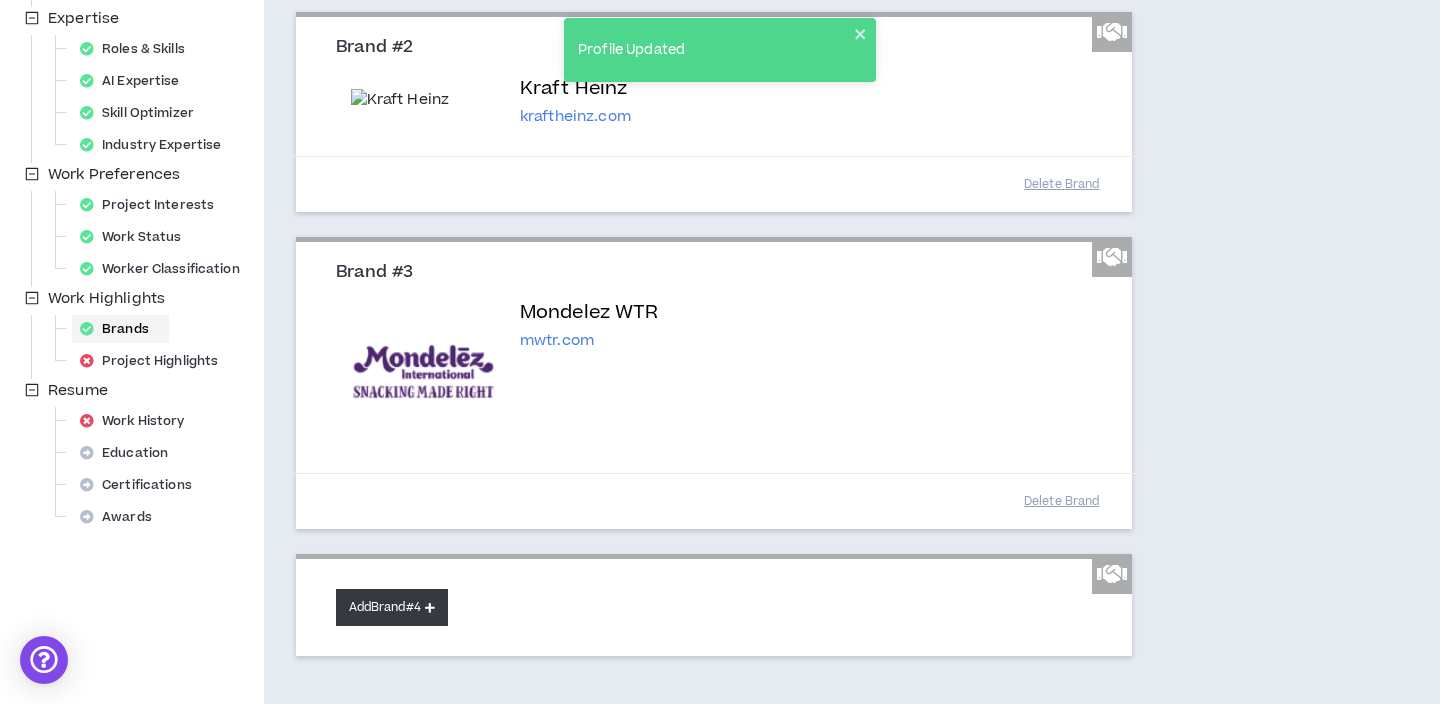 click on "Add  Brand  #4" at bounding box center [392, 607] 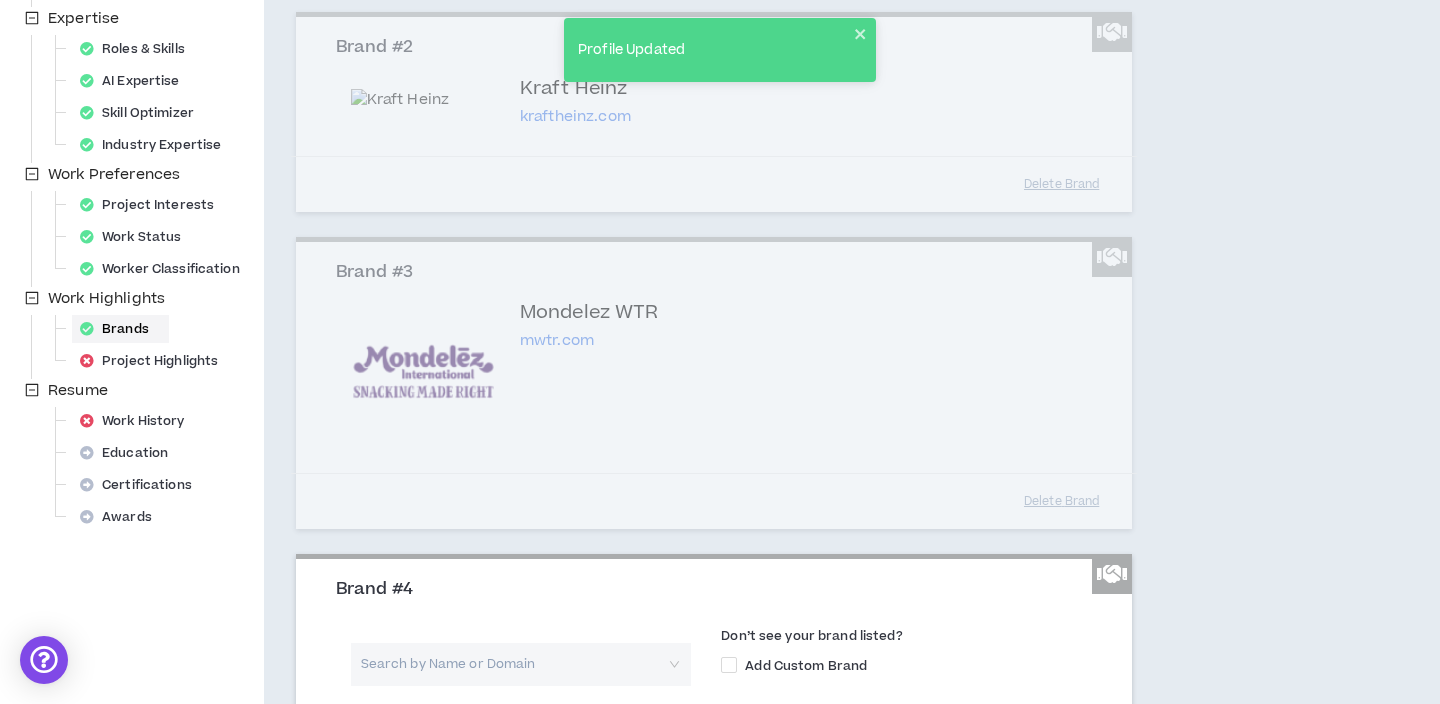 type 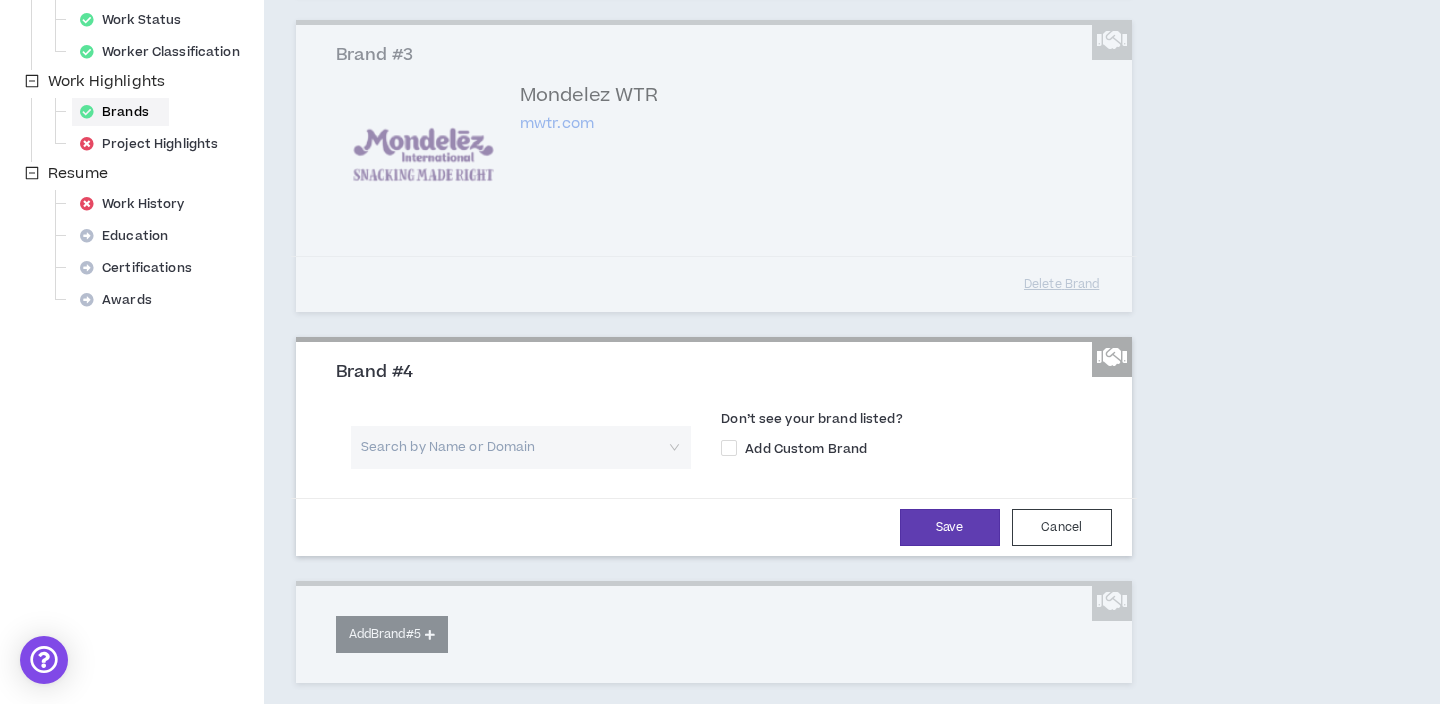 scroll, scrollTop: 697, scrollLeft: 0, axis: vertical 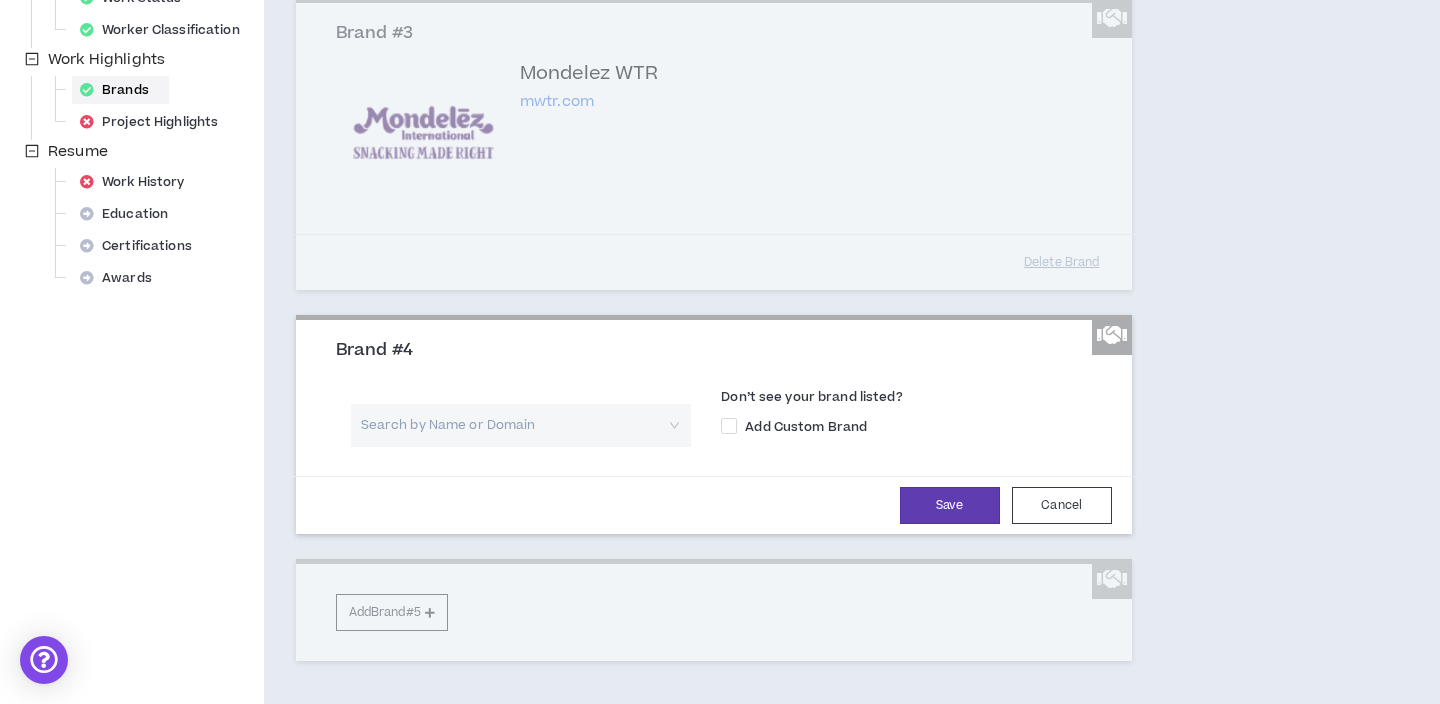 click at bounding box center [514, 425] 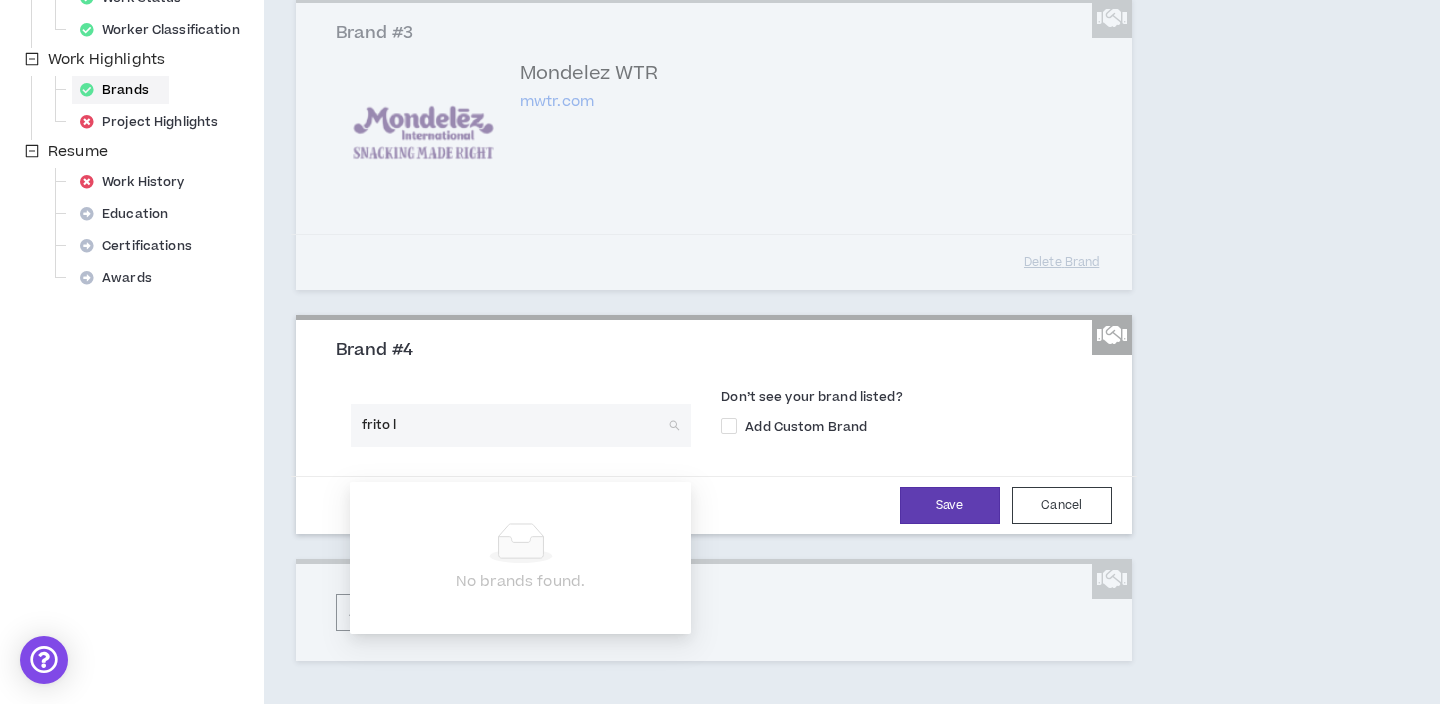 type on "frito" 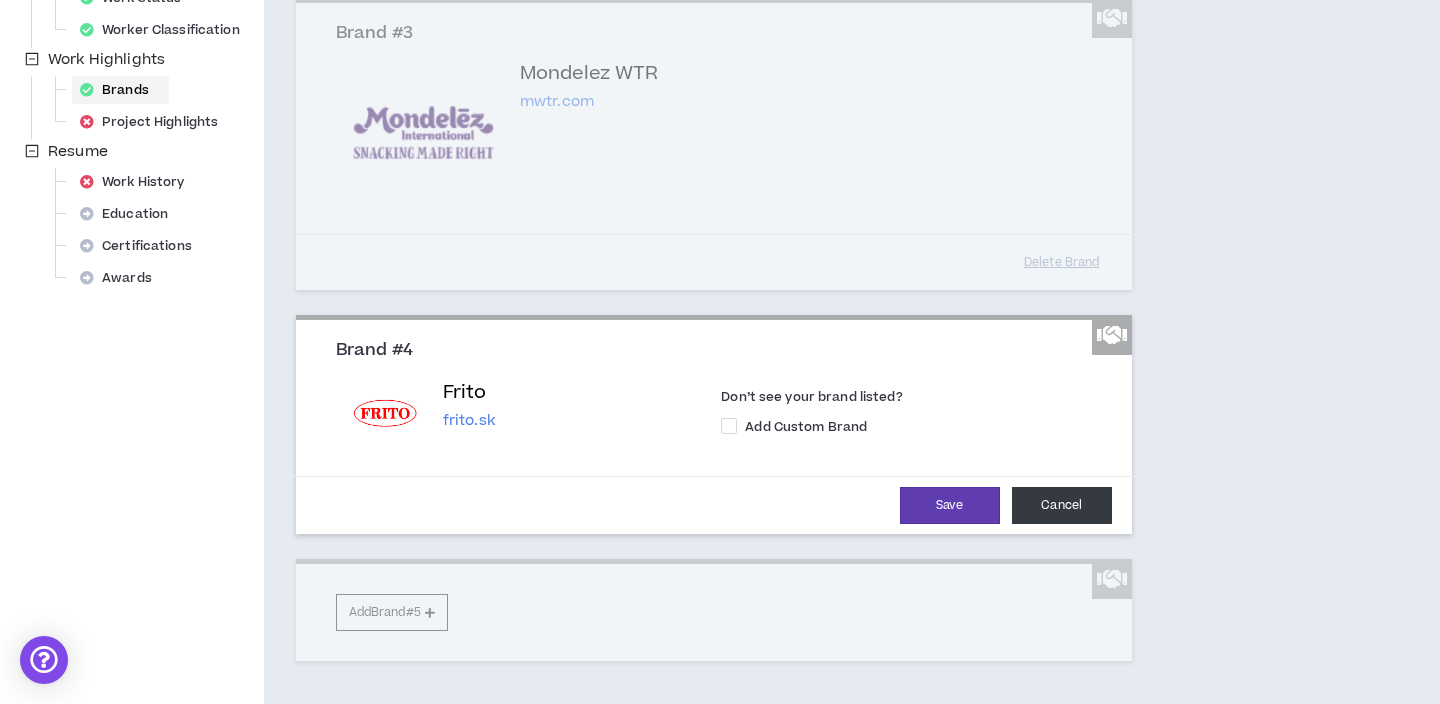click on "Cancel" at bounding box center (1062, 505) 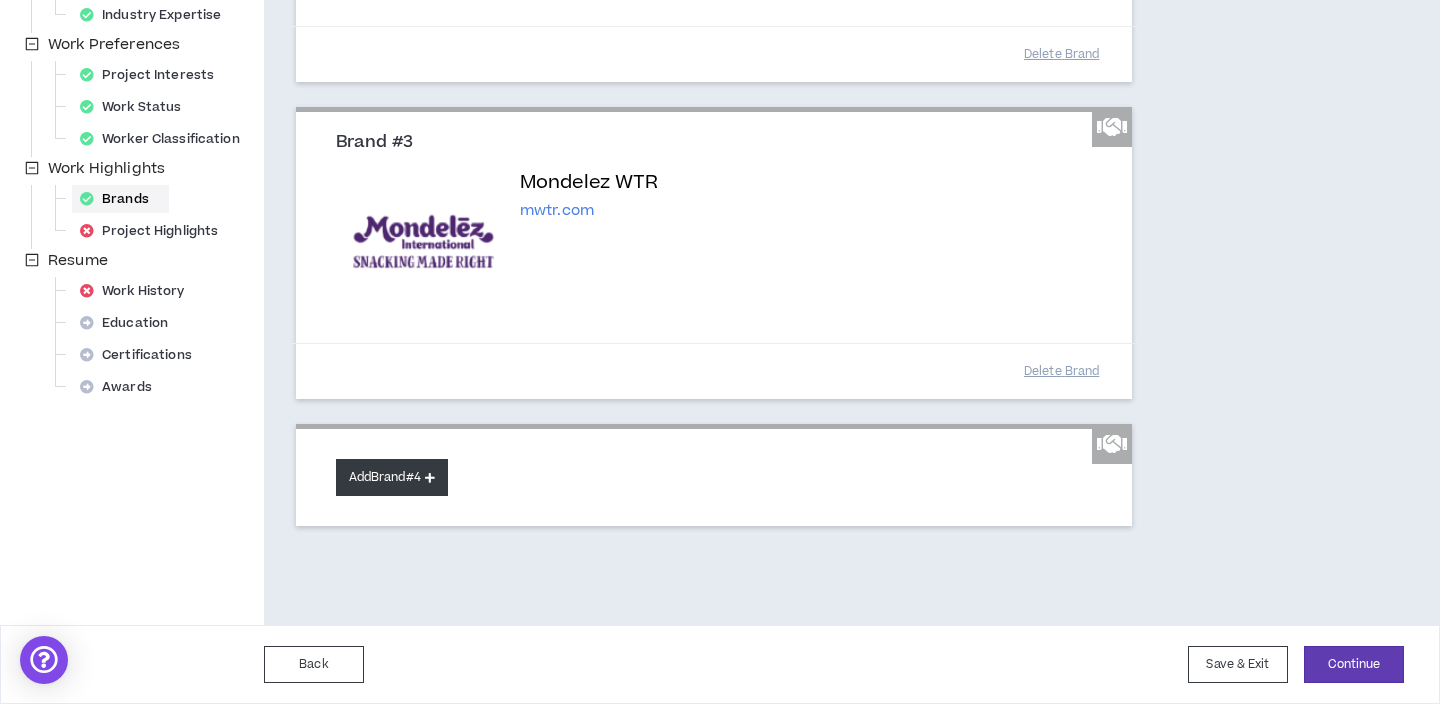 click on "Add  Brand  #4" at bounding box center (392, 477) 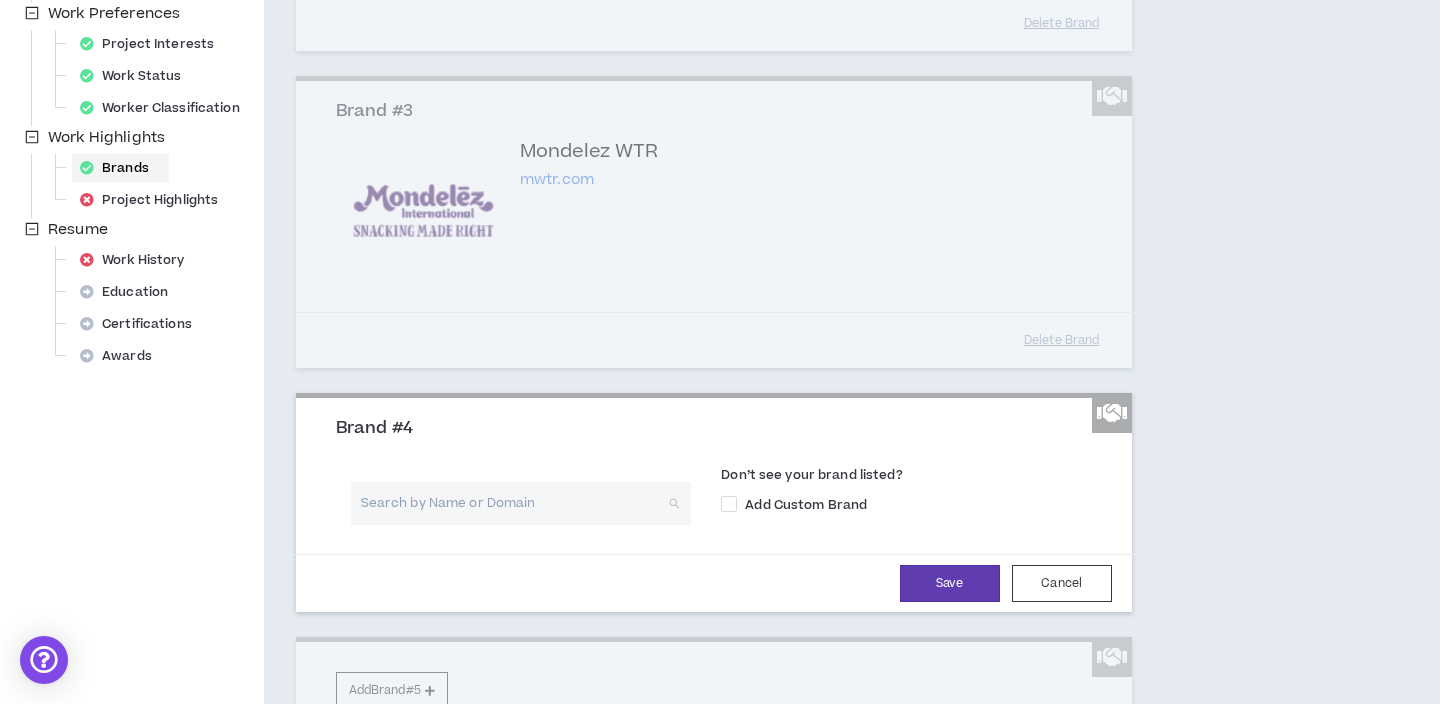 click at bounding box center (514, 503) 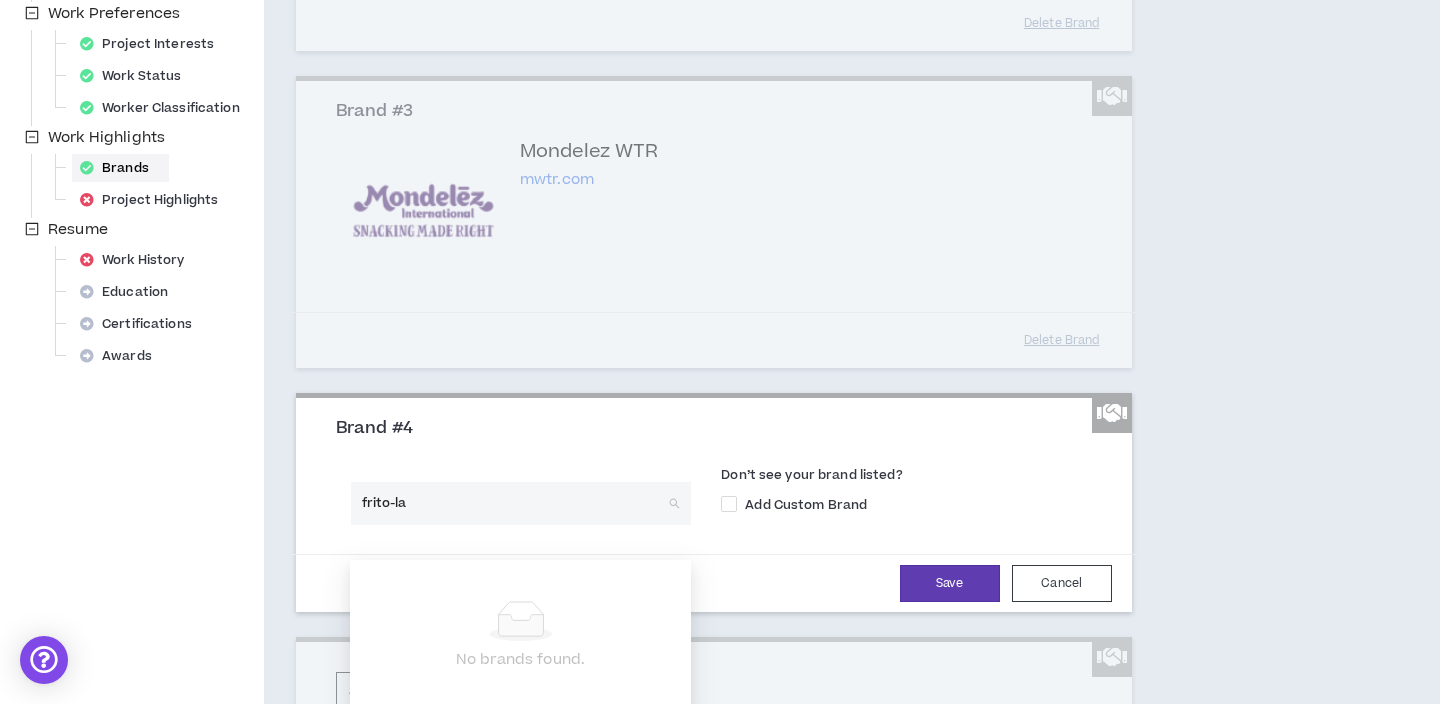 type on "frito-lay" 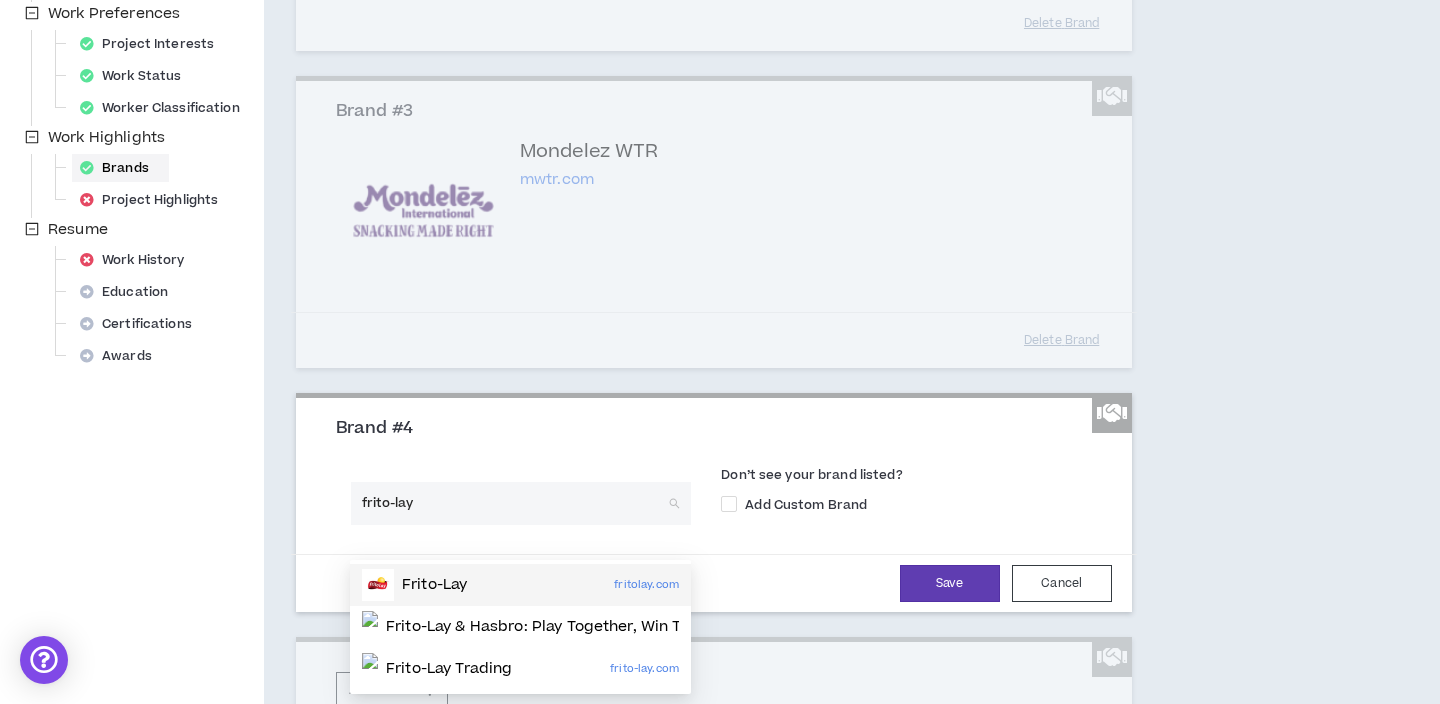 click on "Frito-Lay" at bounding box center (434, 585) 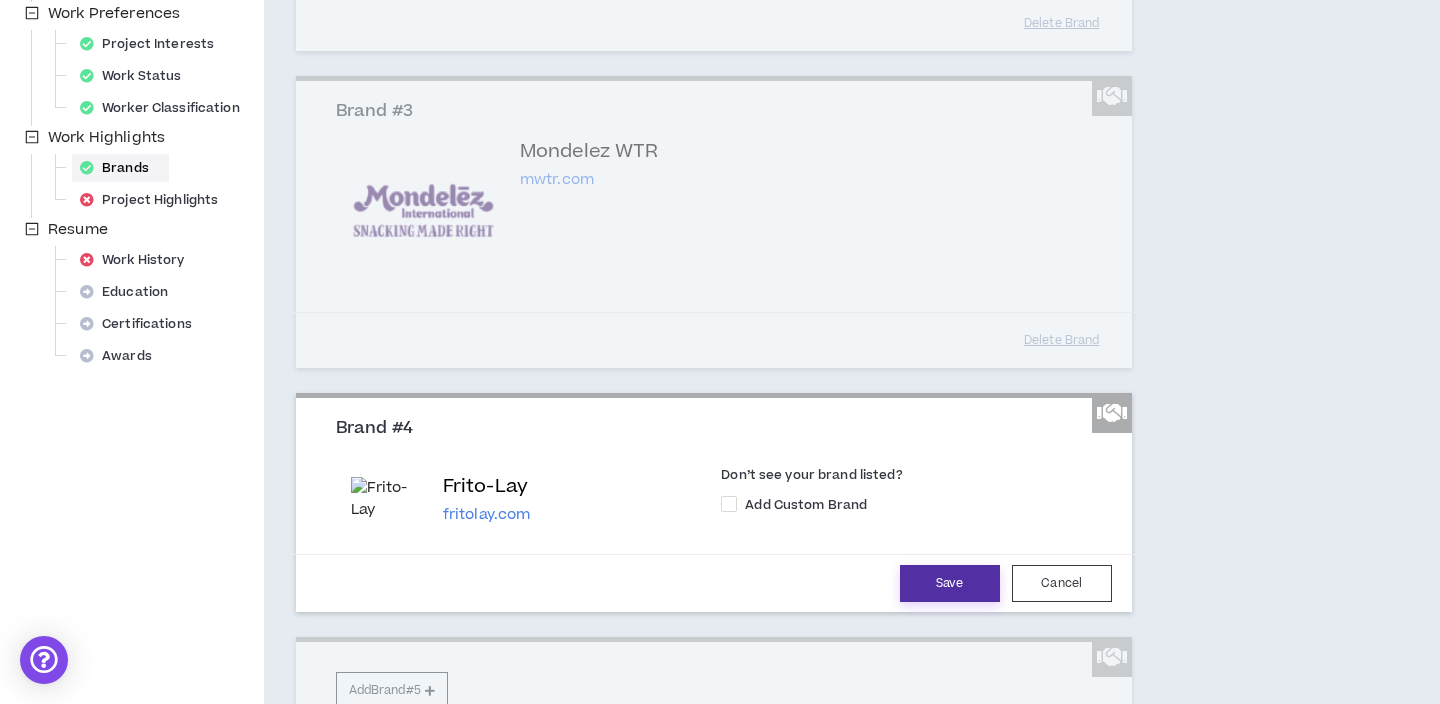 click on "Save" at bounding box center (950, 583) 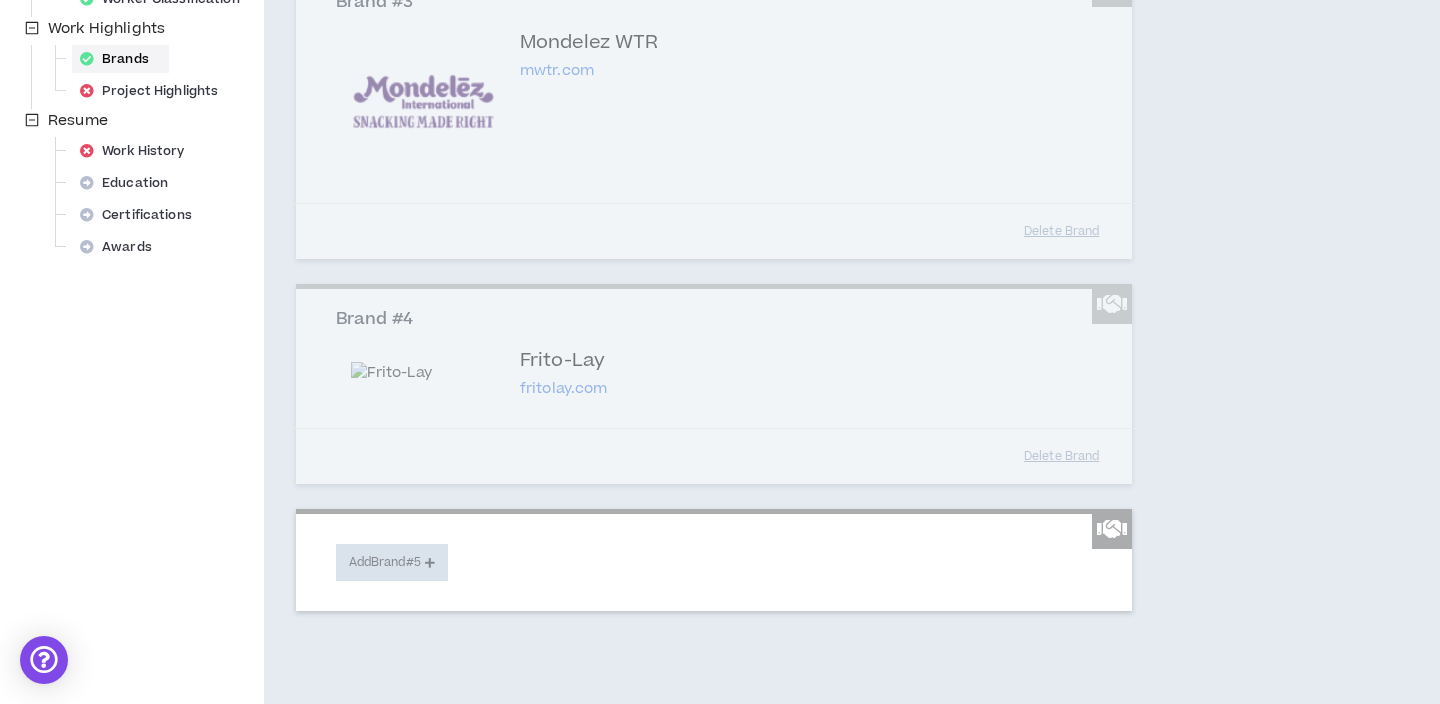 scroll, scrollTop: 887, scrollLeft: 0, axis: vertical 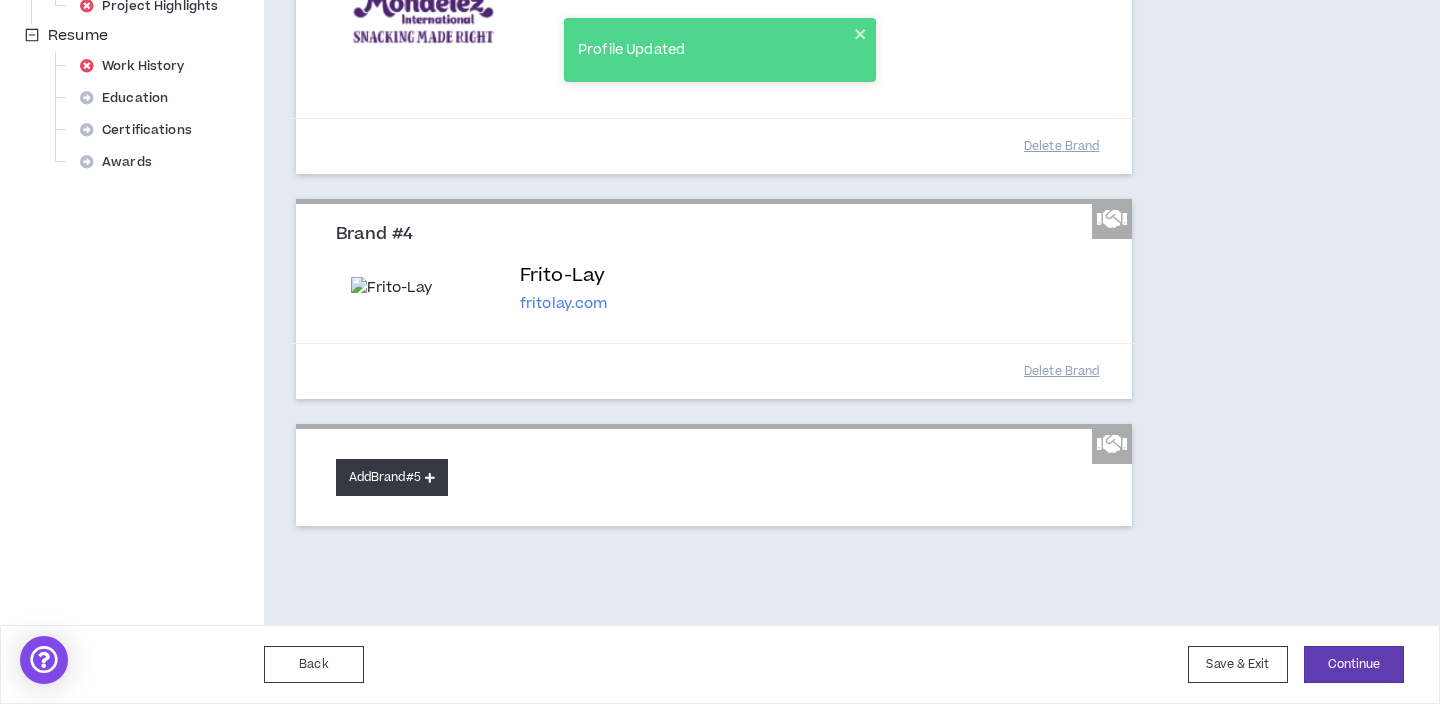 click on "Add  Brand  #5" at bounding box center (392, 477) 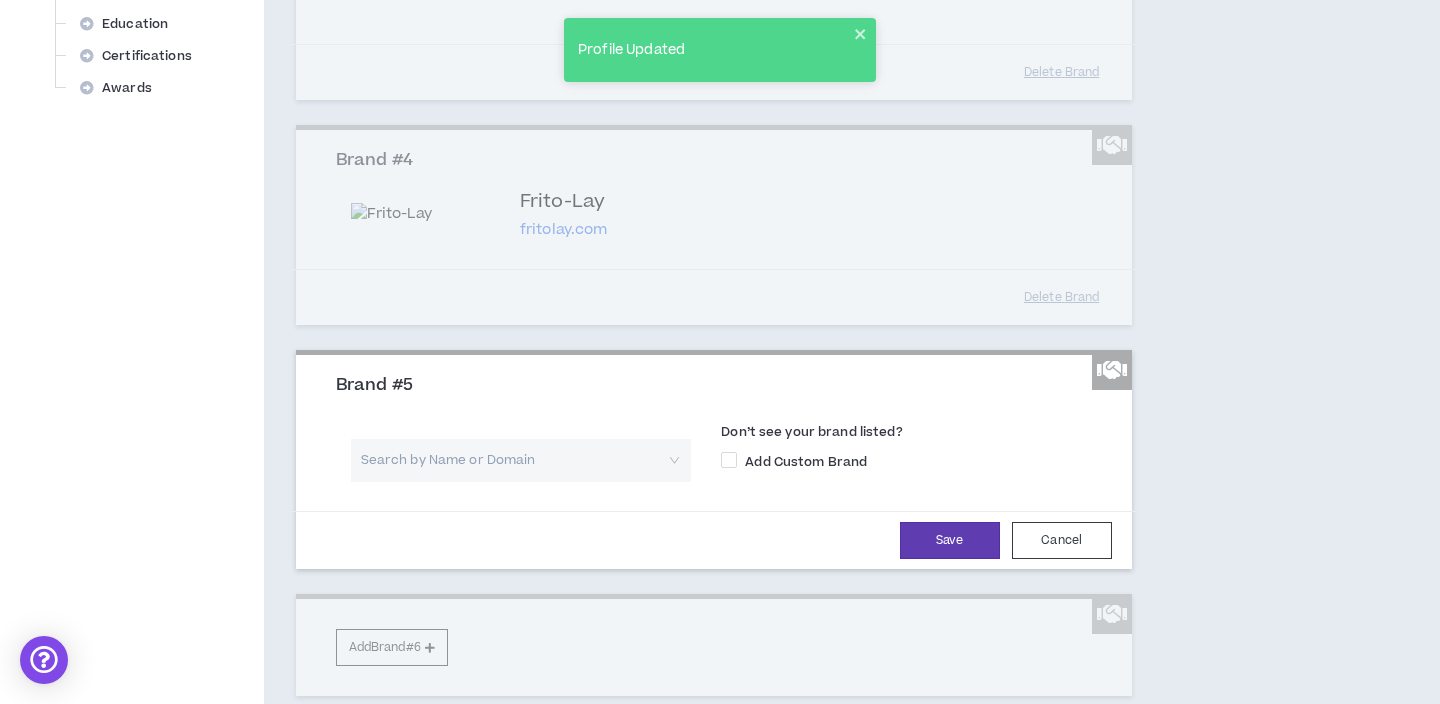 click at bounding box center (514, 460) 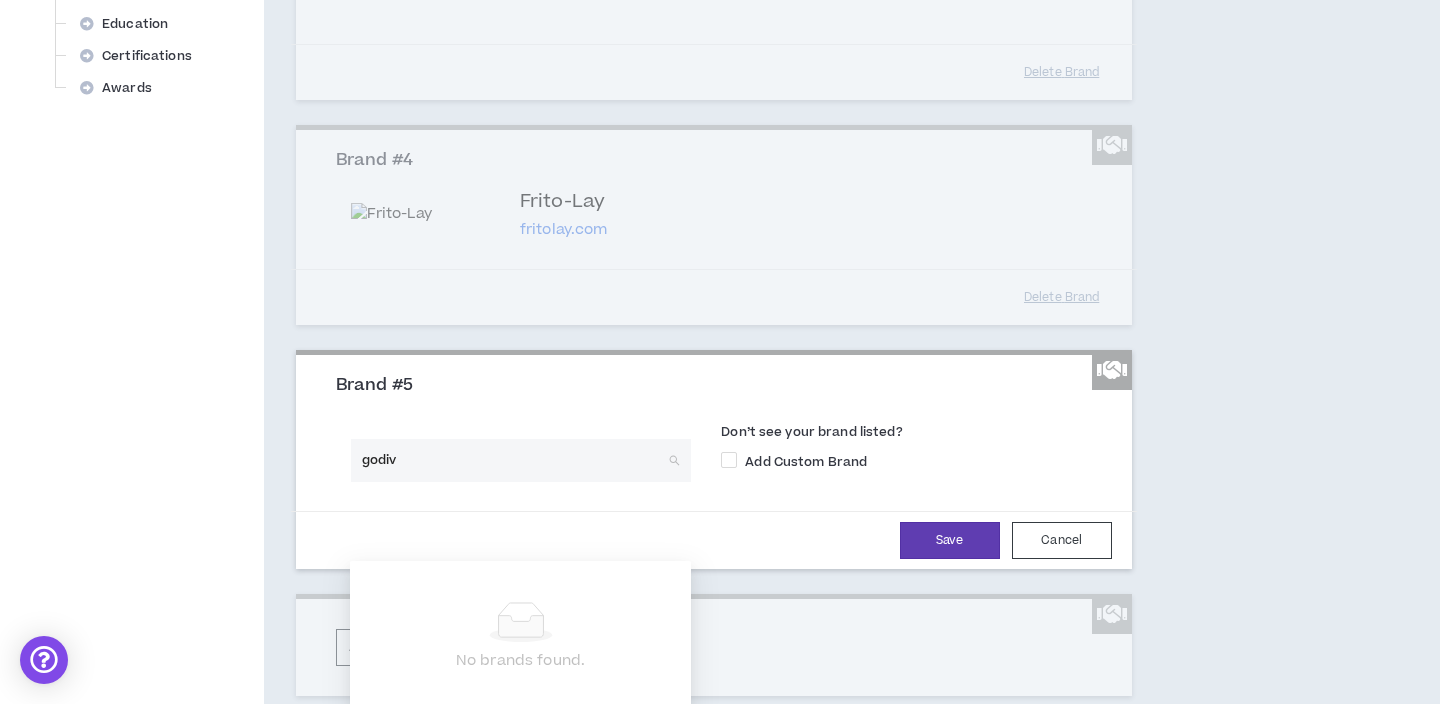 type on "godiva" 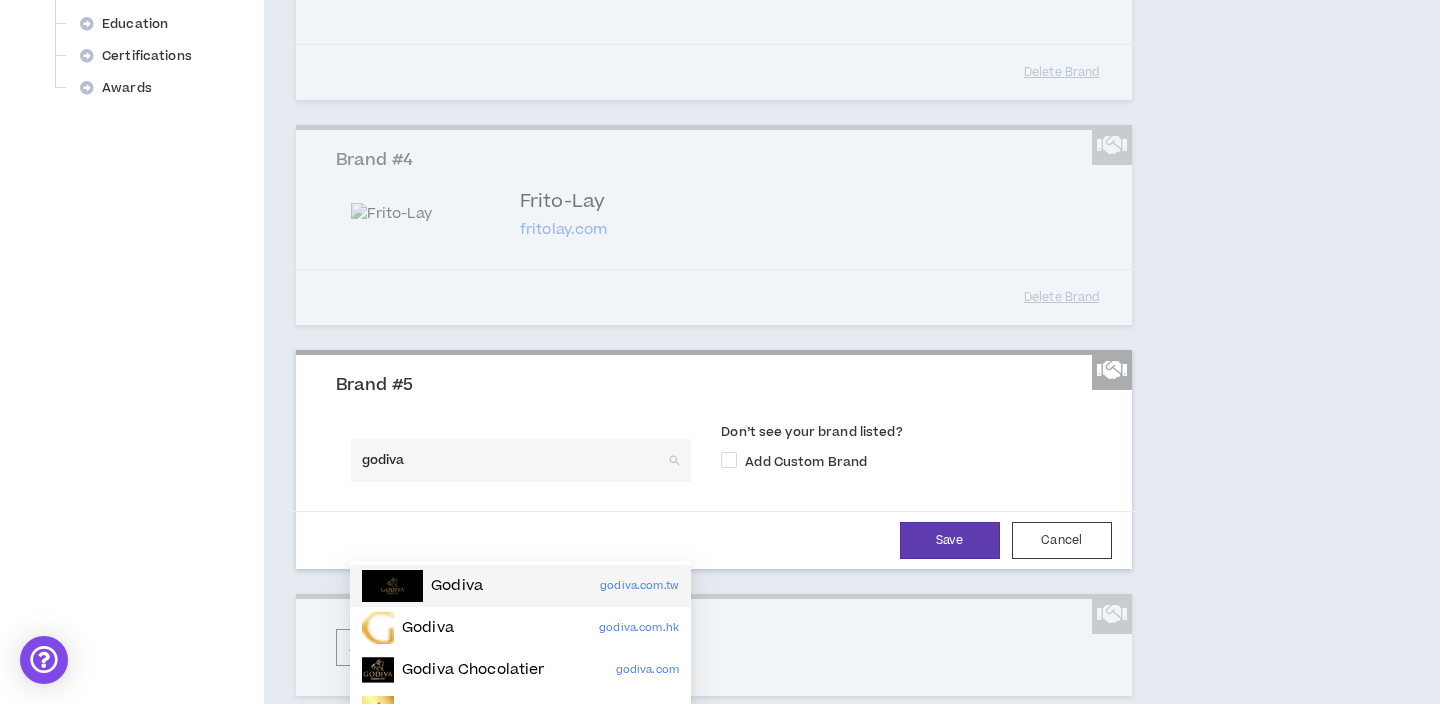click on "Godiva" at bounding box center [422, 586] 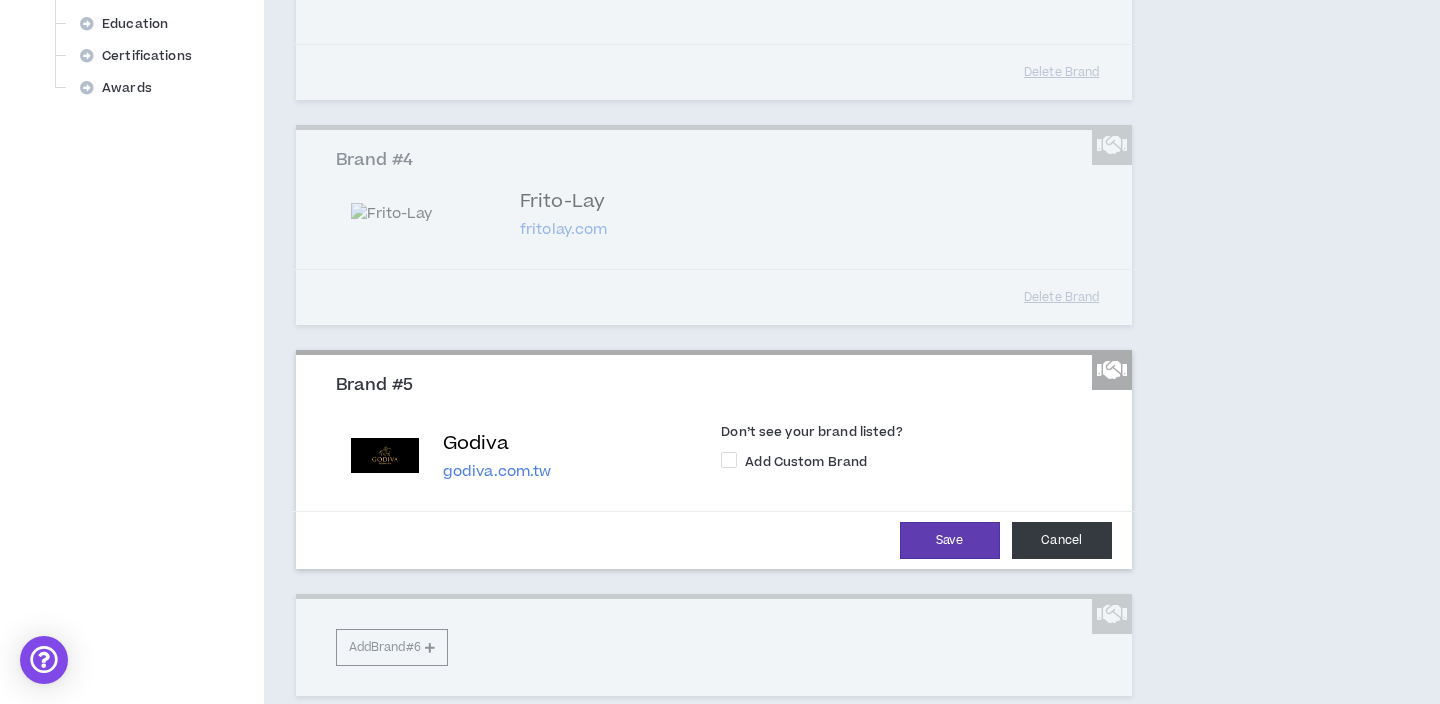 click on "Cancel" at bounding box center [1062, 540] 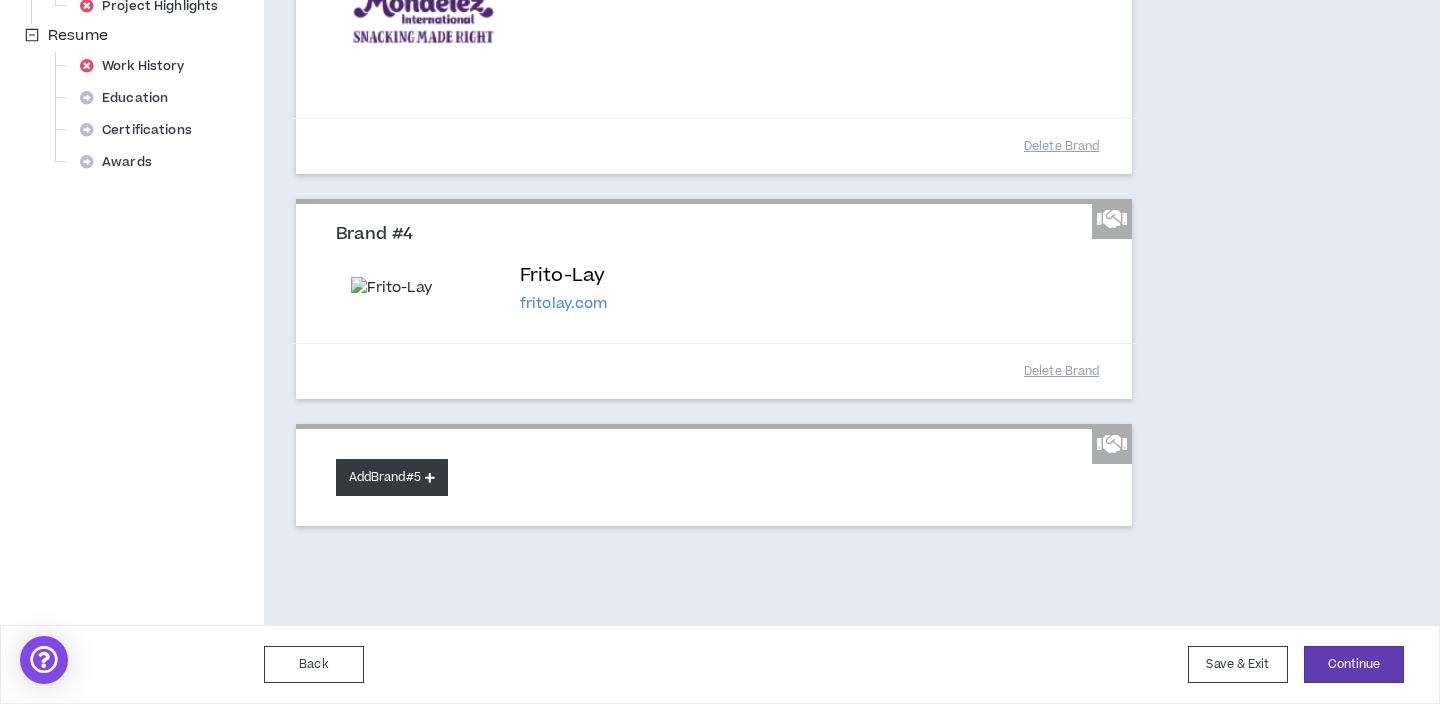 click on "Add  Brand  #5" at bounding box center [392, 477] 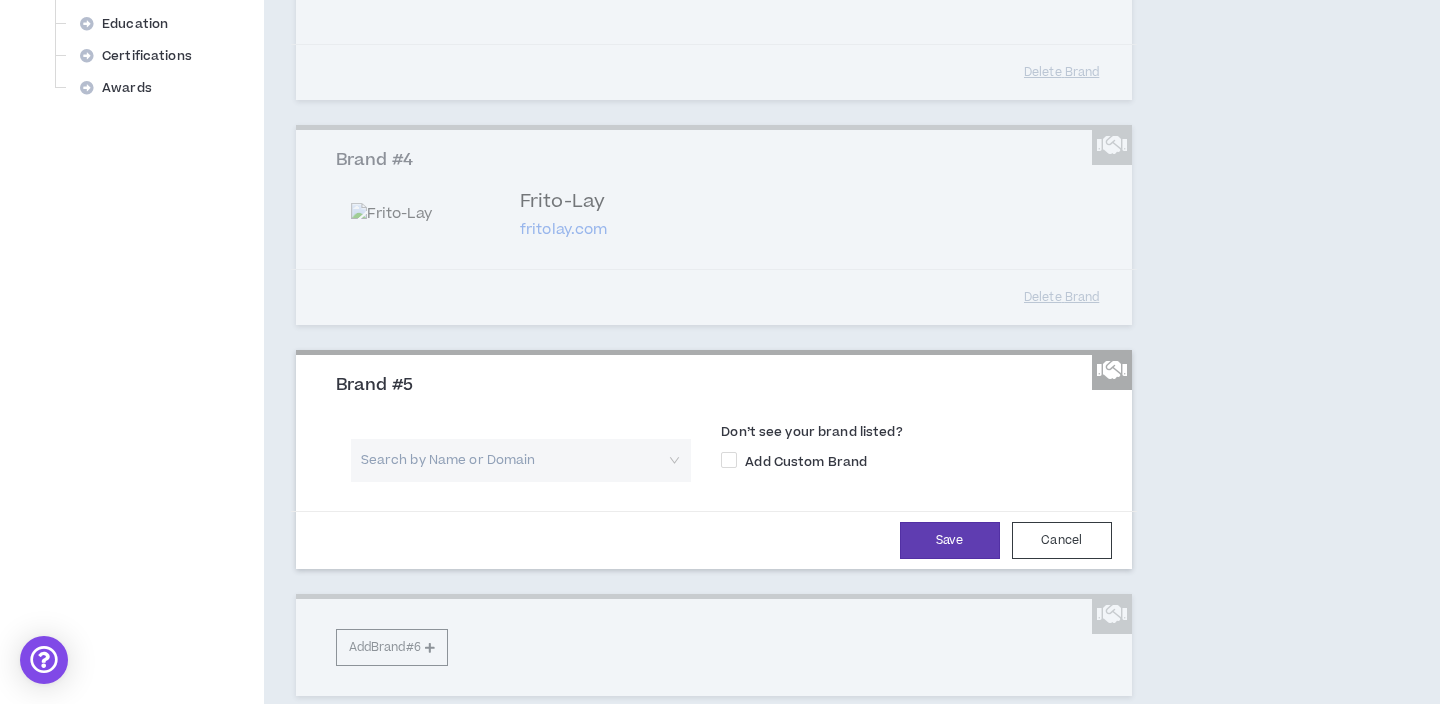 click at bounding box center (514, 460) 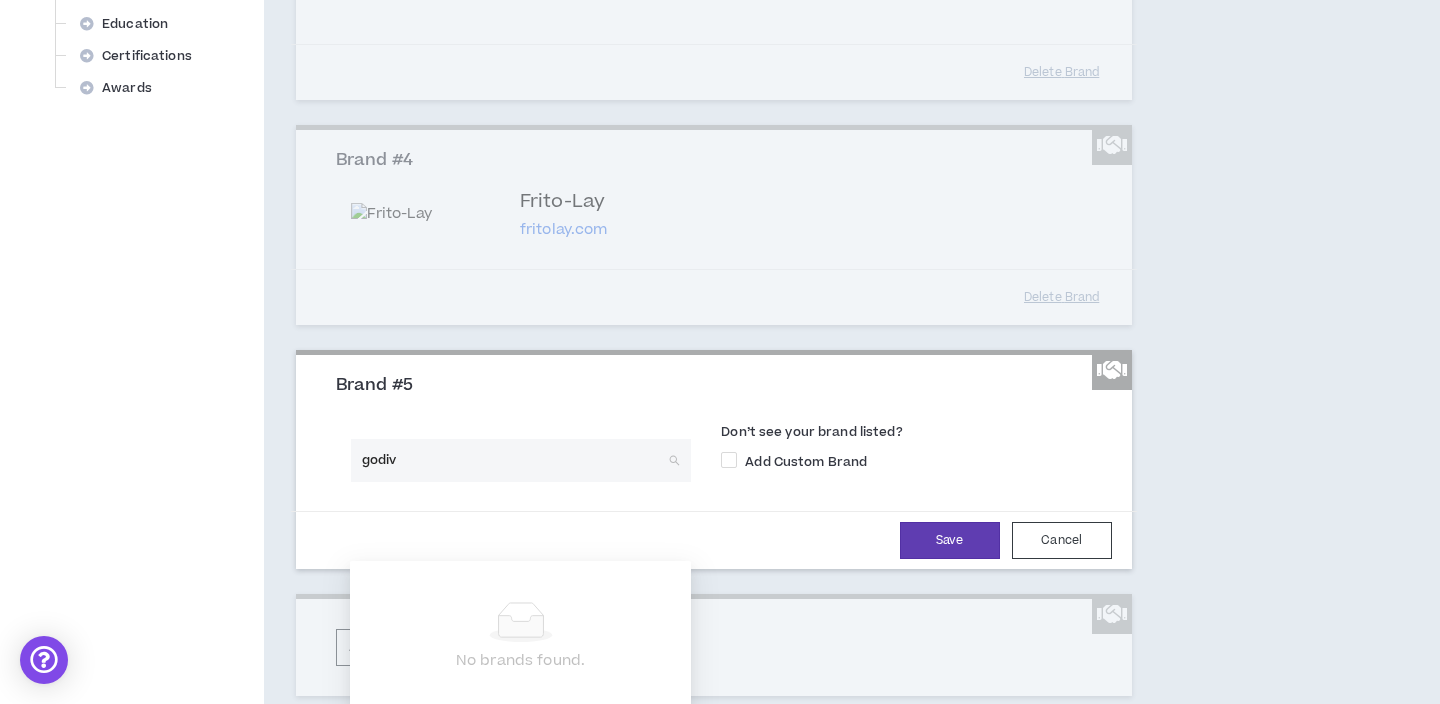 type on "godiva" 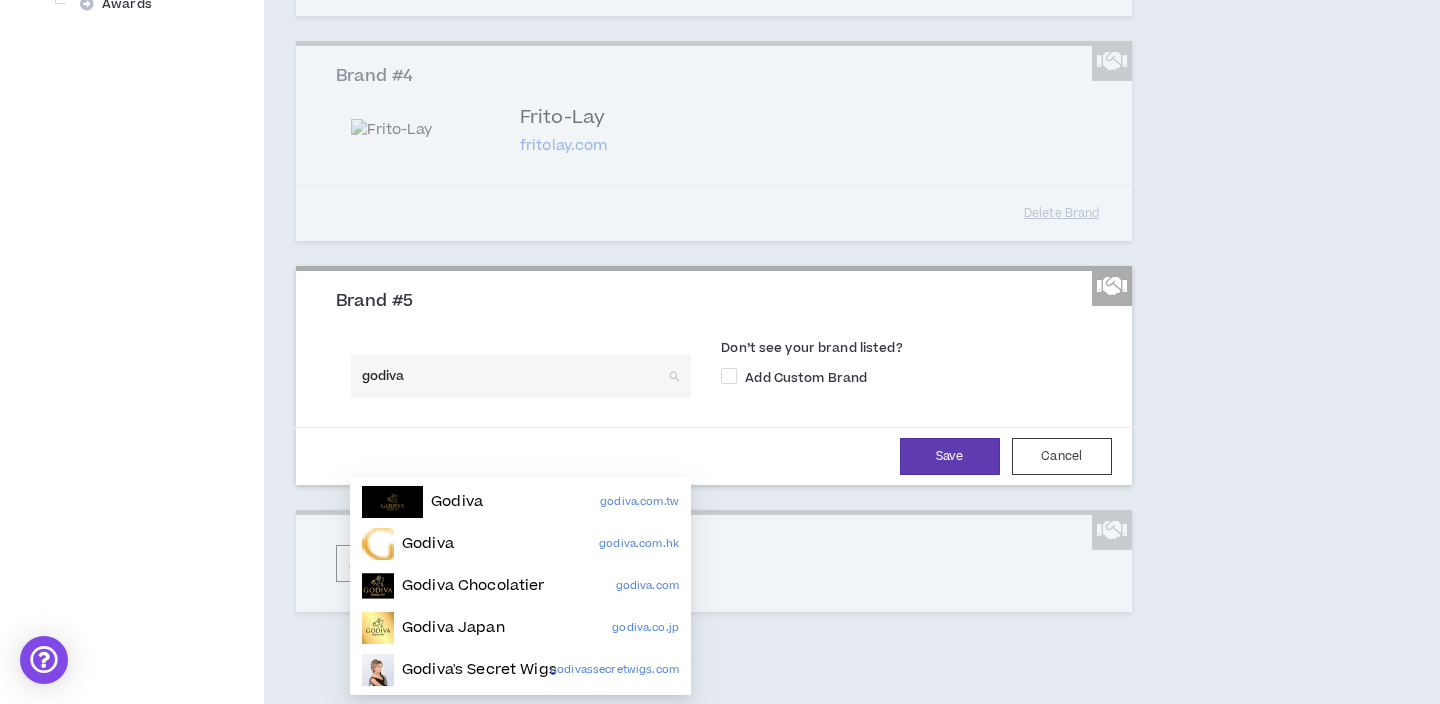 scroll, scrollTop: 977, scrollLeft: 0, axis: vertical 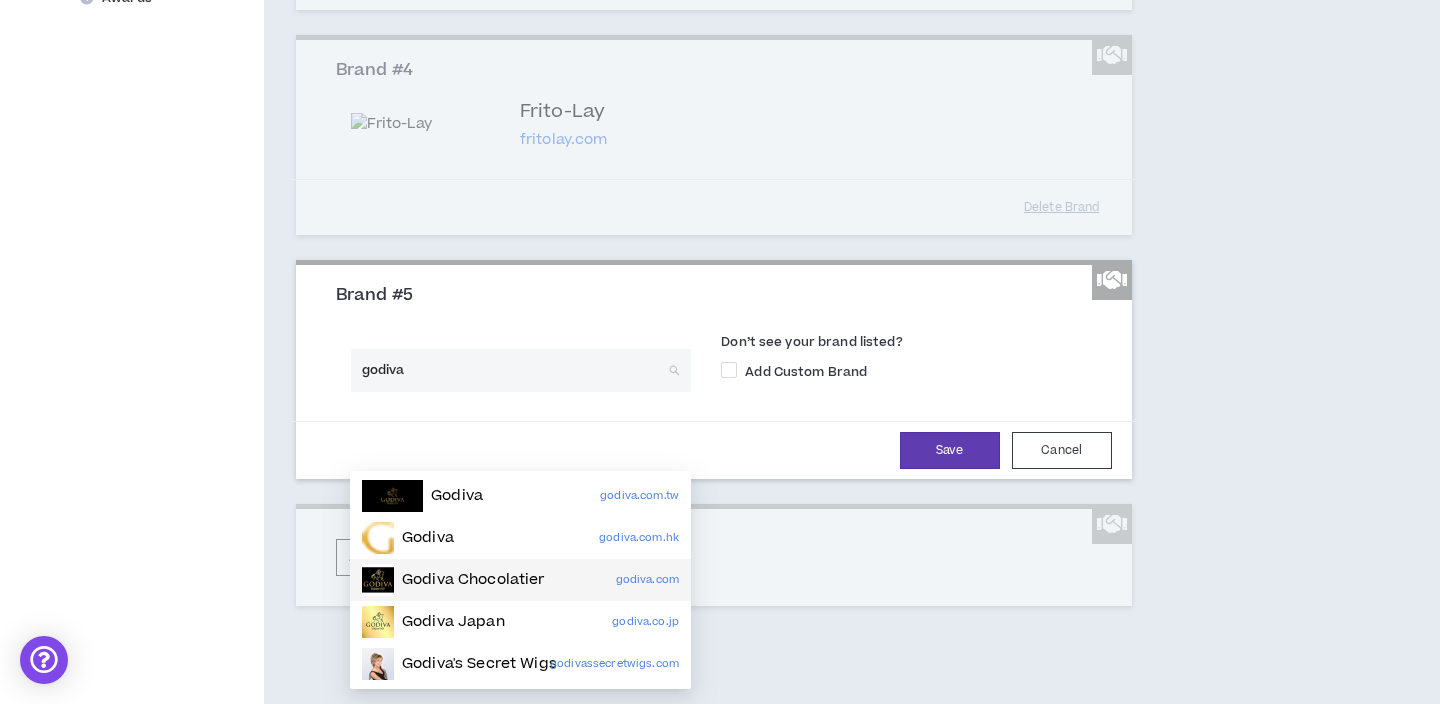 click on "Godiva Chocolatier" at bounding box center [473, 580] 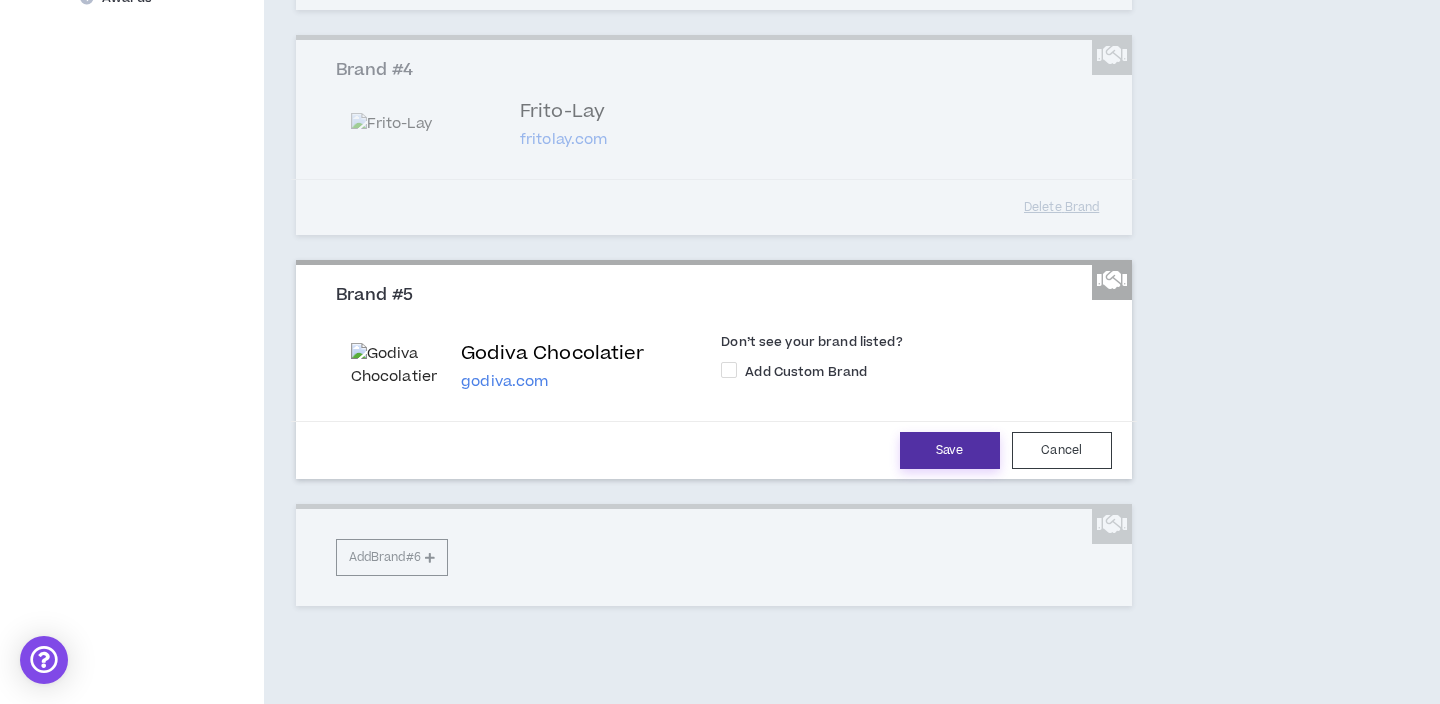 click on "Save" at bounding box center (950, 450) 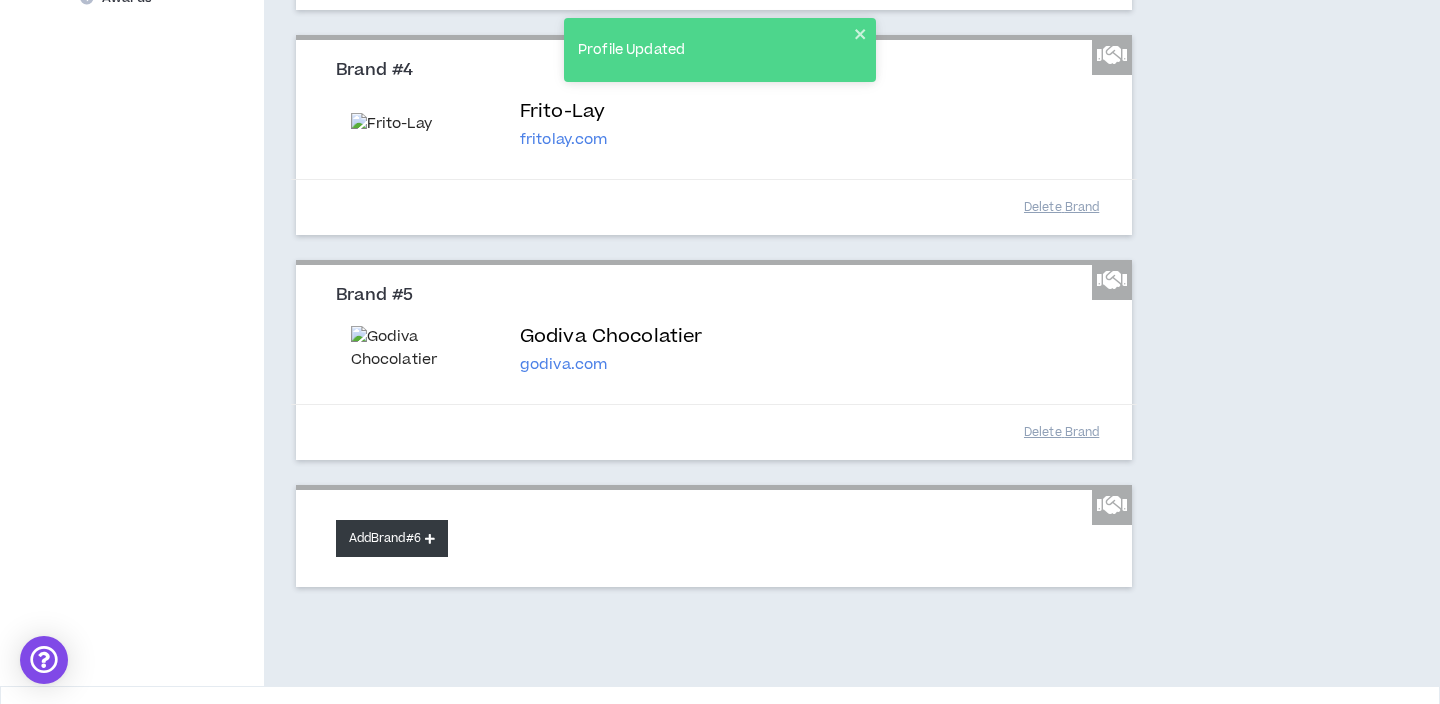 click on "Add  Brand  #6" at bounding box center (392, 538) 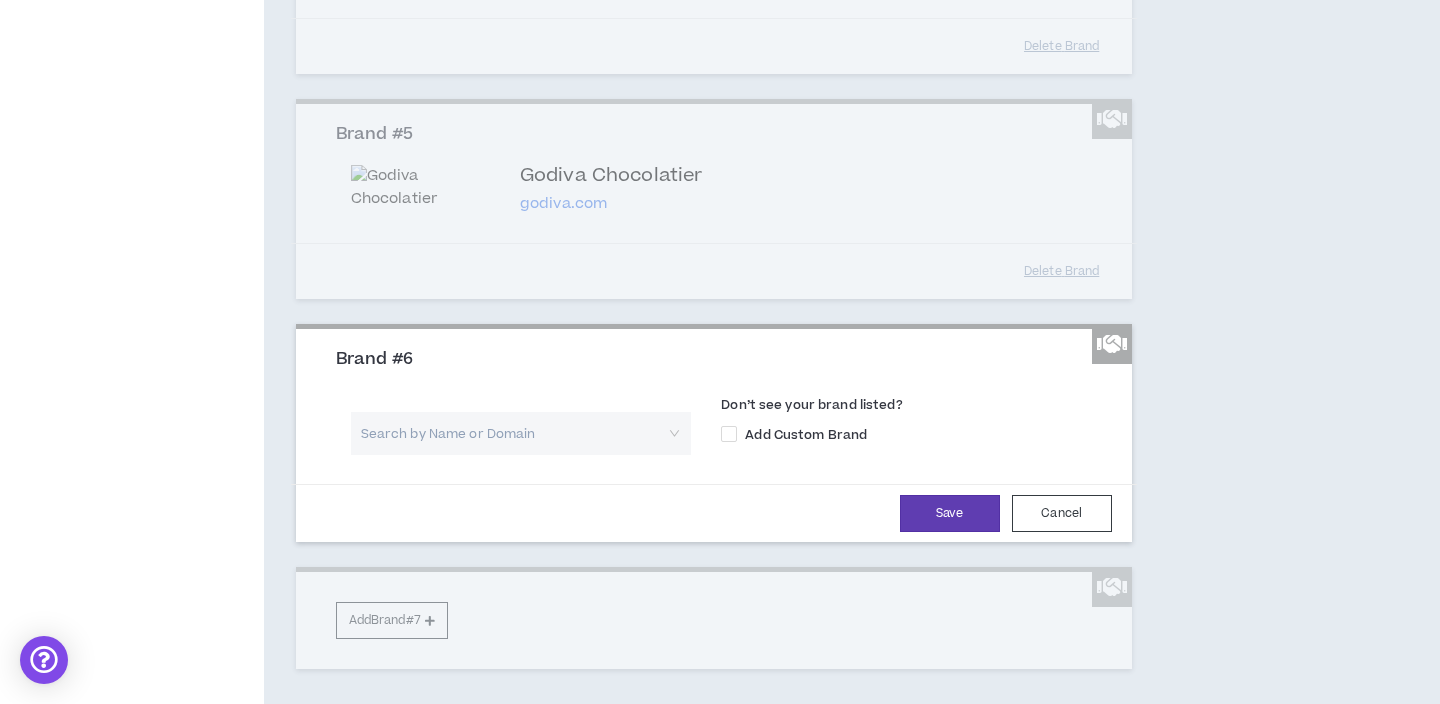 scroll, scrollTop: 1154, scrollLeft: 0, axis: vertical 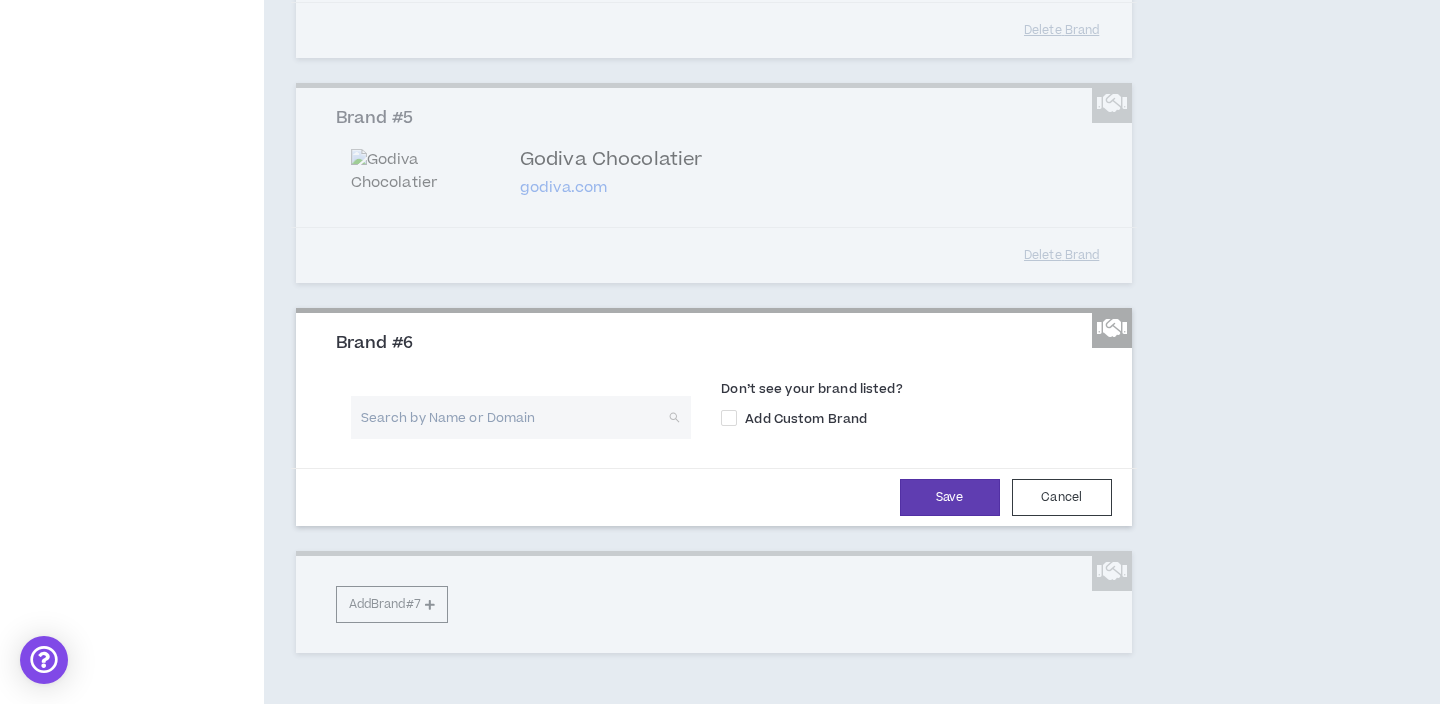 click at bounding box center [514, 417] 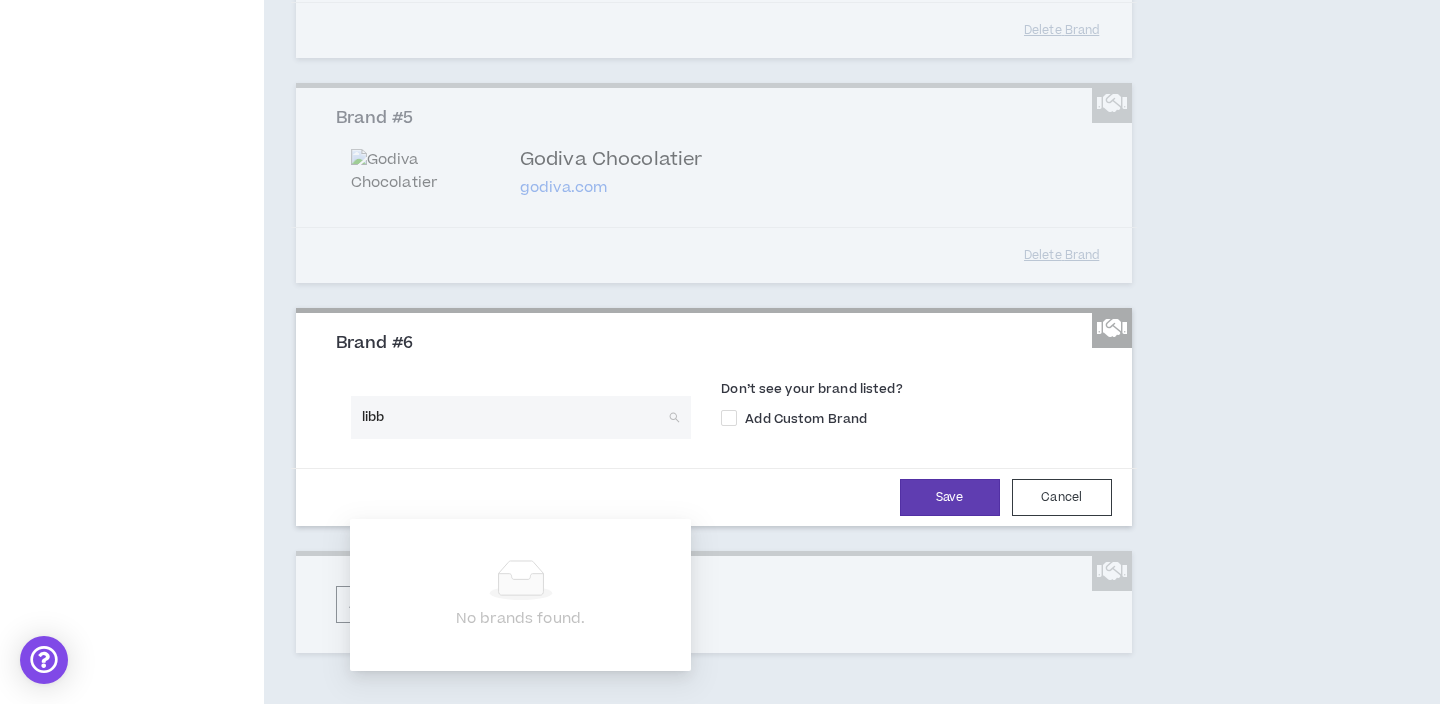 type on "libby" 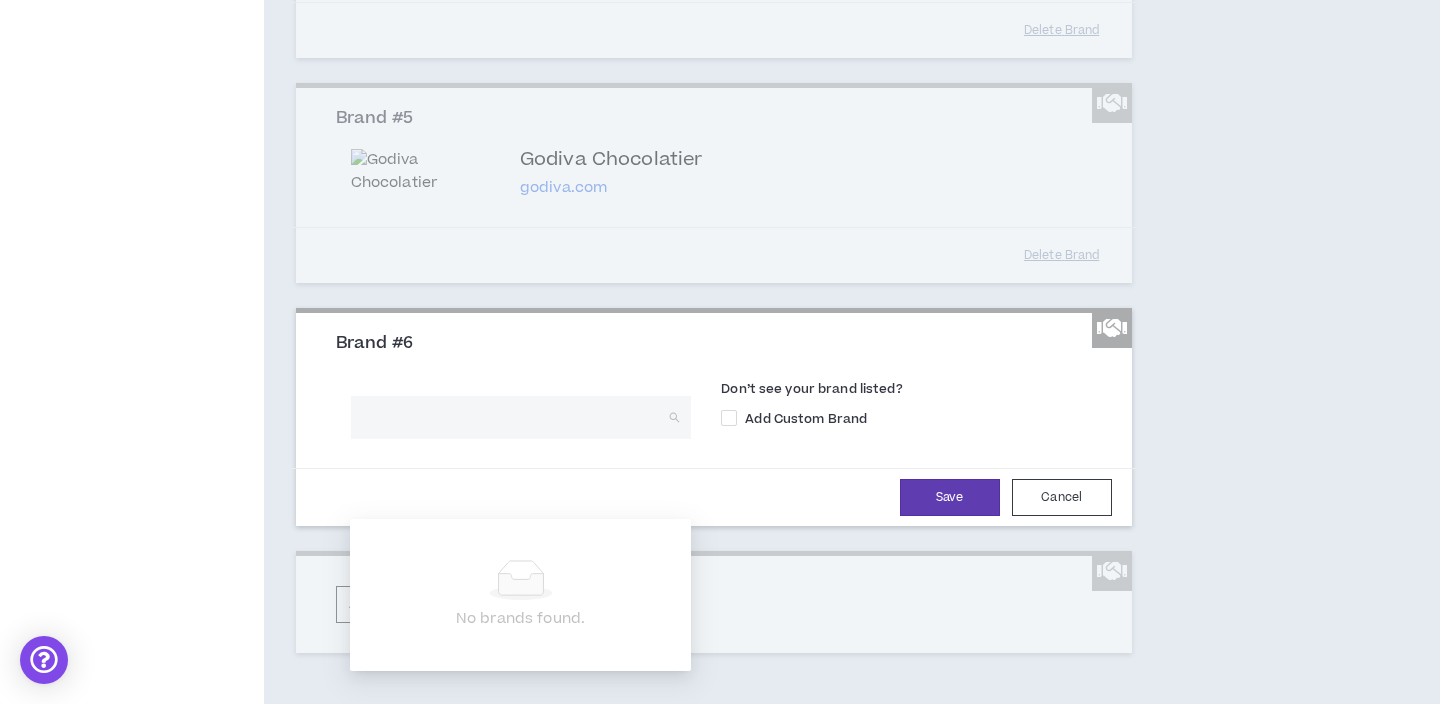 type on "s" 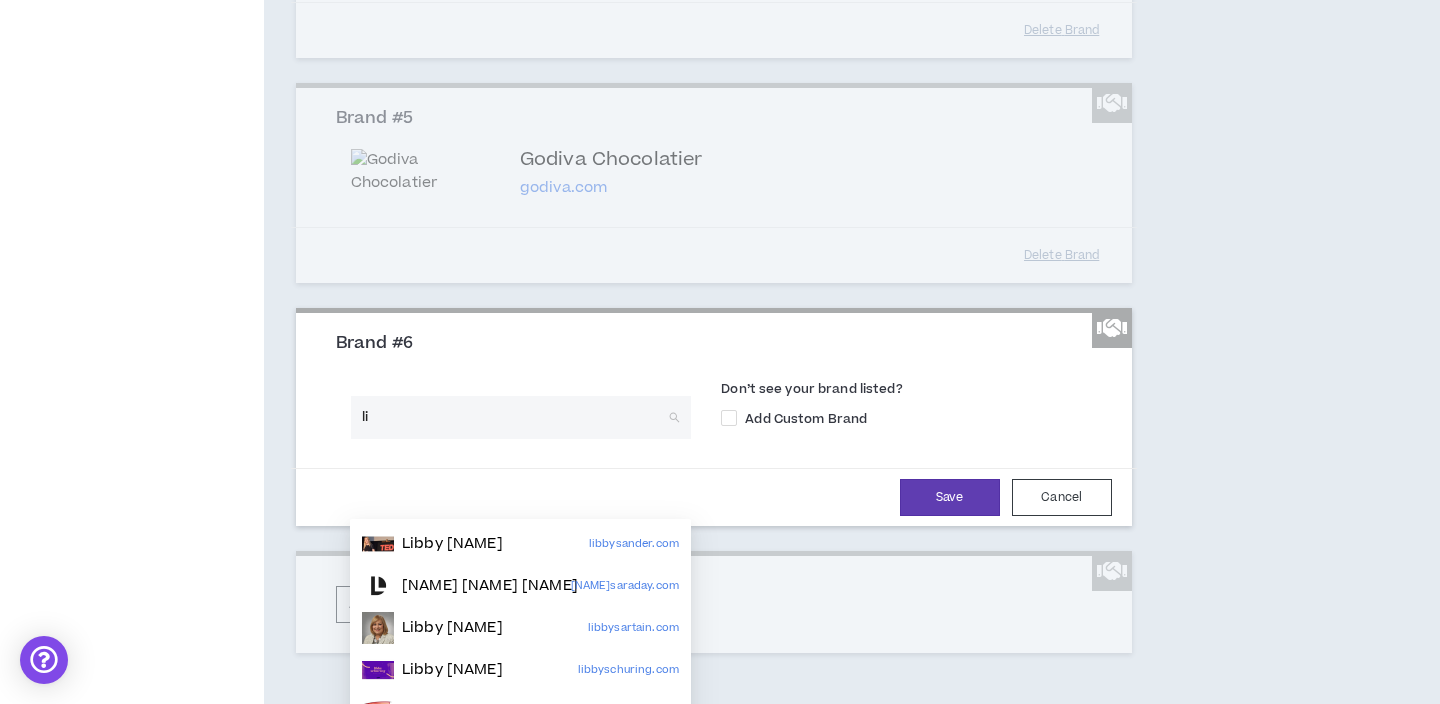 type on "l" 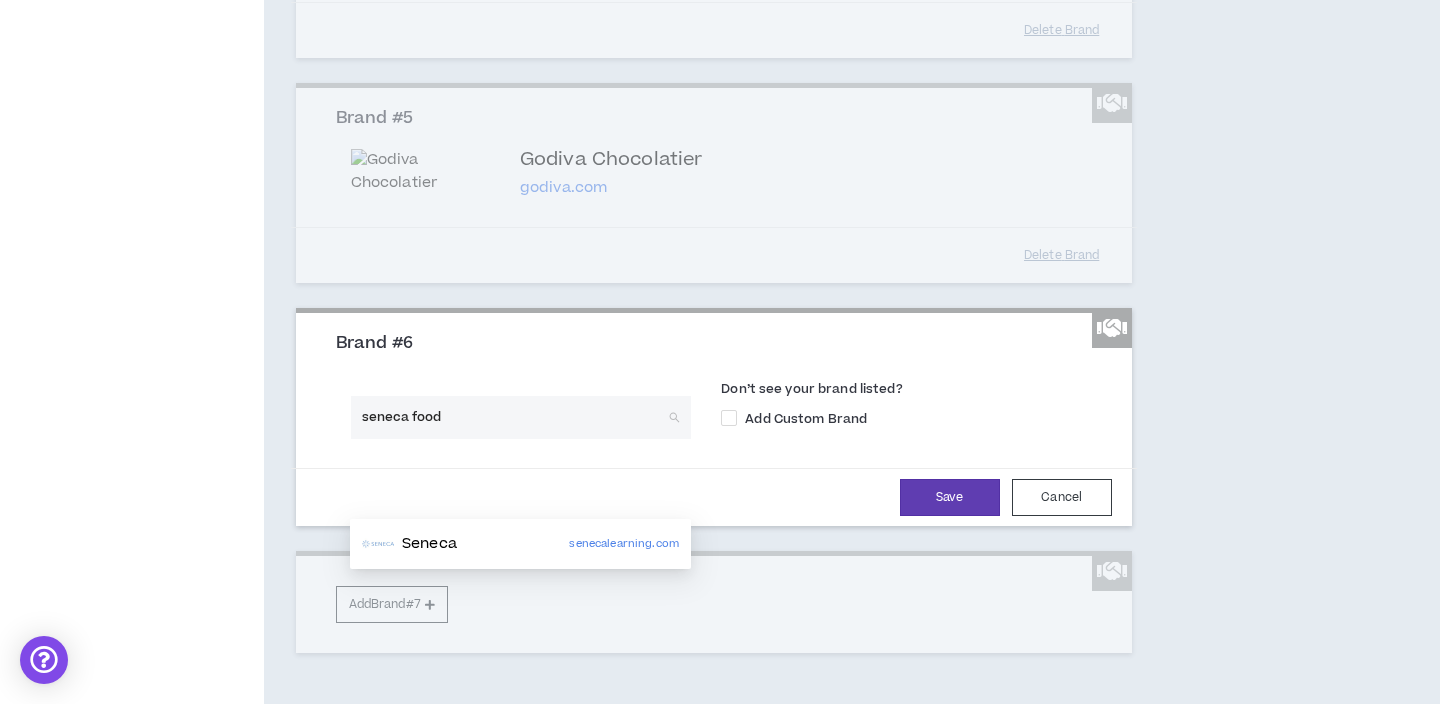 type on "seneca foods" 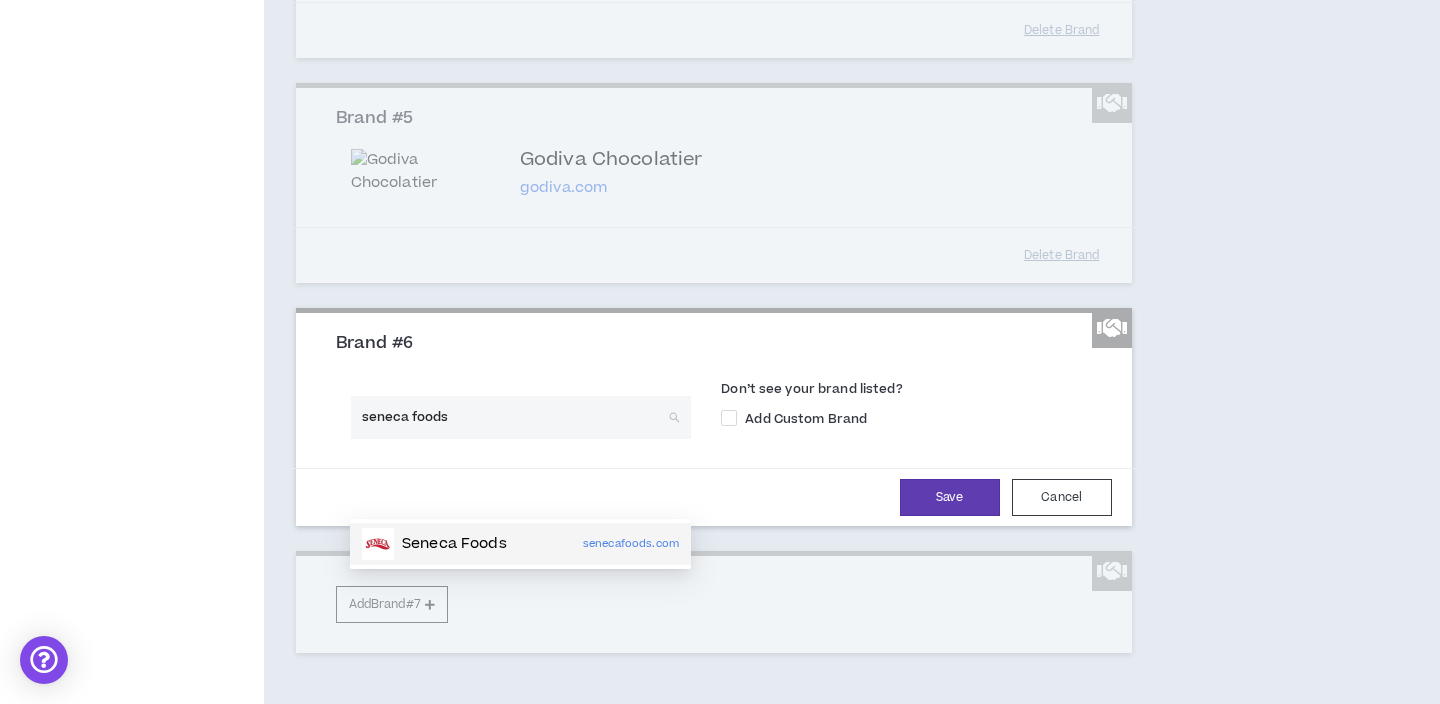 click on "Seneca Foods" at bounding box center [454, 544] 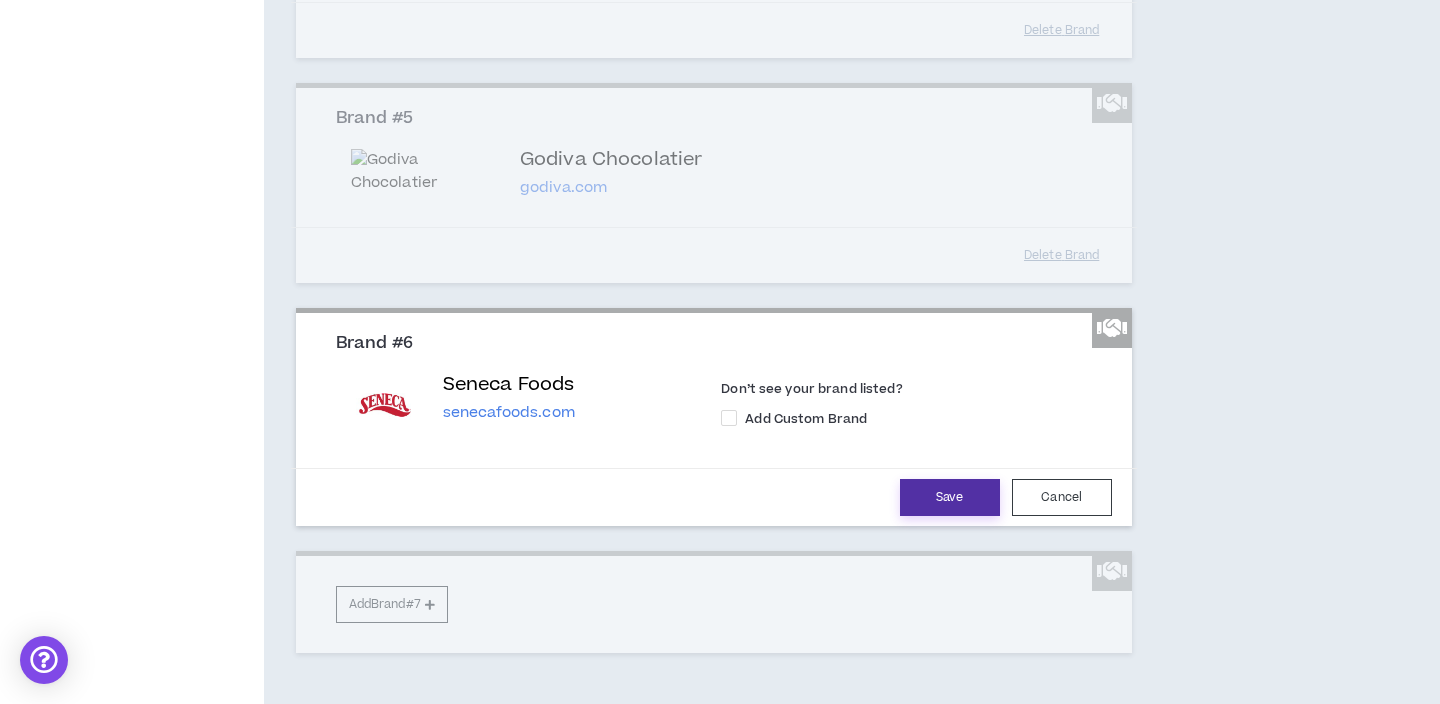click on "Save" at bounding box center [950, 497] 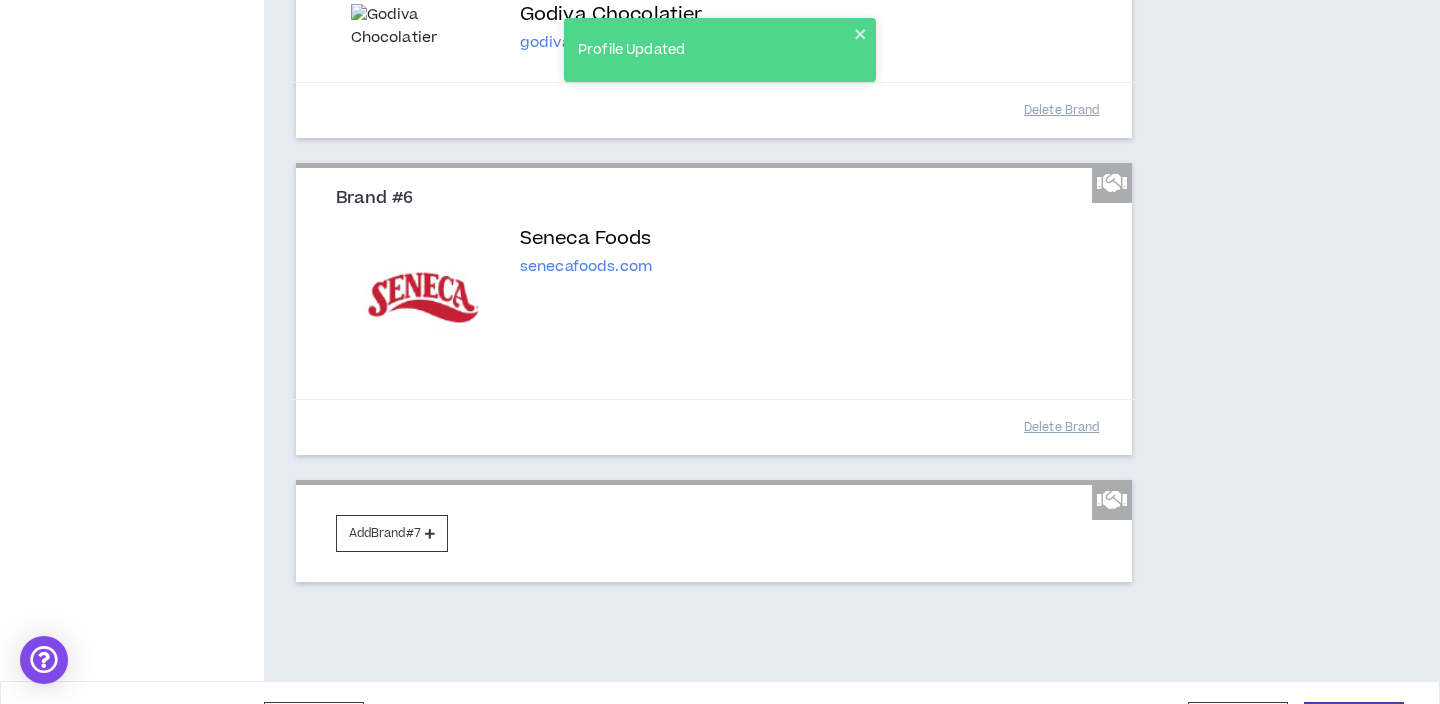 scroll, scrollTop: 1360, scrollLeft: 0, axis: vertical 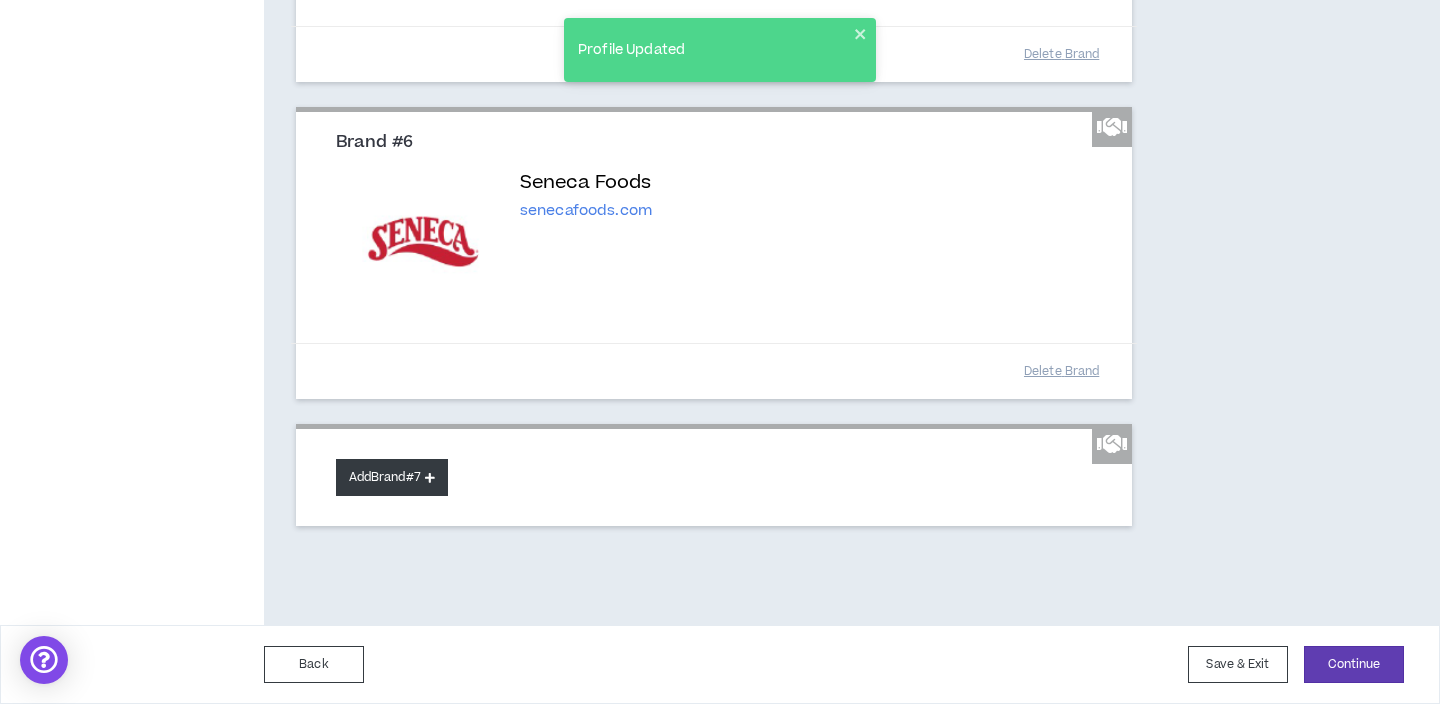 click on "Add  Brand  #7" at bounding box center [392, 477] 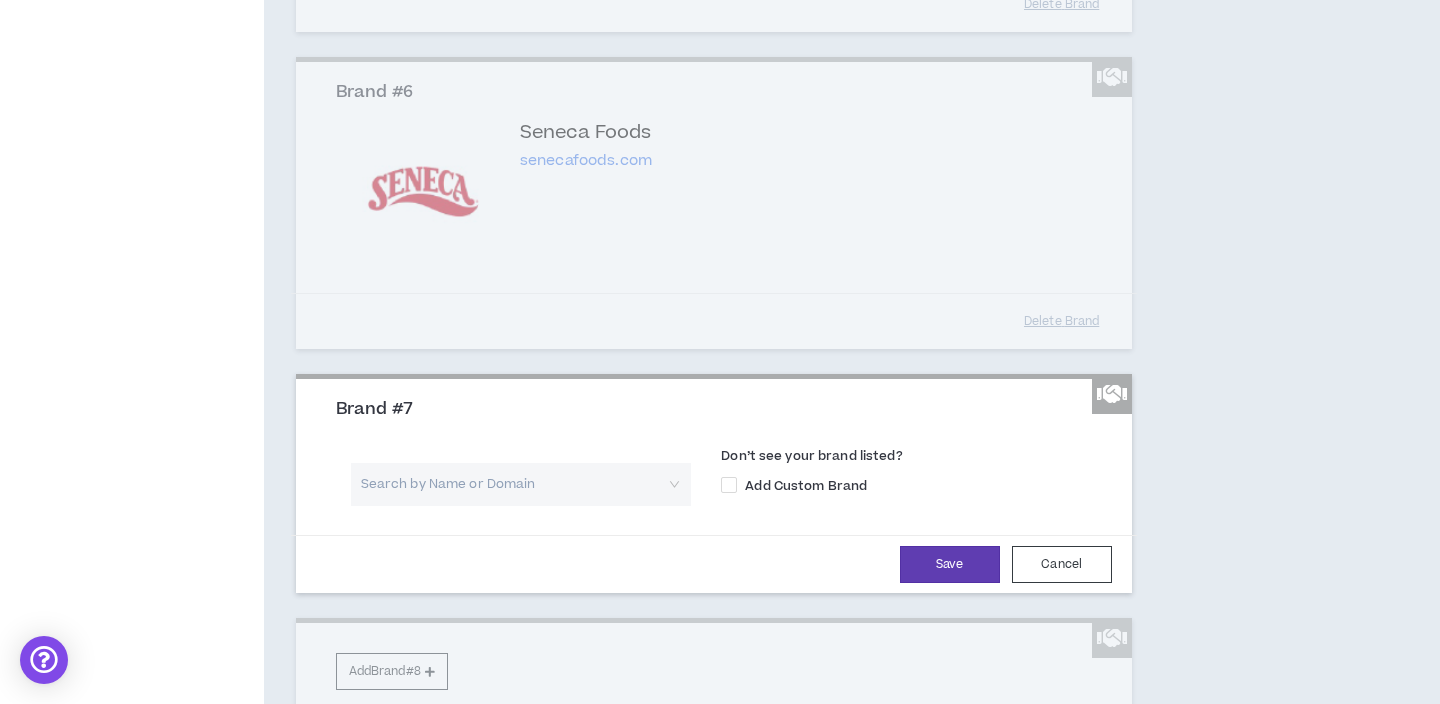 scroll, scrollTop: 1402, scrollLeft: 0, axis: vertical 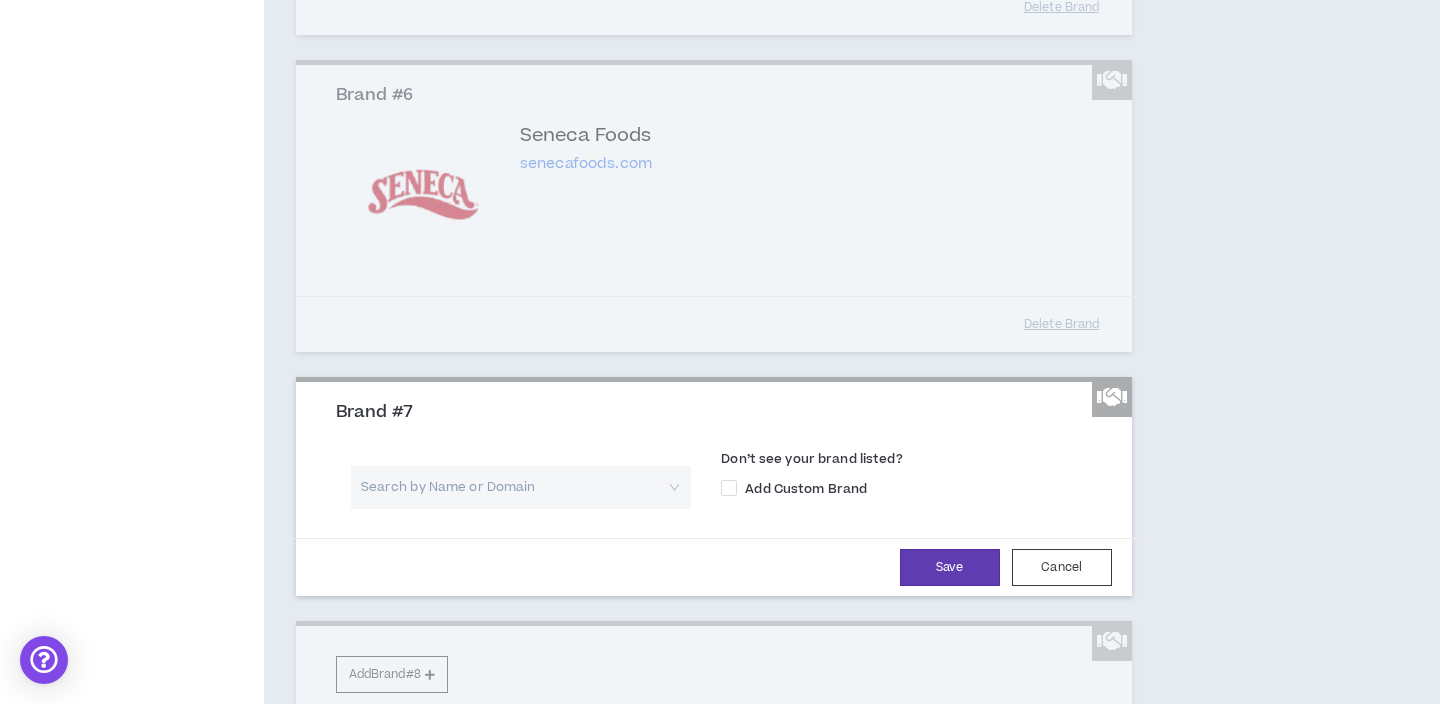 click at bounding box center (514, 487) 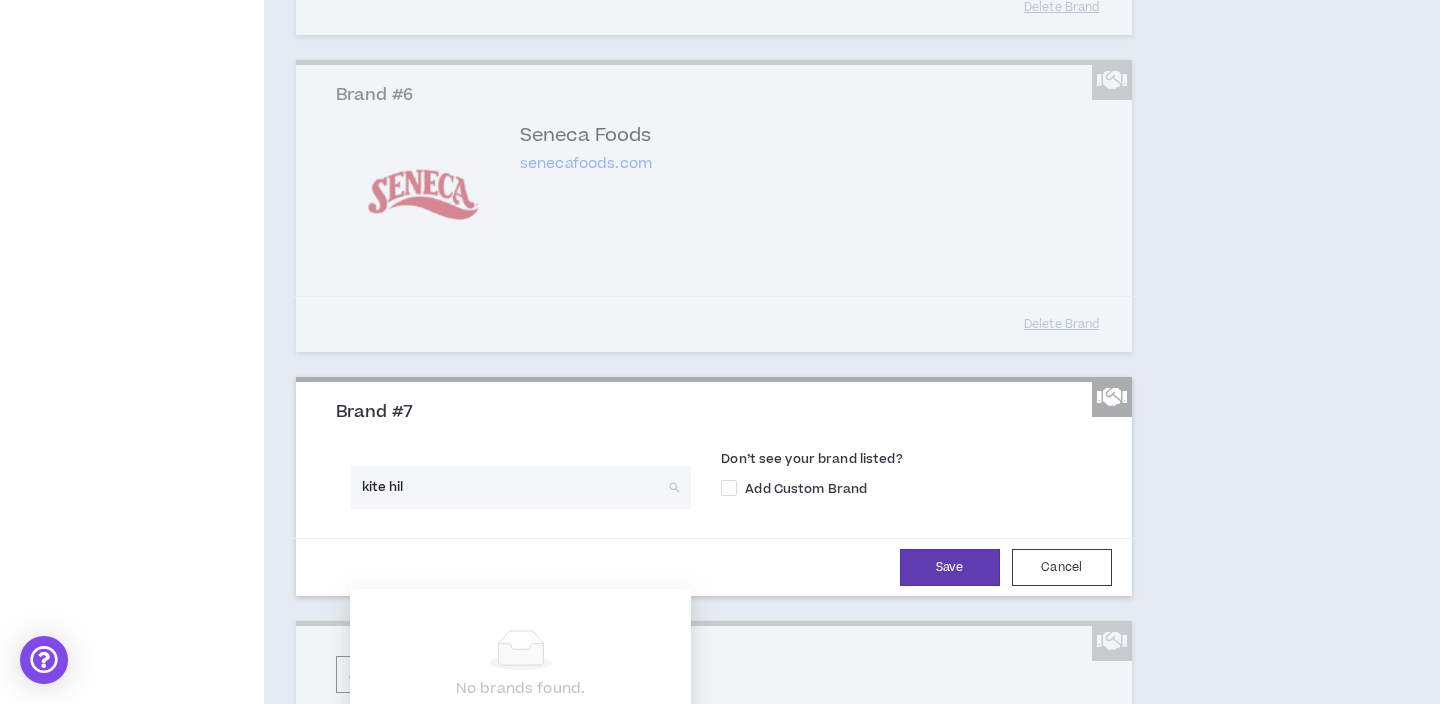 type on "kite hill" 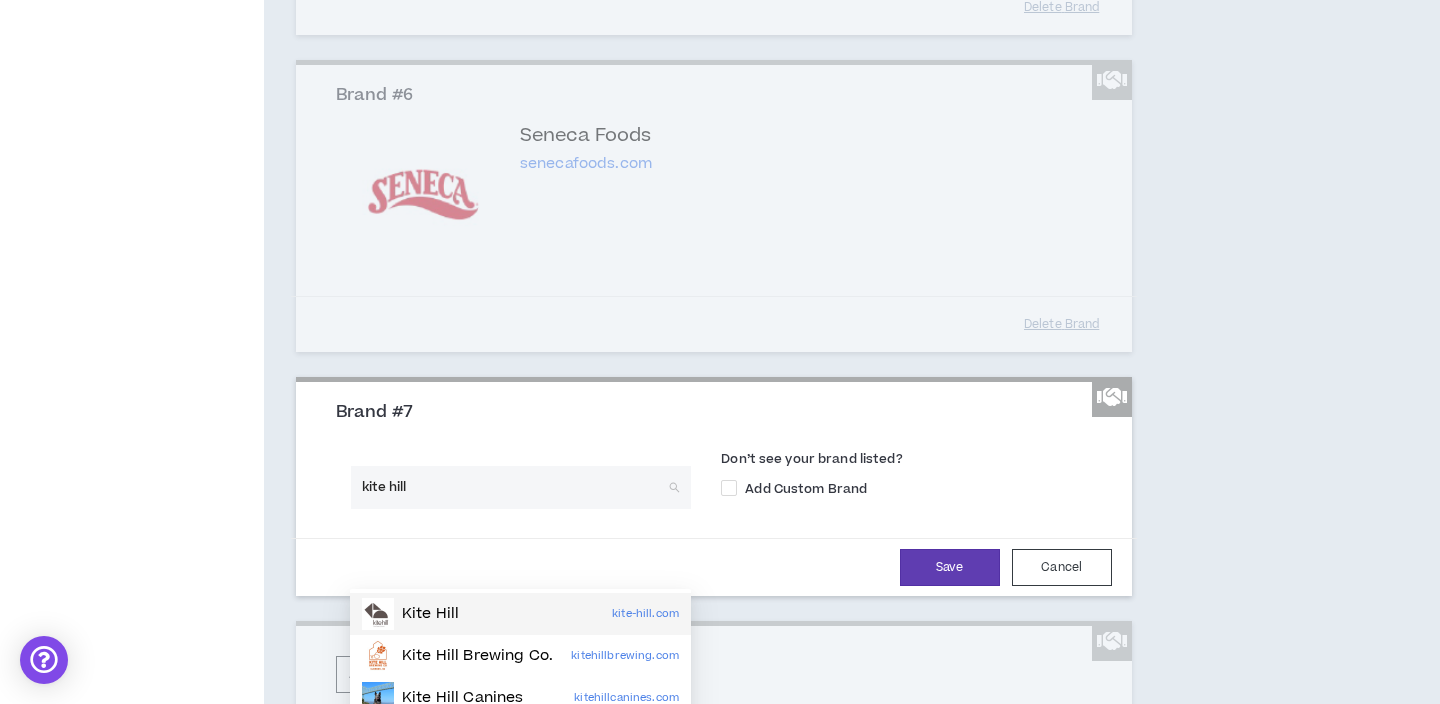 click on "Kite Hill" at bounding box center (430, 614) 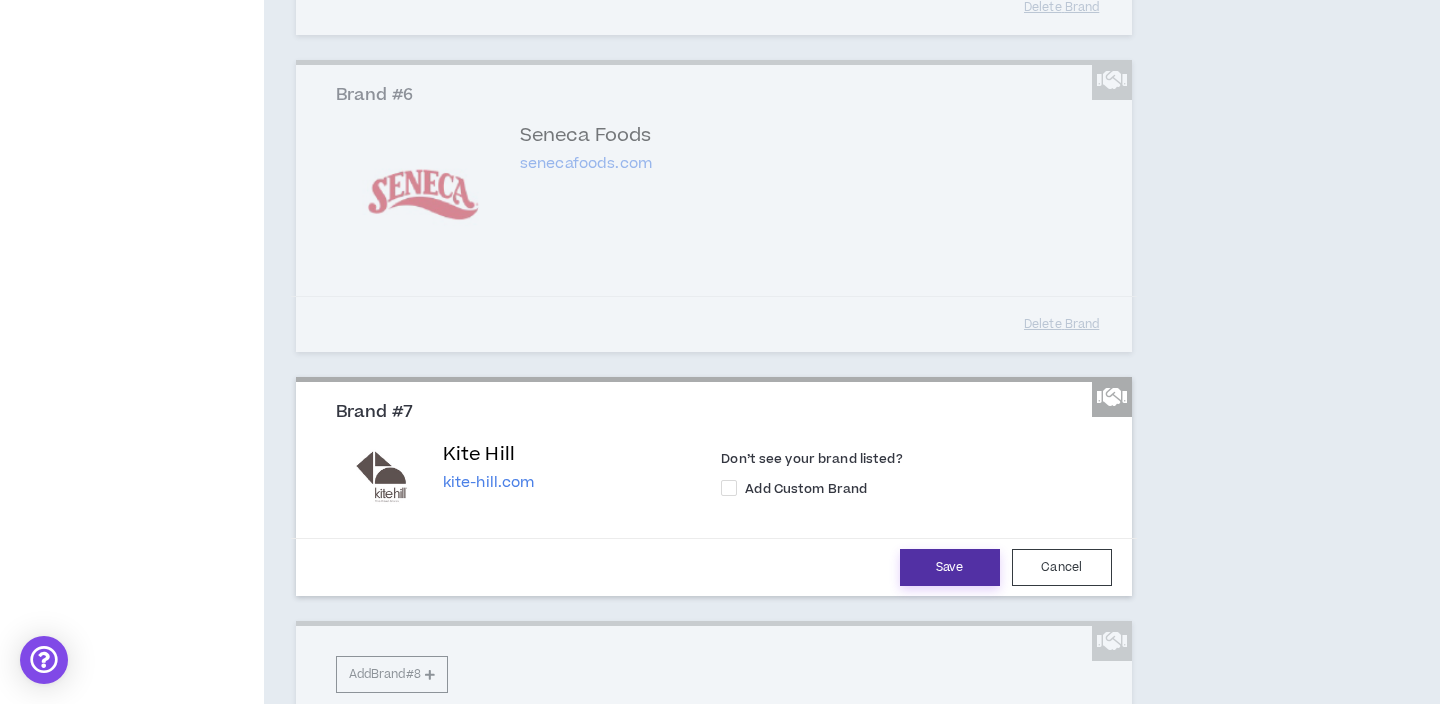 click on "Save" at bounding box center [950, 567] 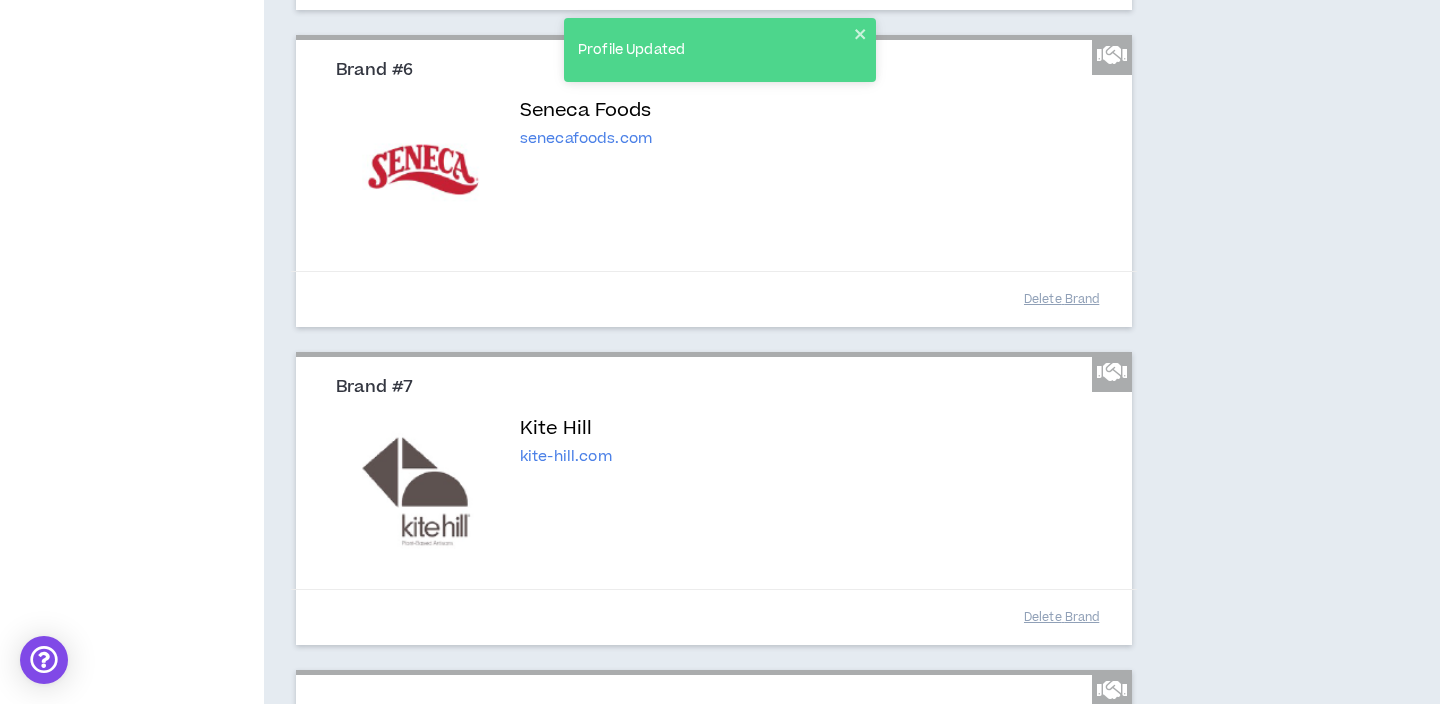 scroll, scrollTop: 1423, scrollLeft: 0, axis: vertical 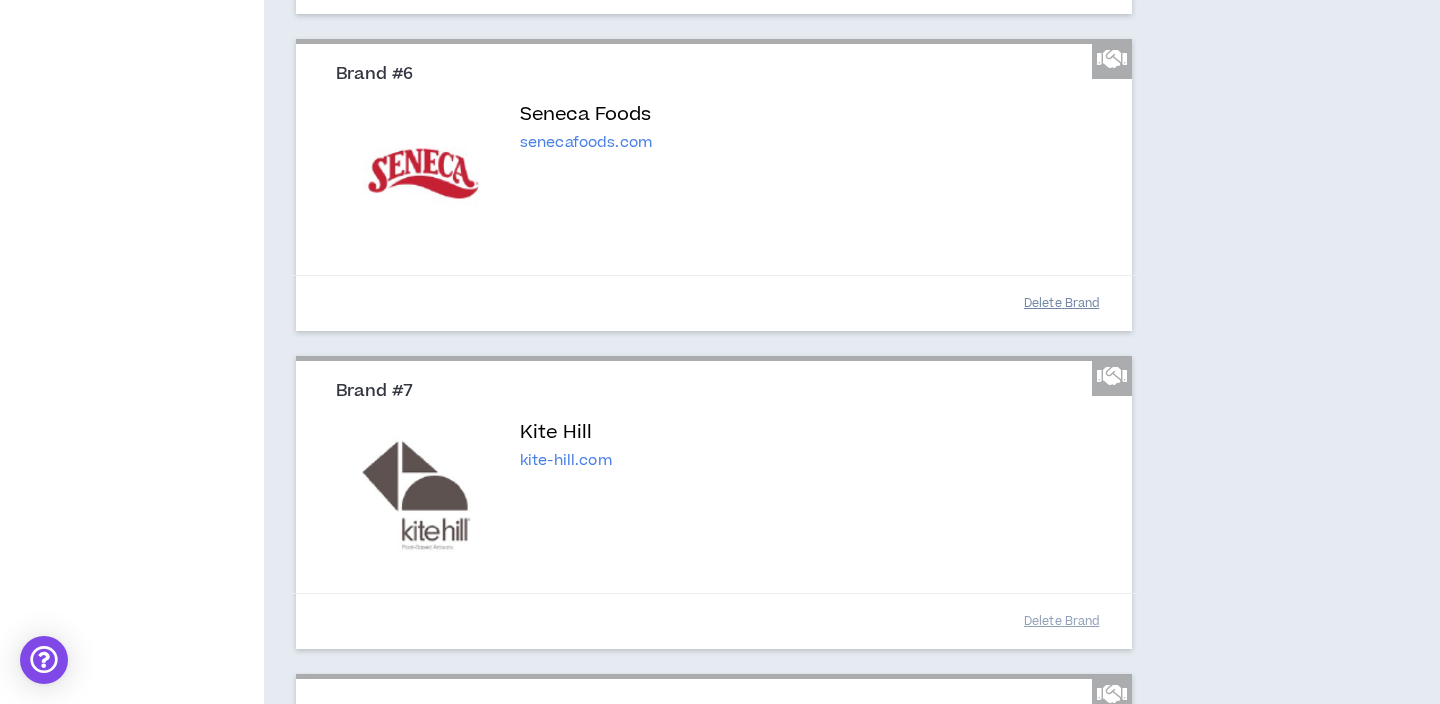 click on "Delete   Brand" at bounding box center (1062, 303) 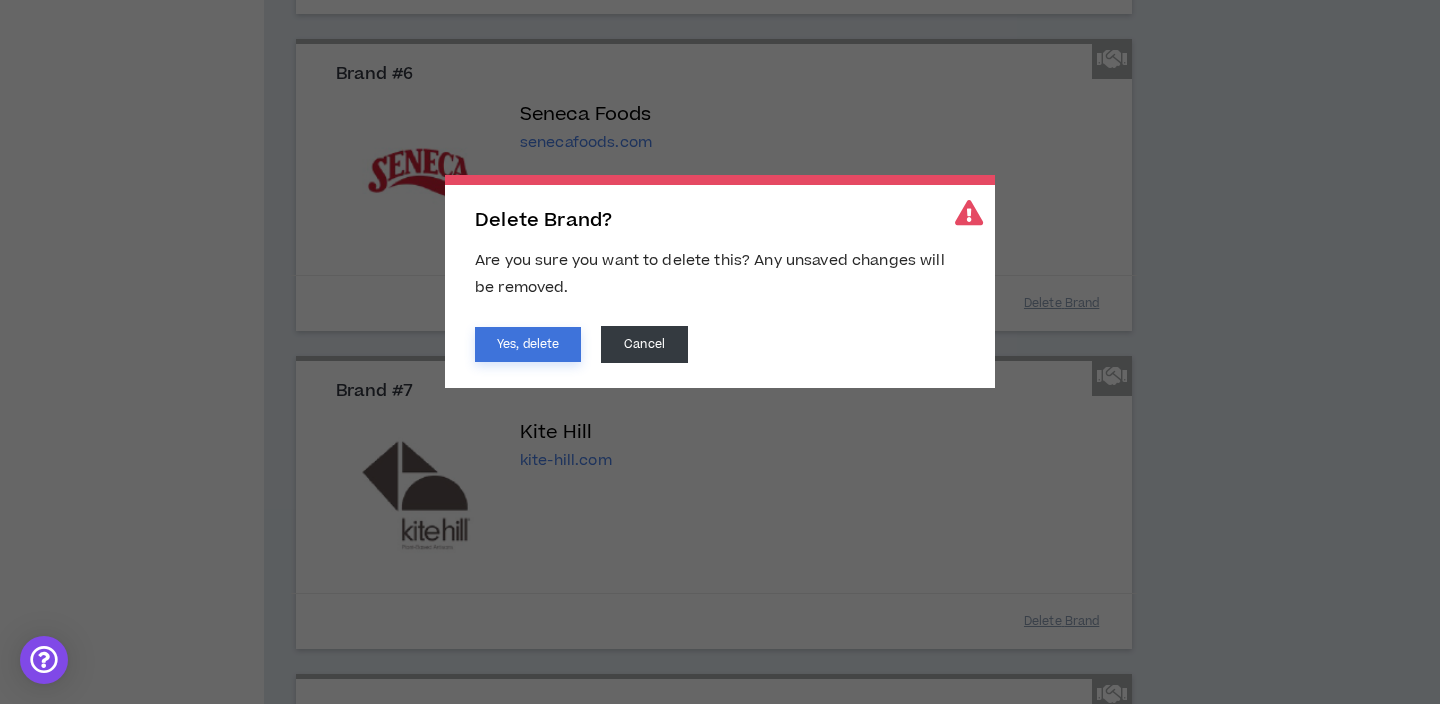 click on "Yes, delete" at bounding box center [528, 344] 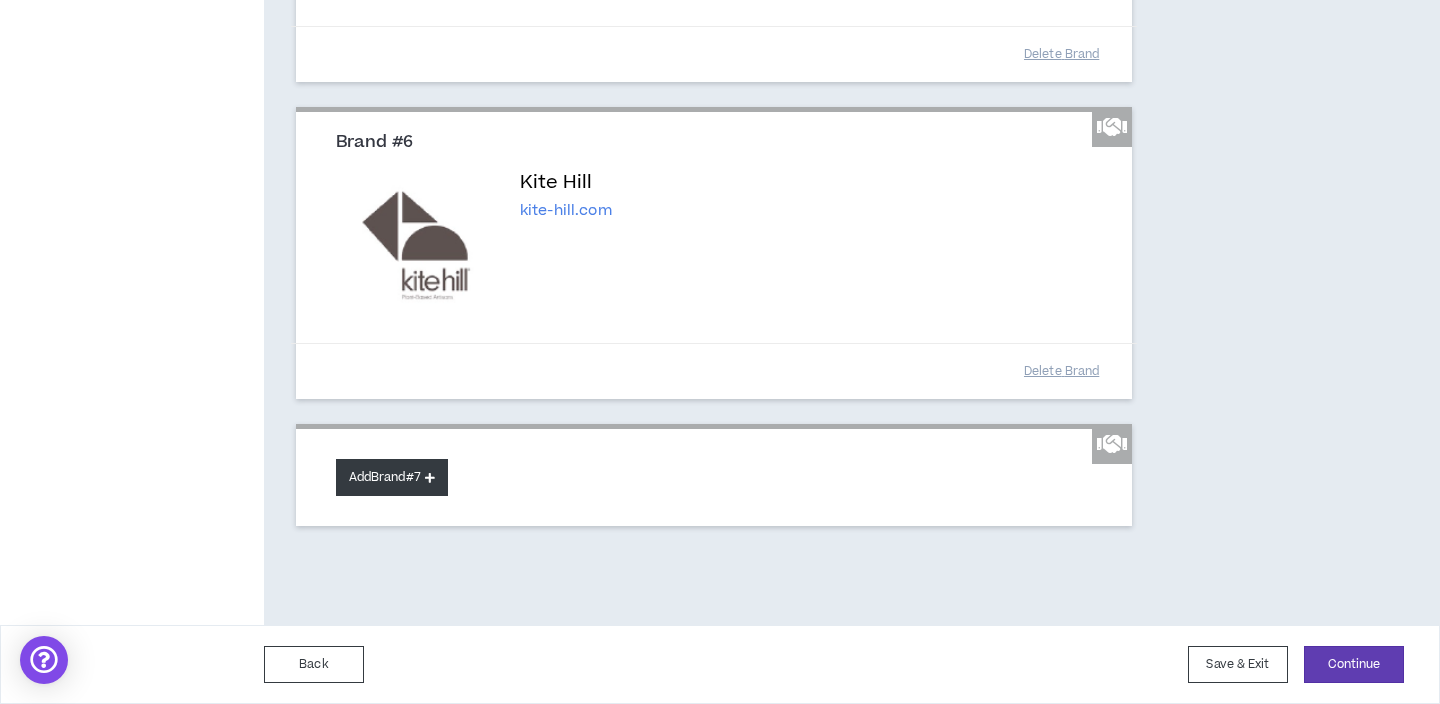 click on "Add  Brand  #7" at bounding box center (392, 477) 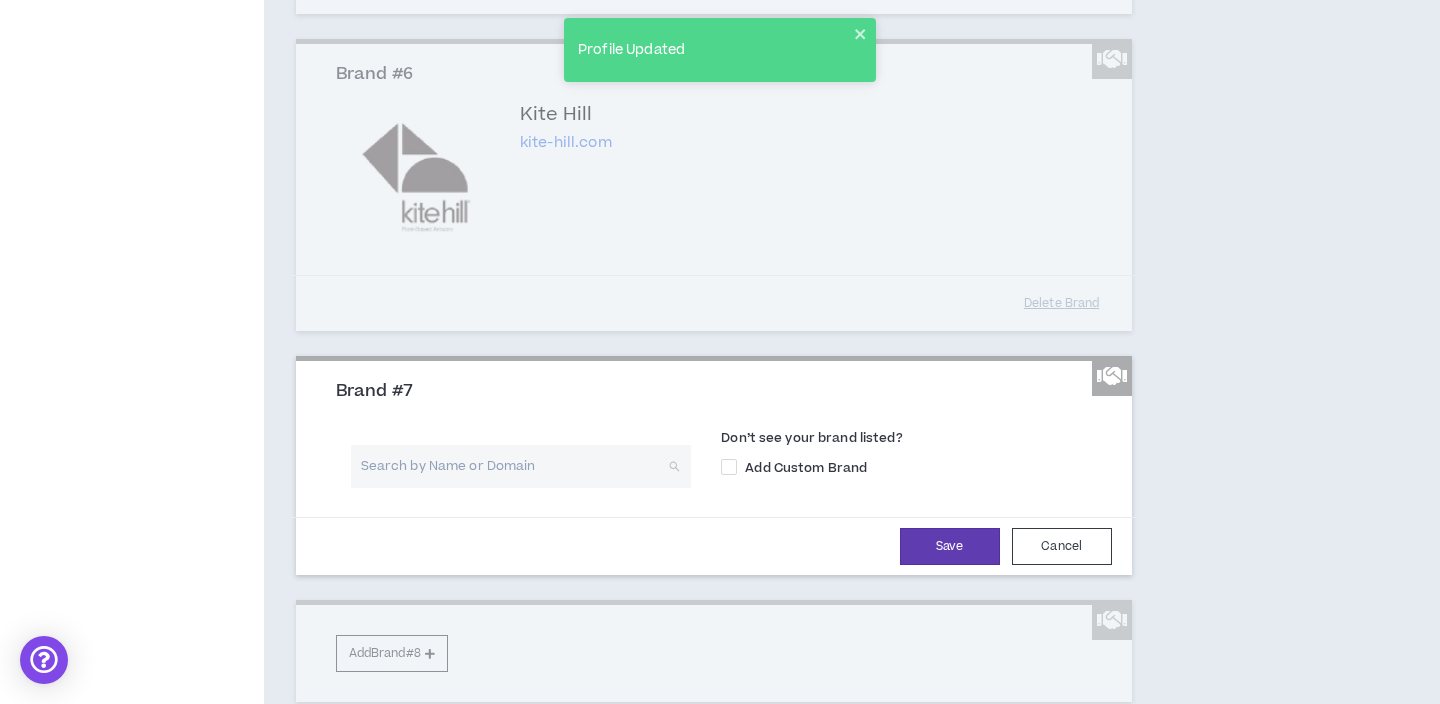 click at bounding box center [514, 466] 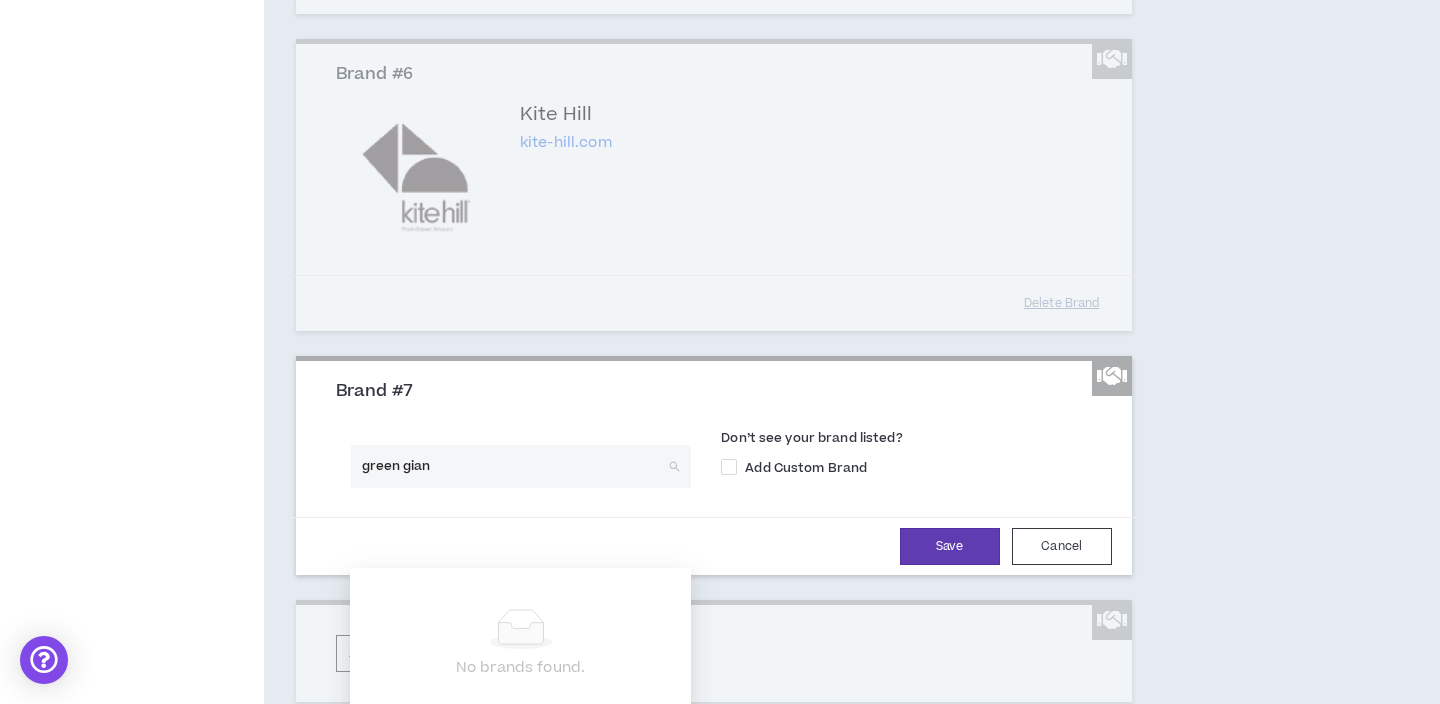 type on "green giant" 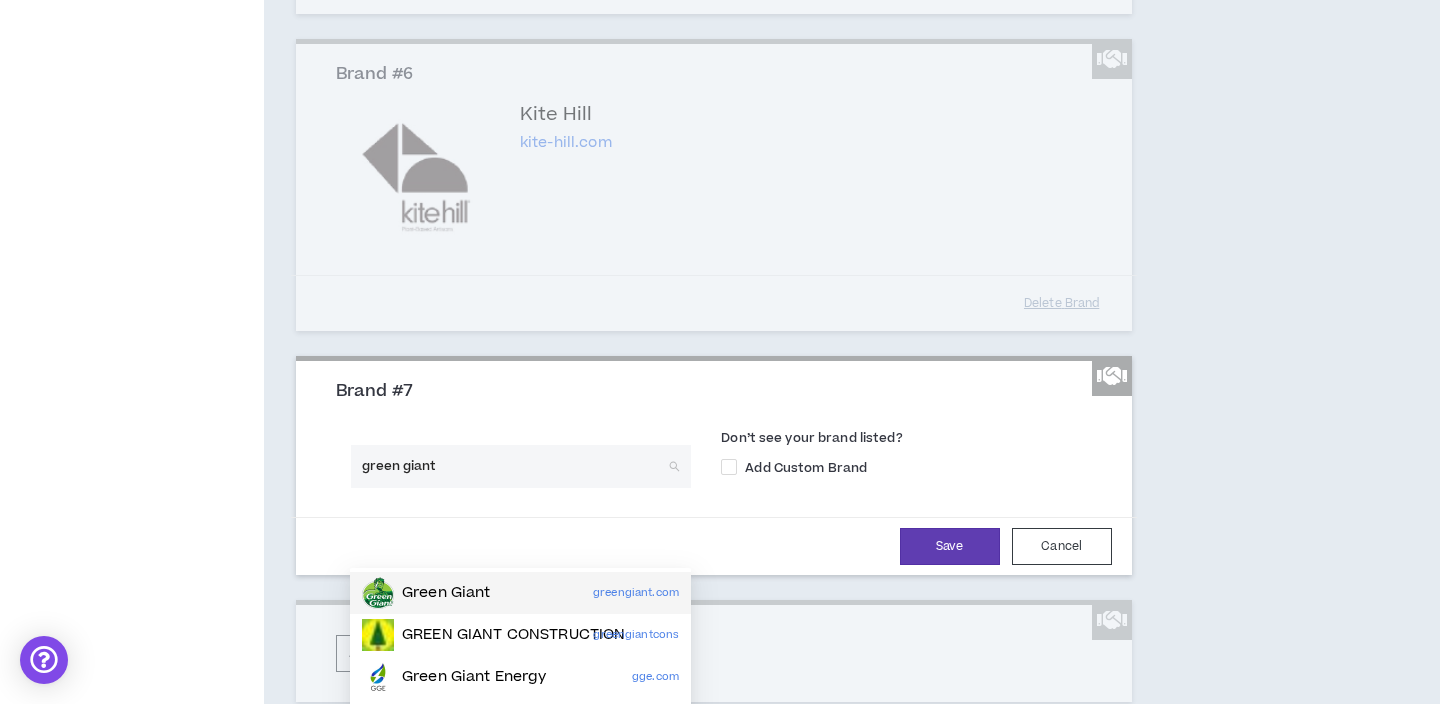click on "Green Giant" at bounding box center (446, 593) 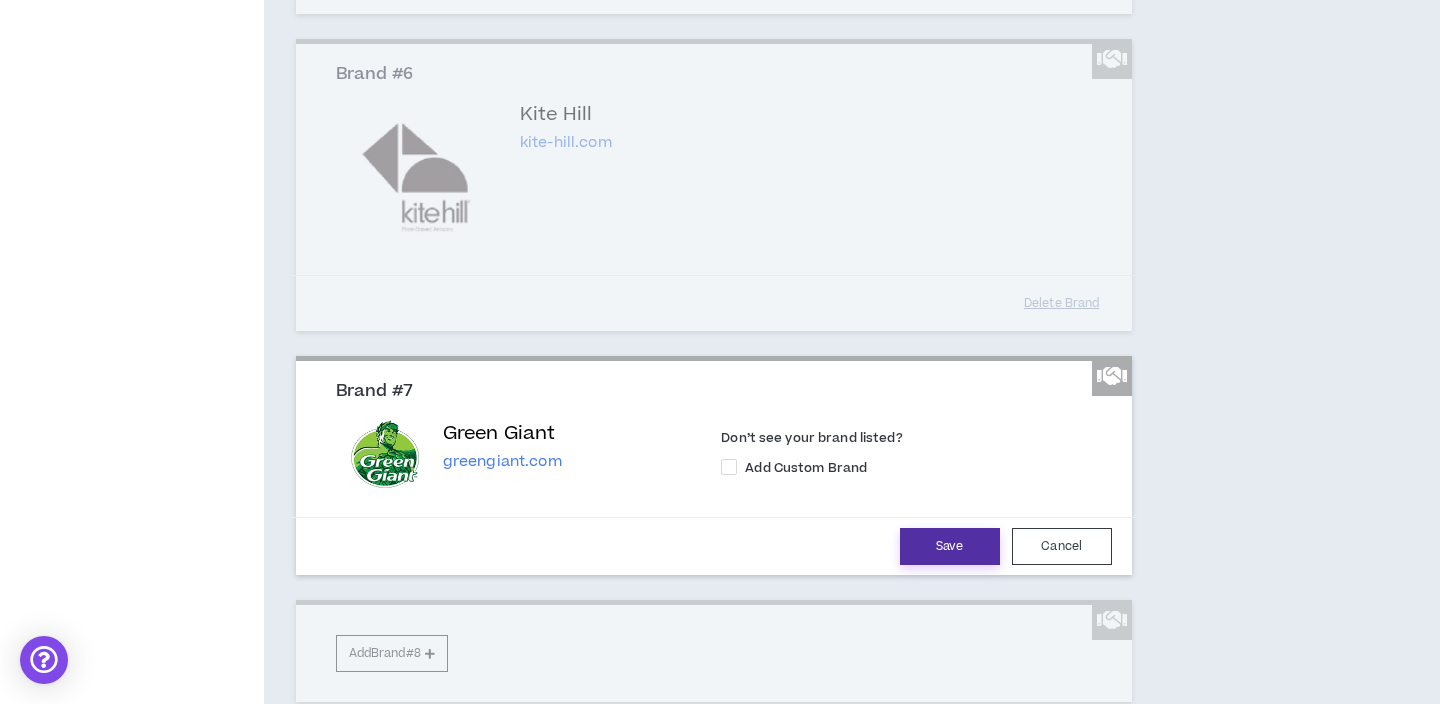 click on "Save" at bounding box center [950, 546] 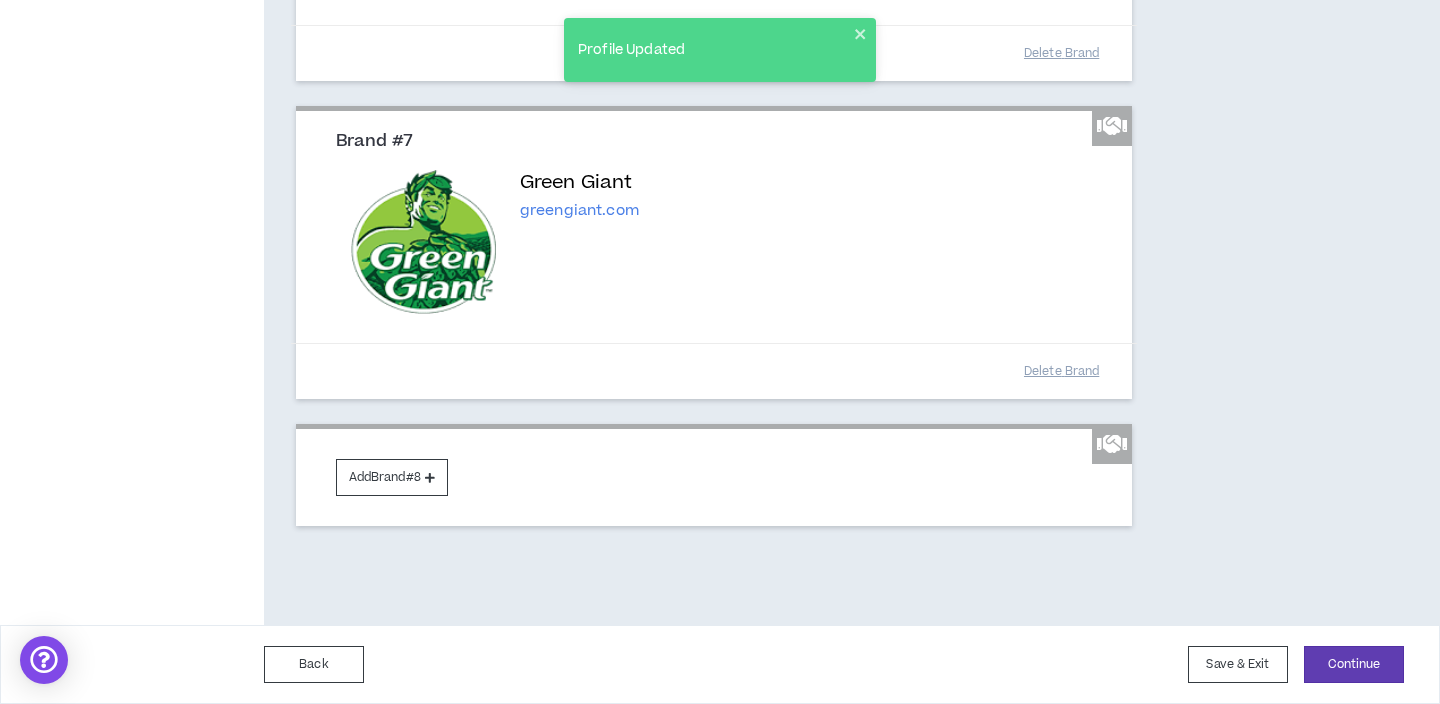 scroll, scrollTop: 1710, scrollLeft: 0, axis: vertical 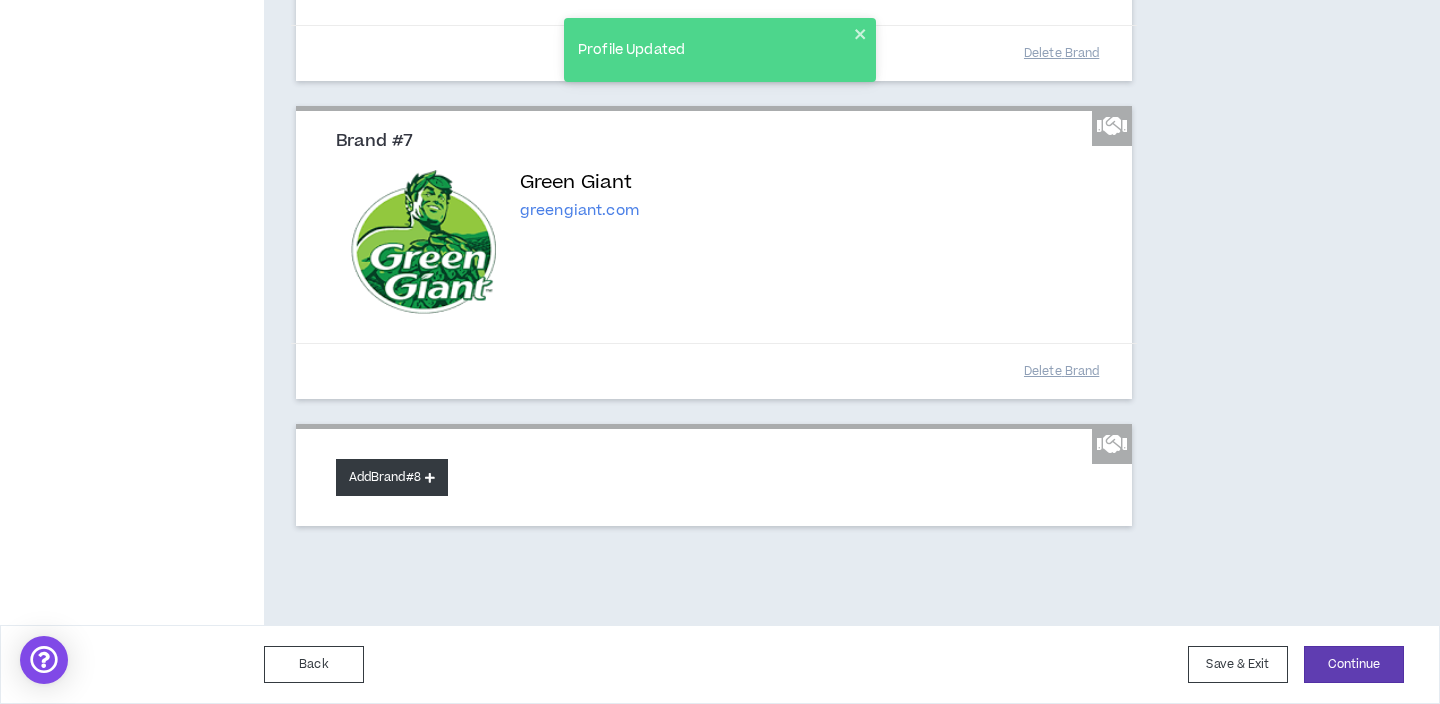 click on "Add  Brand  #8" at bounding box center [392, 477] 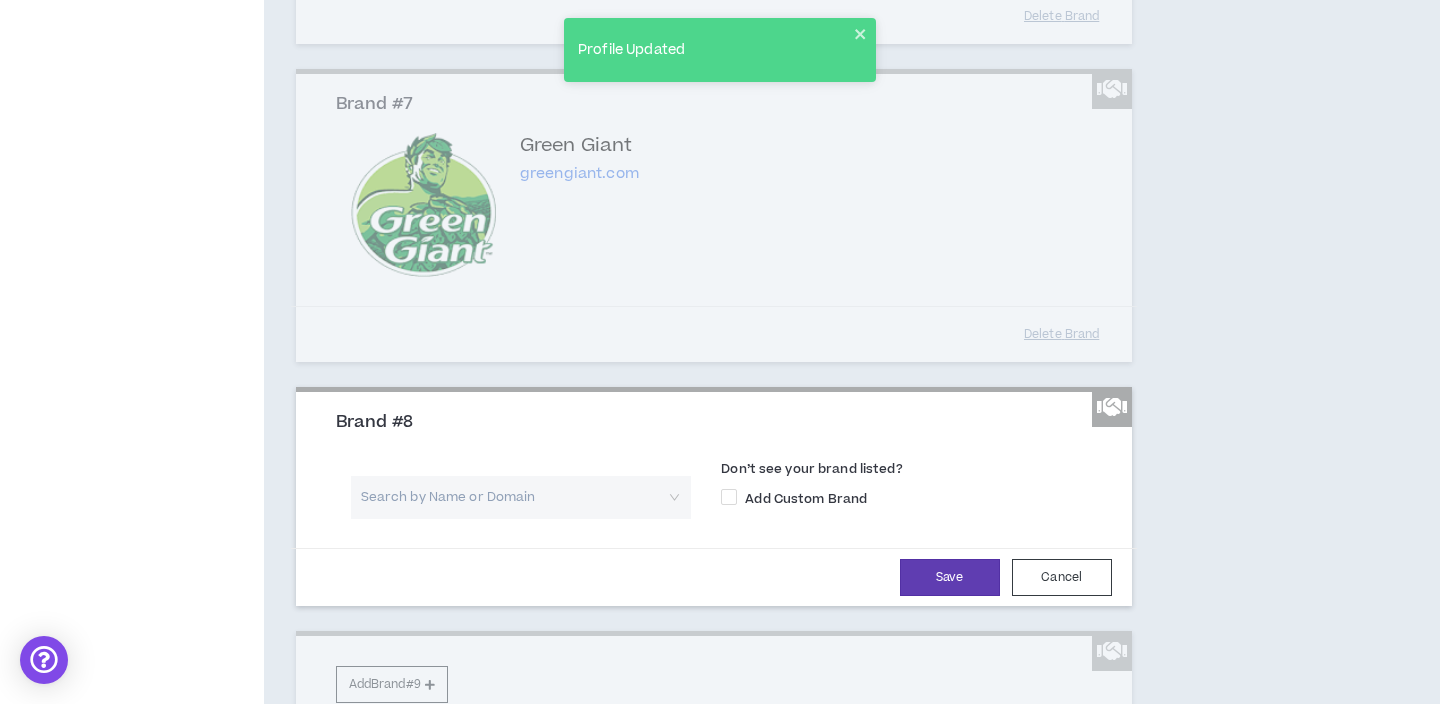 click at bounding box center (514, 497) 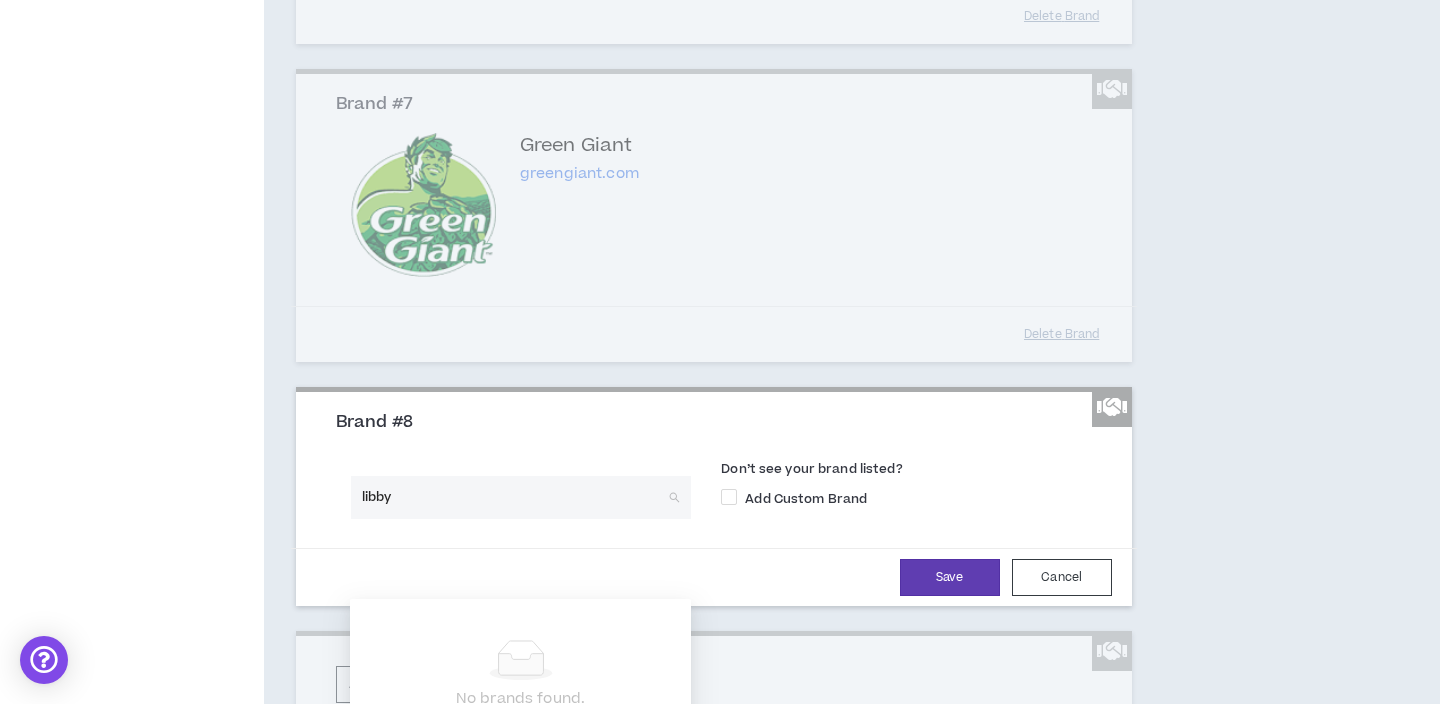 type on "libbys" 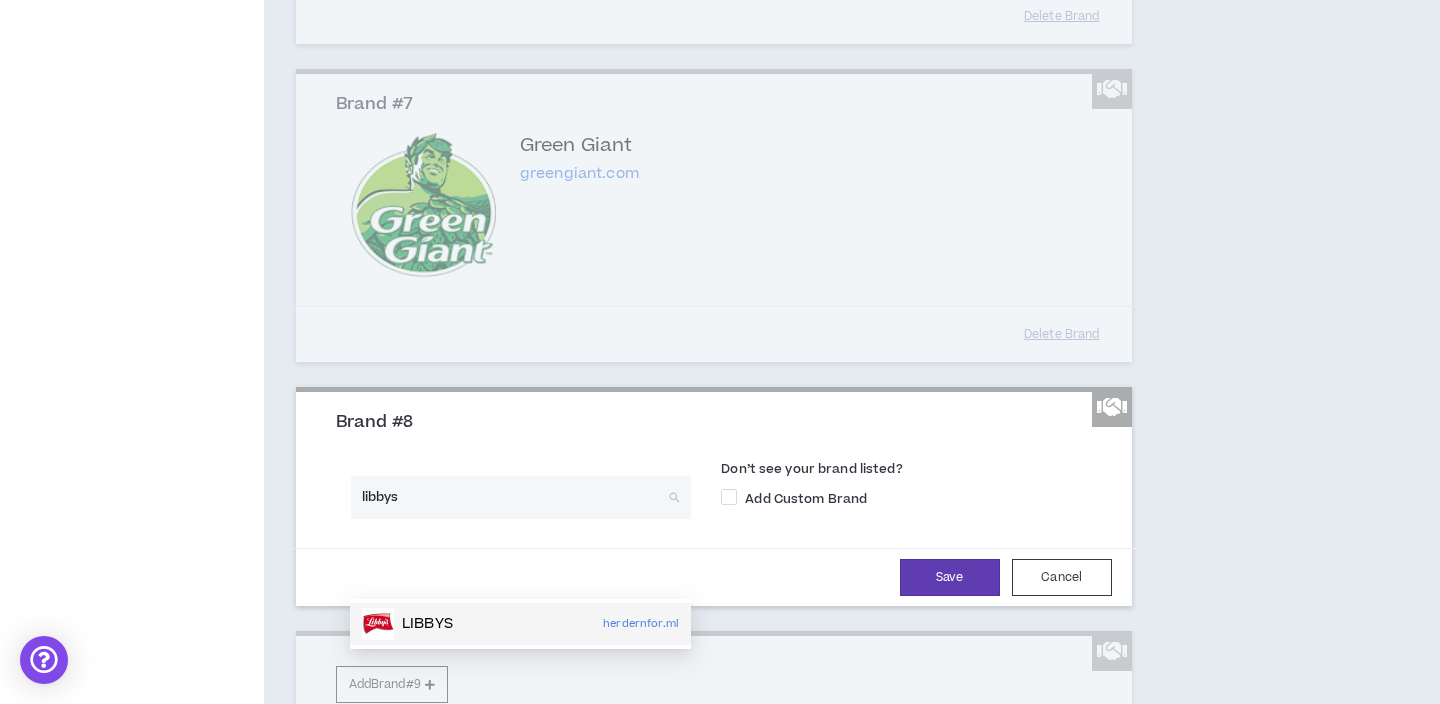 click on "LIBBYS herdernfor.ml" at bounding box center (520, 624) 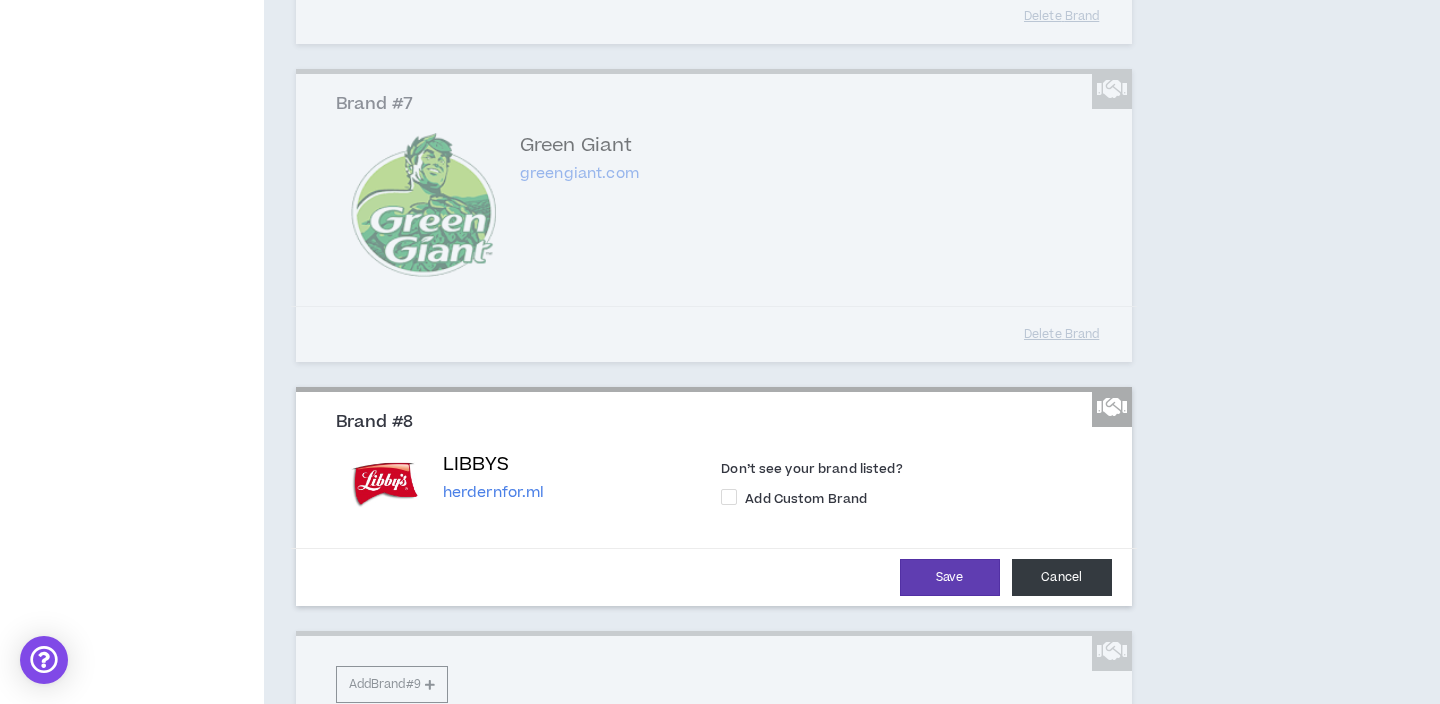 click on "Cancel" at bounding box center [1062, 577] 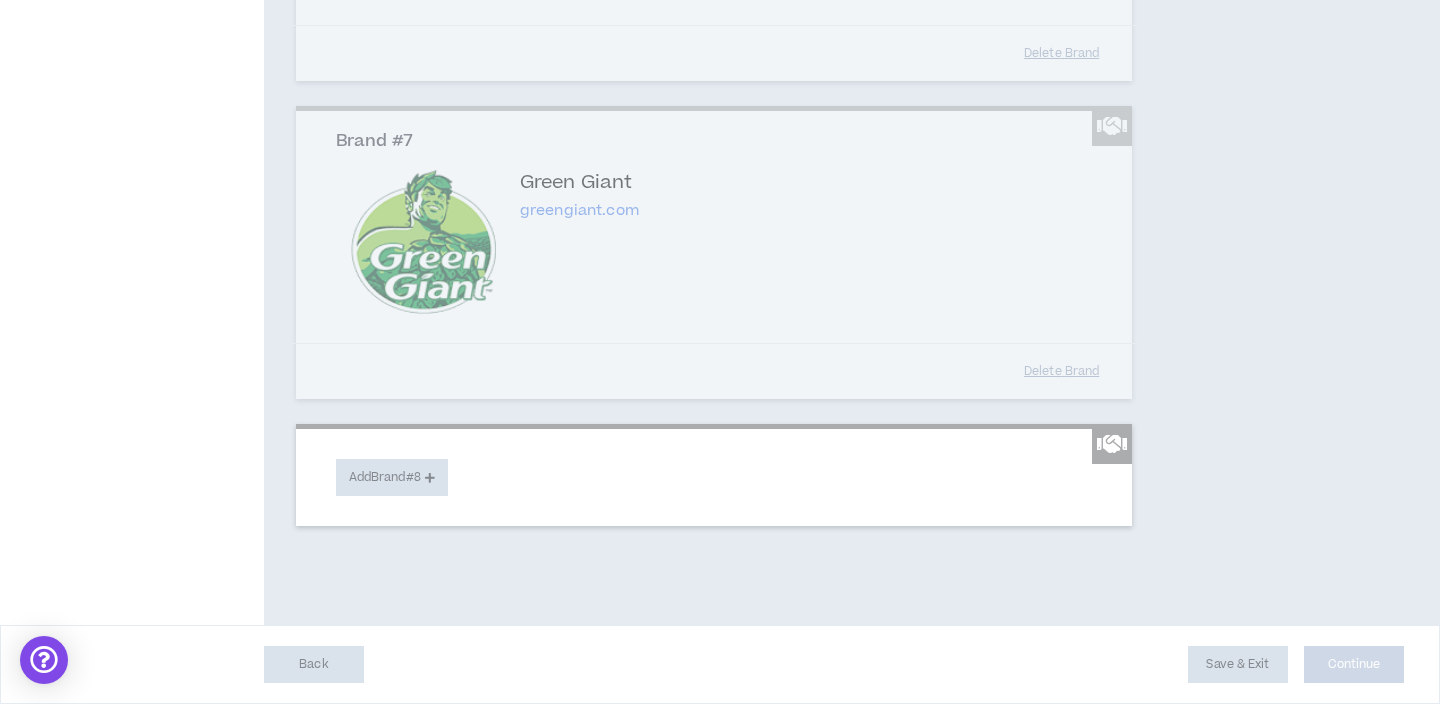 click on "Add  Brand  #8" at bounding box center (392, 477) 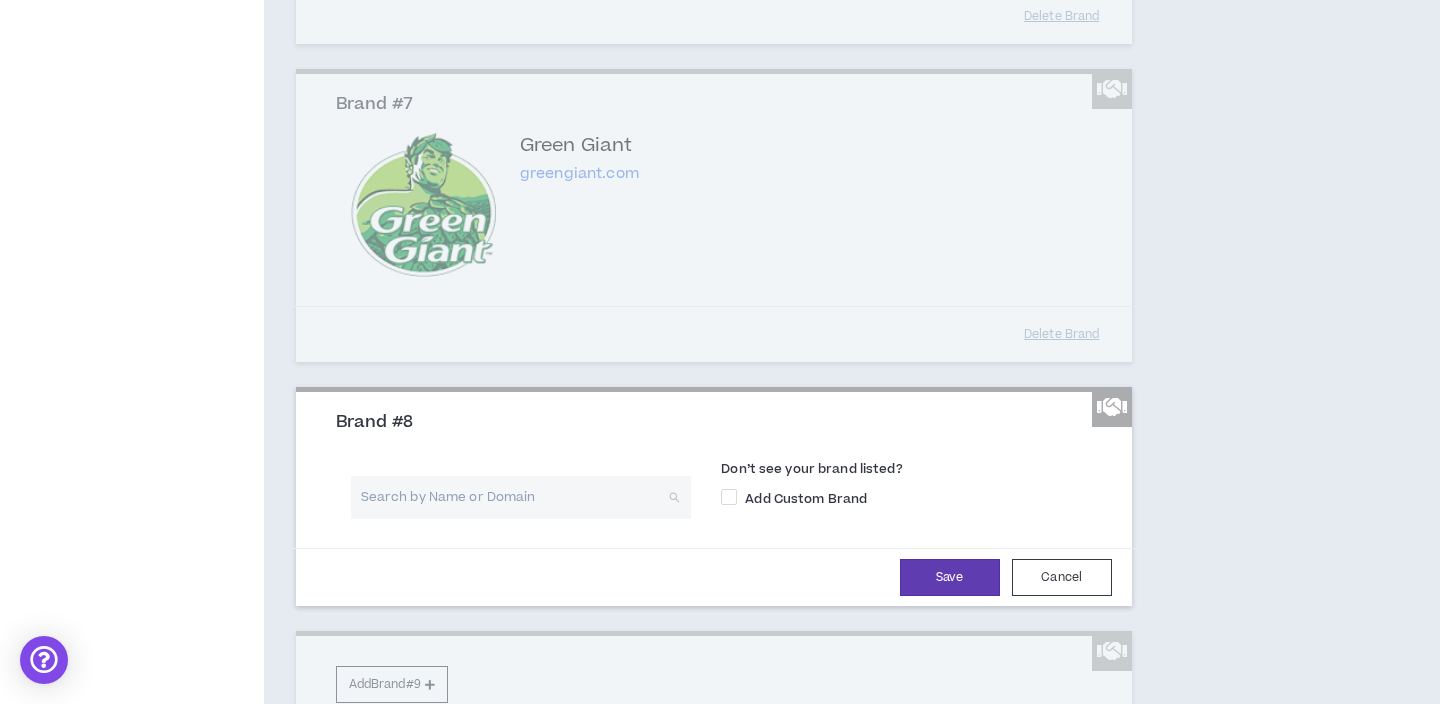click at bounding box center [514, 497] 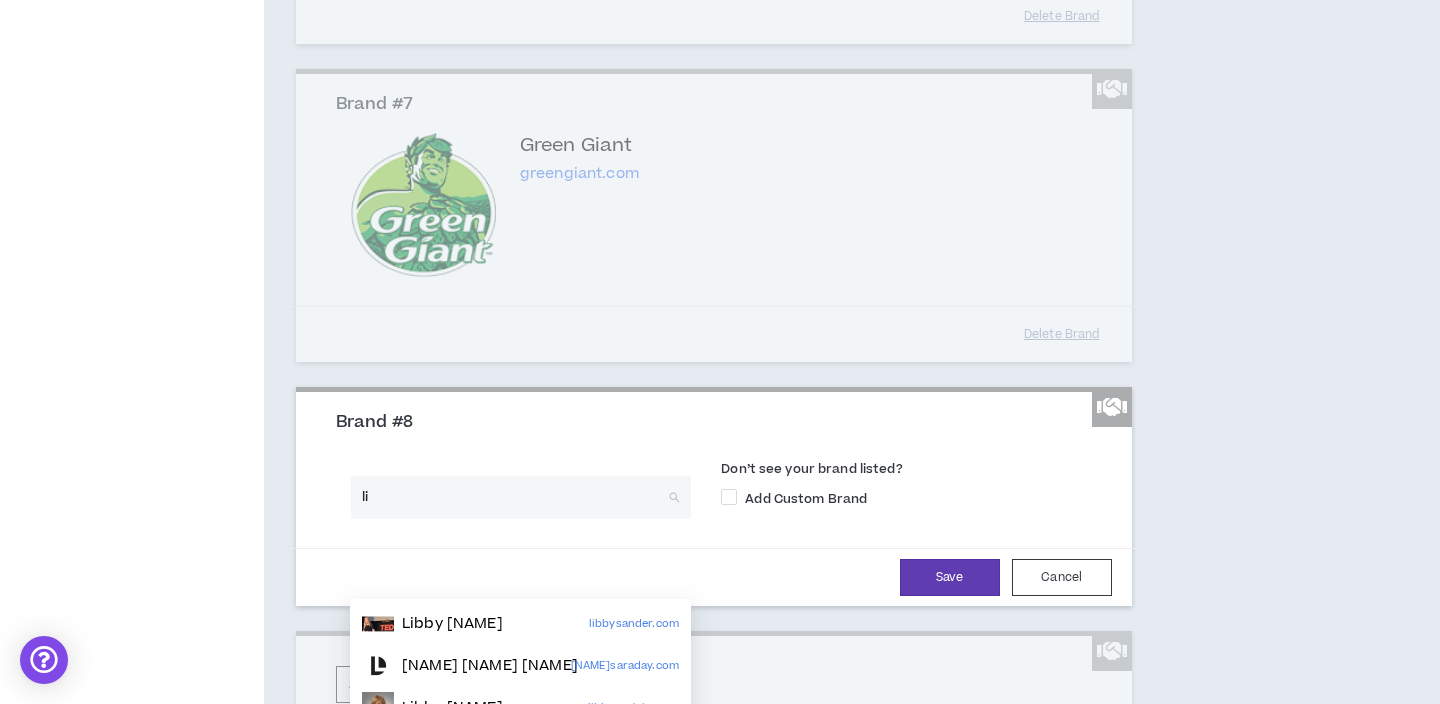 type on "l" 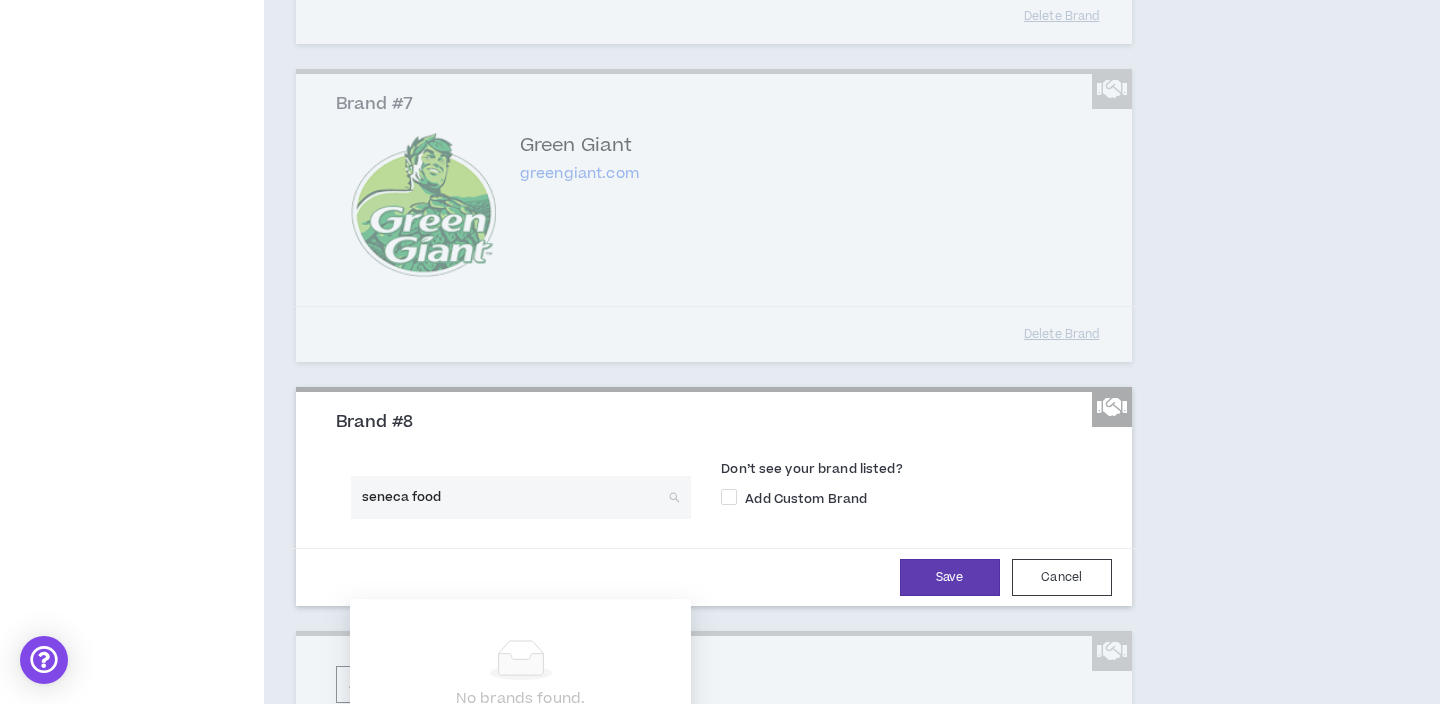 type on "seneca foods" 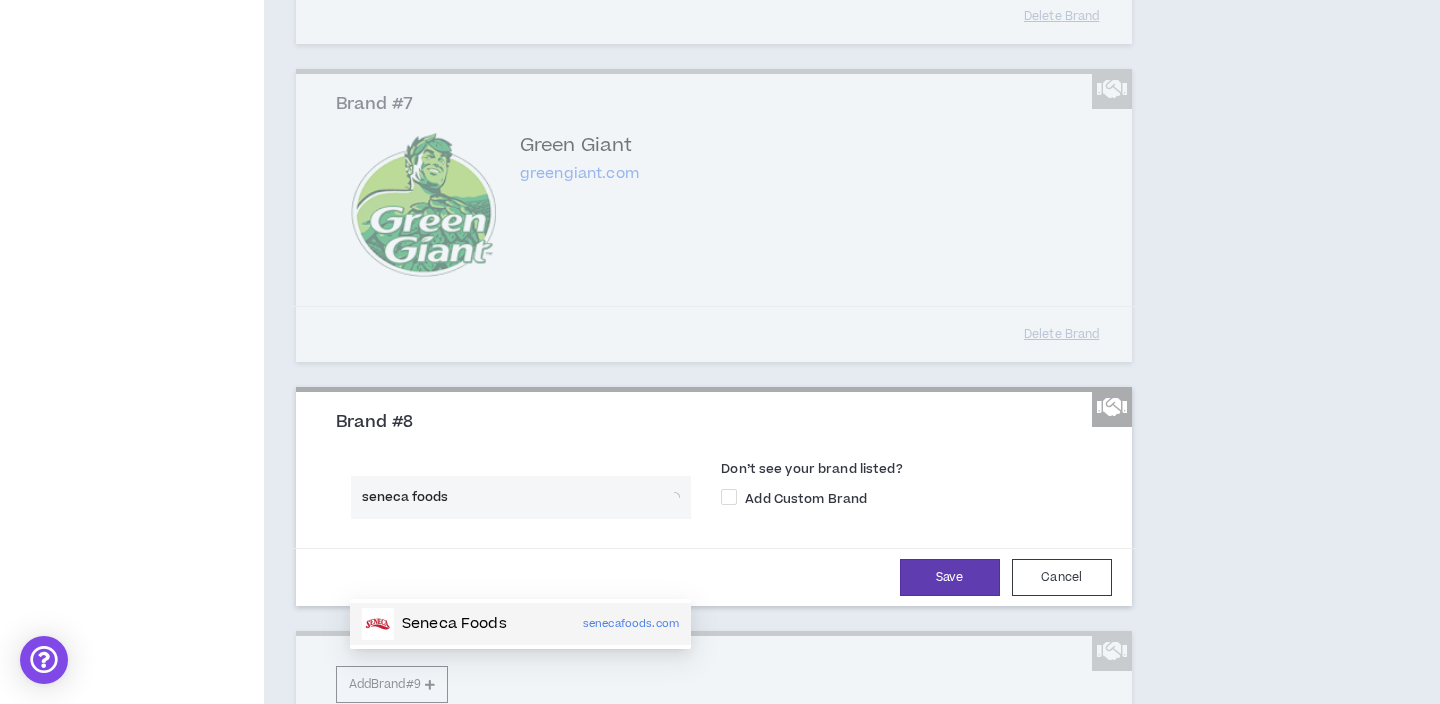 click on "Seneca Foods" at bounding box center [454, 624] 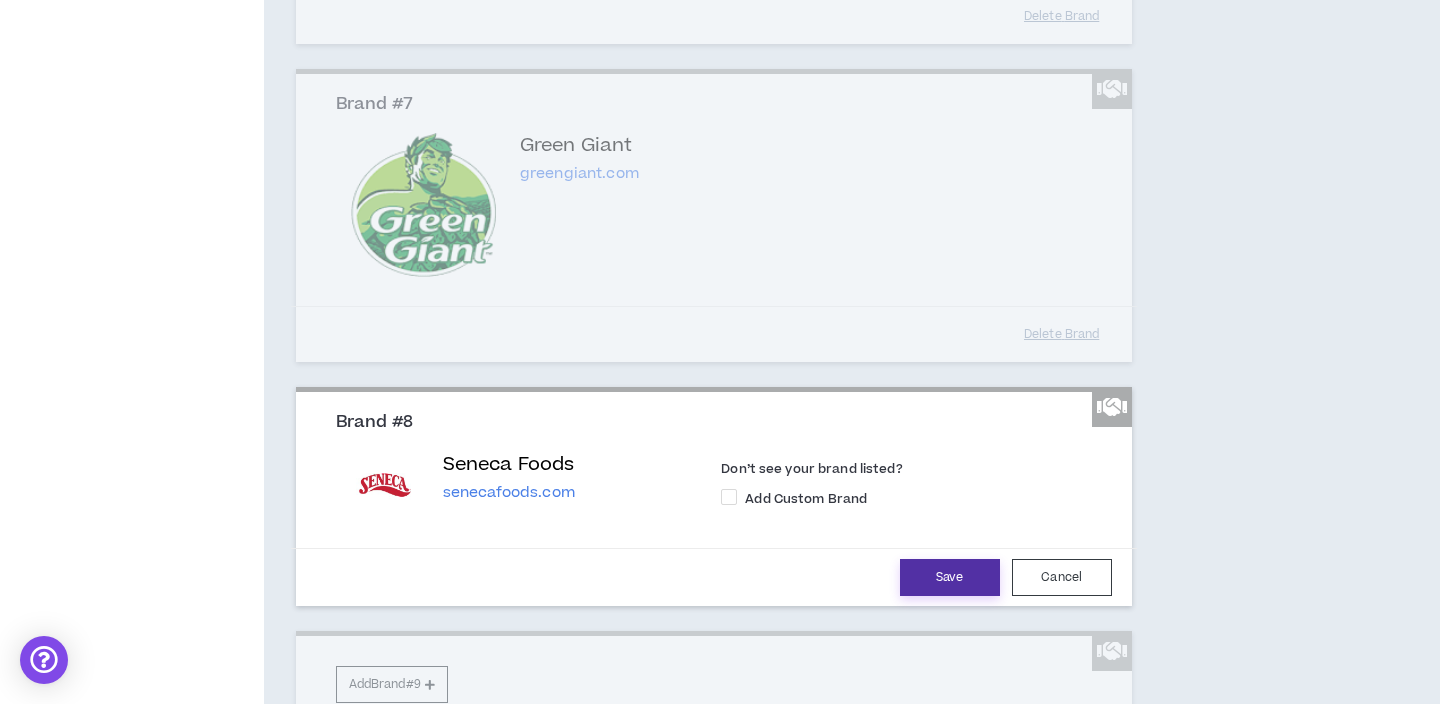 click on "Save" at bounding box center (950, 577) 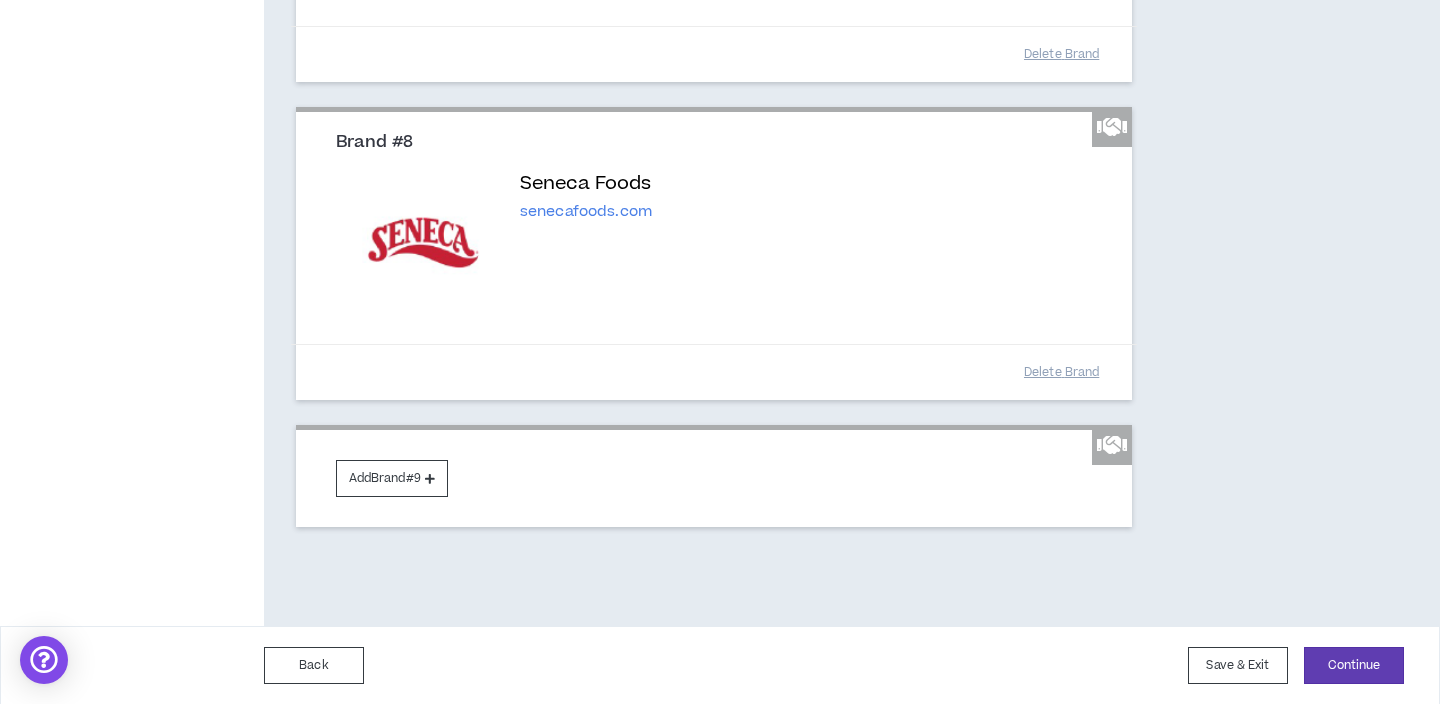scroll, scrollTop: 1994, scrollLeft: 0, axis: vertical 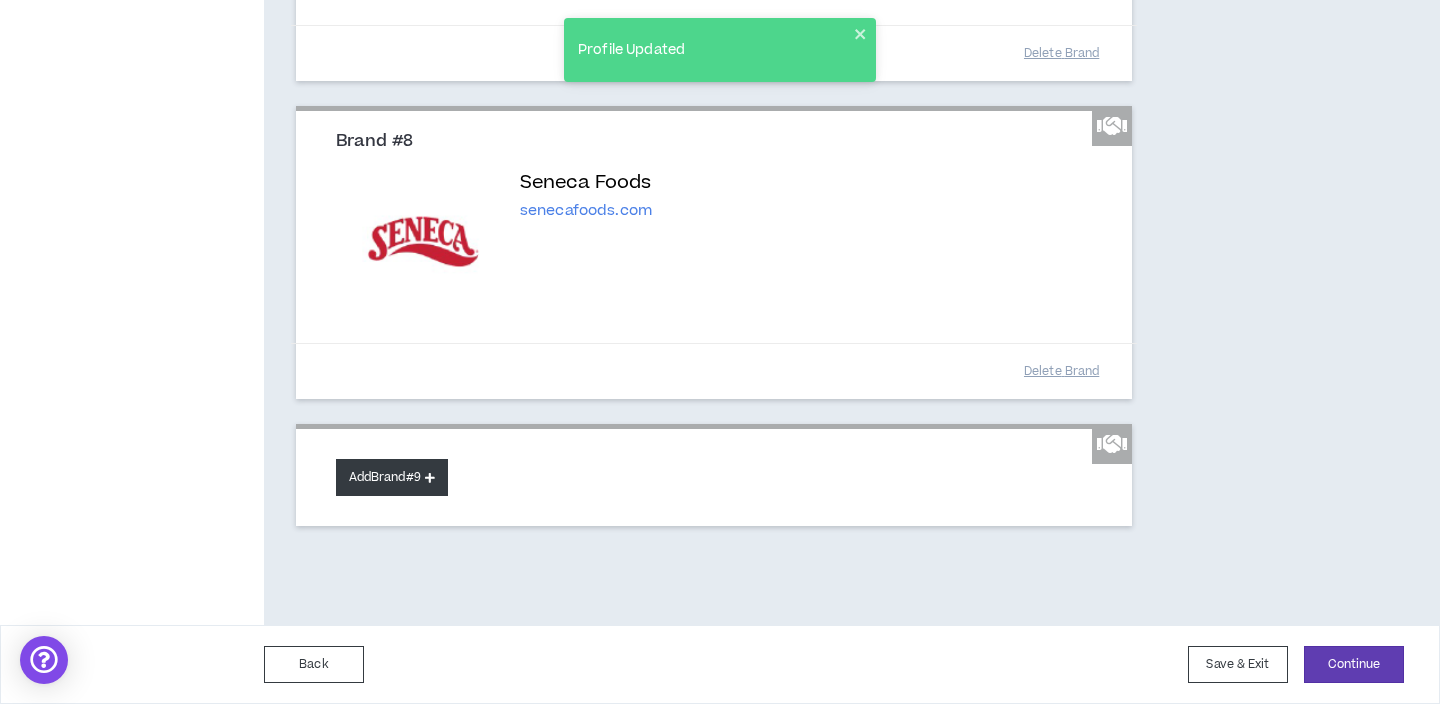 click on "Add  Brand  #9" at bounding box center (392, 477) 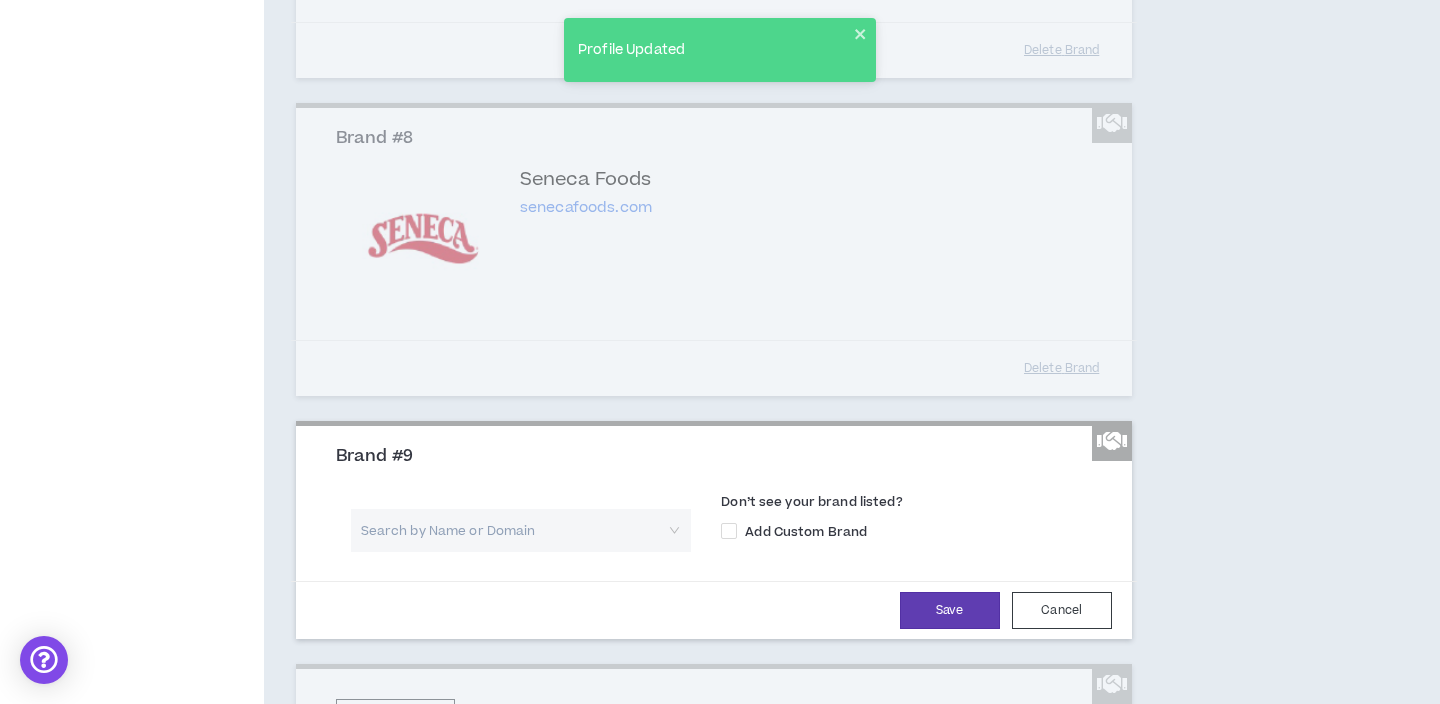 click at bounding box center (514, 530) 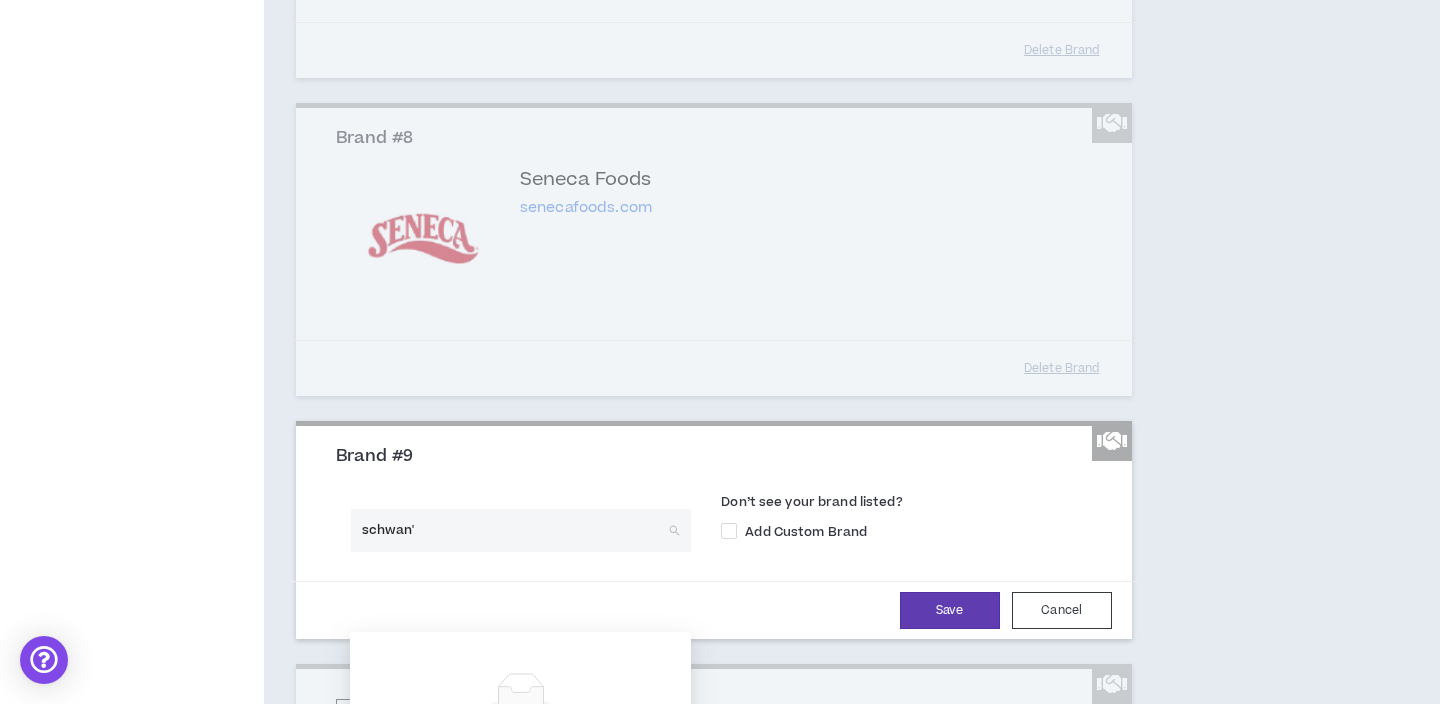 type on "schwan's" 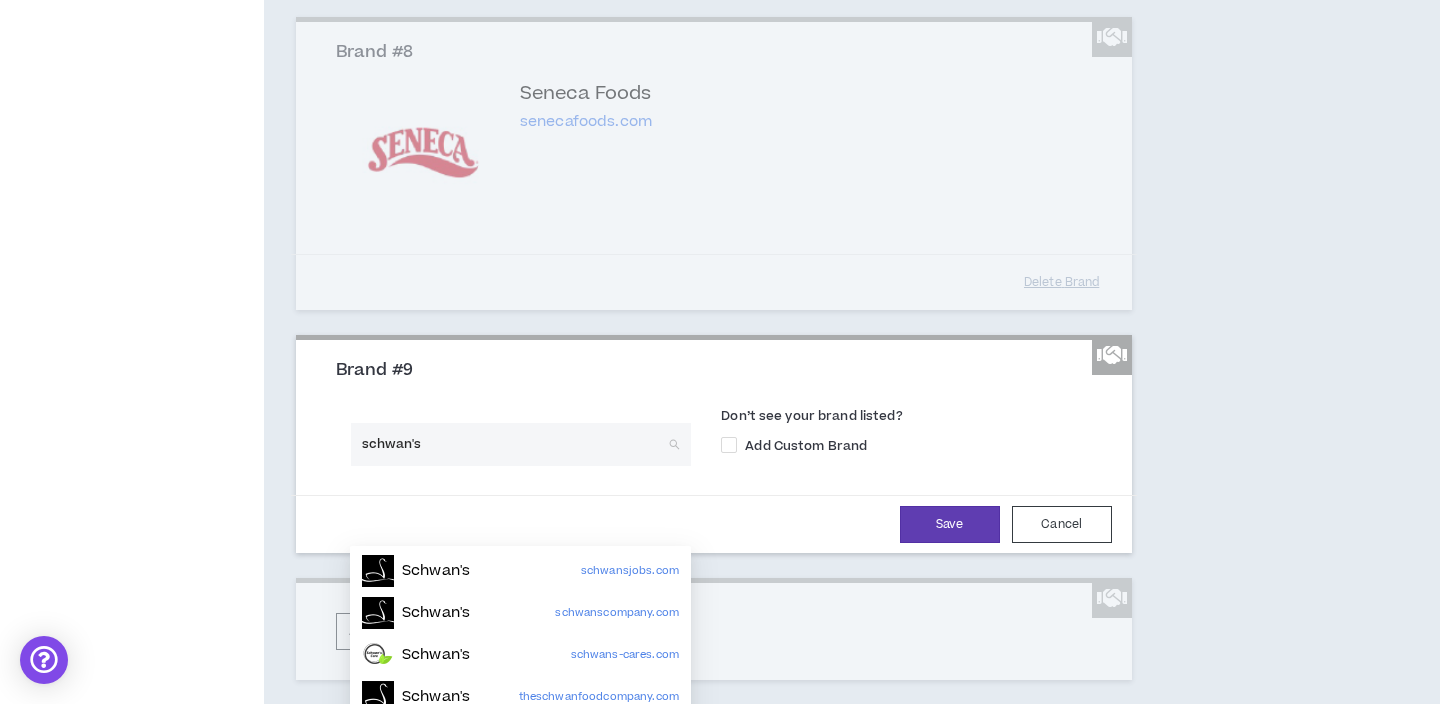 scroll, scrollTop: 2079, scrollLeft: 0, axis: vertical 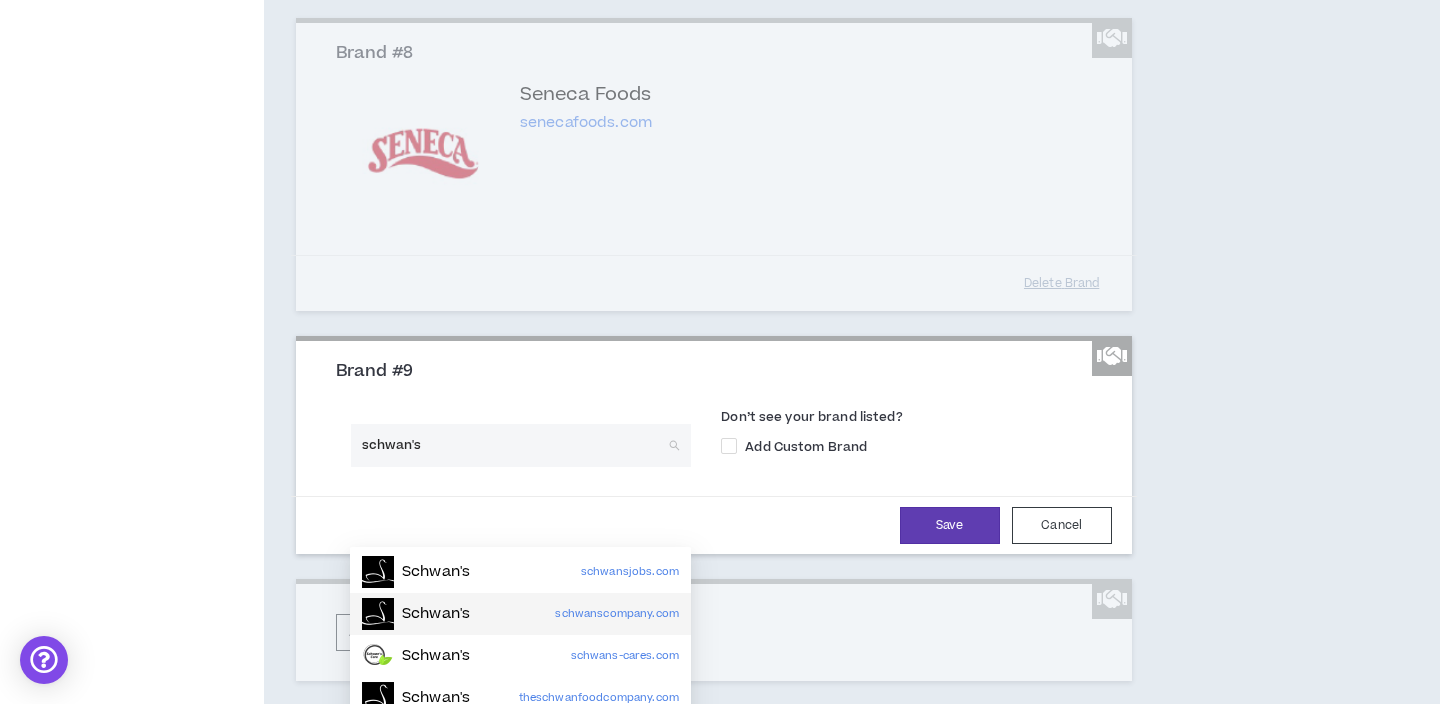 click on "Schwan's schwanscompany.com" at bounding box center (520, 614) 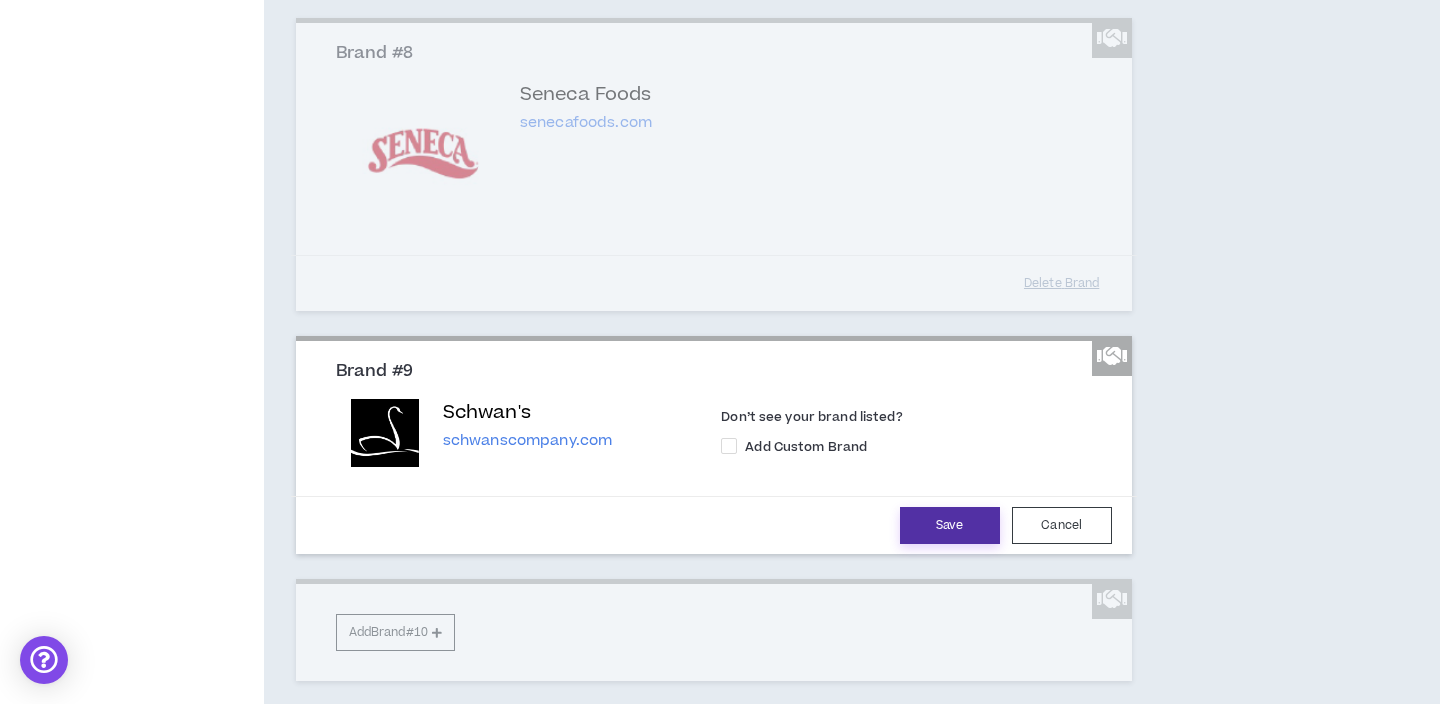 click on "Save" at bounding box center [950, 525] 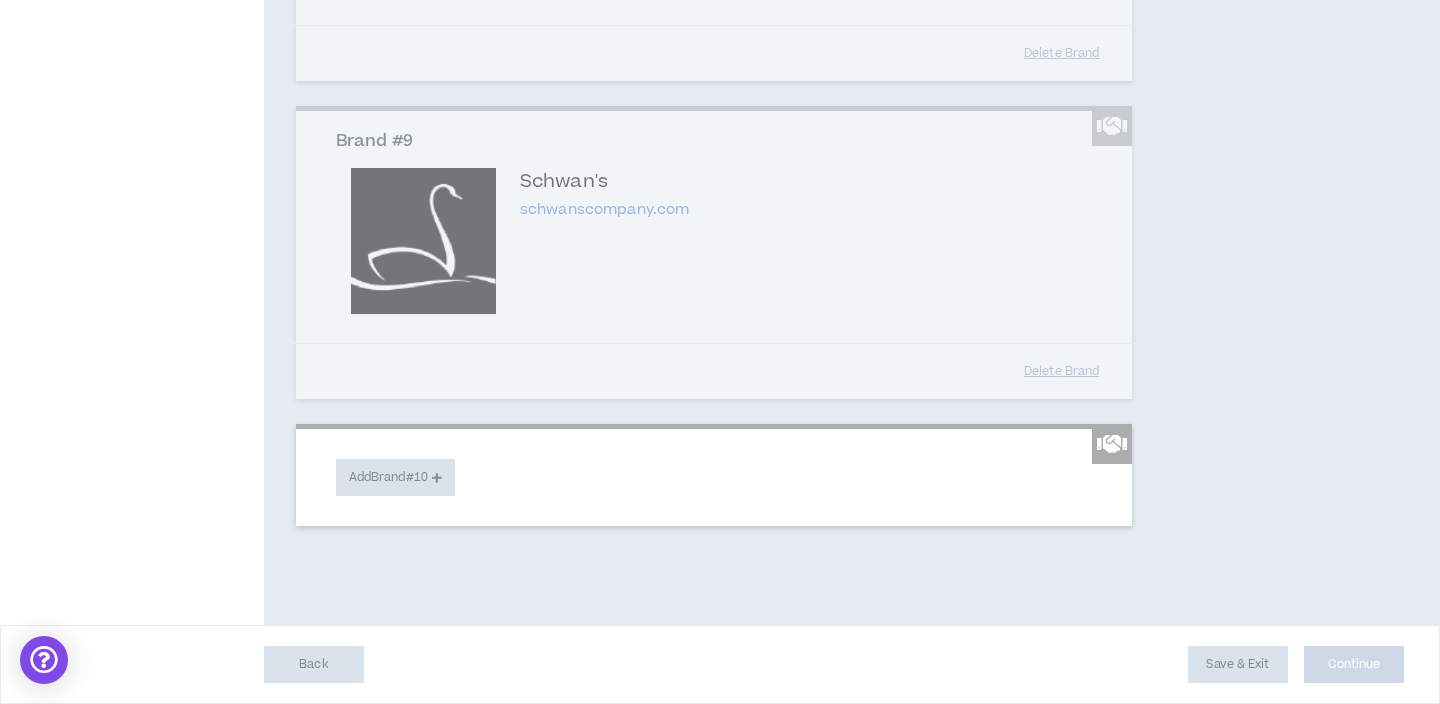scroll, scrollTop: 2342, scrollLeft: 0, axis: vertical 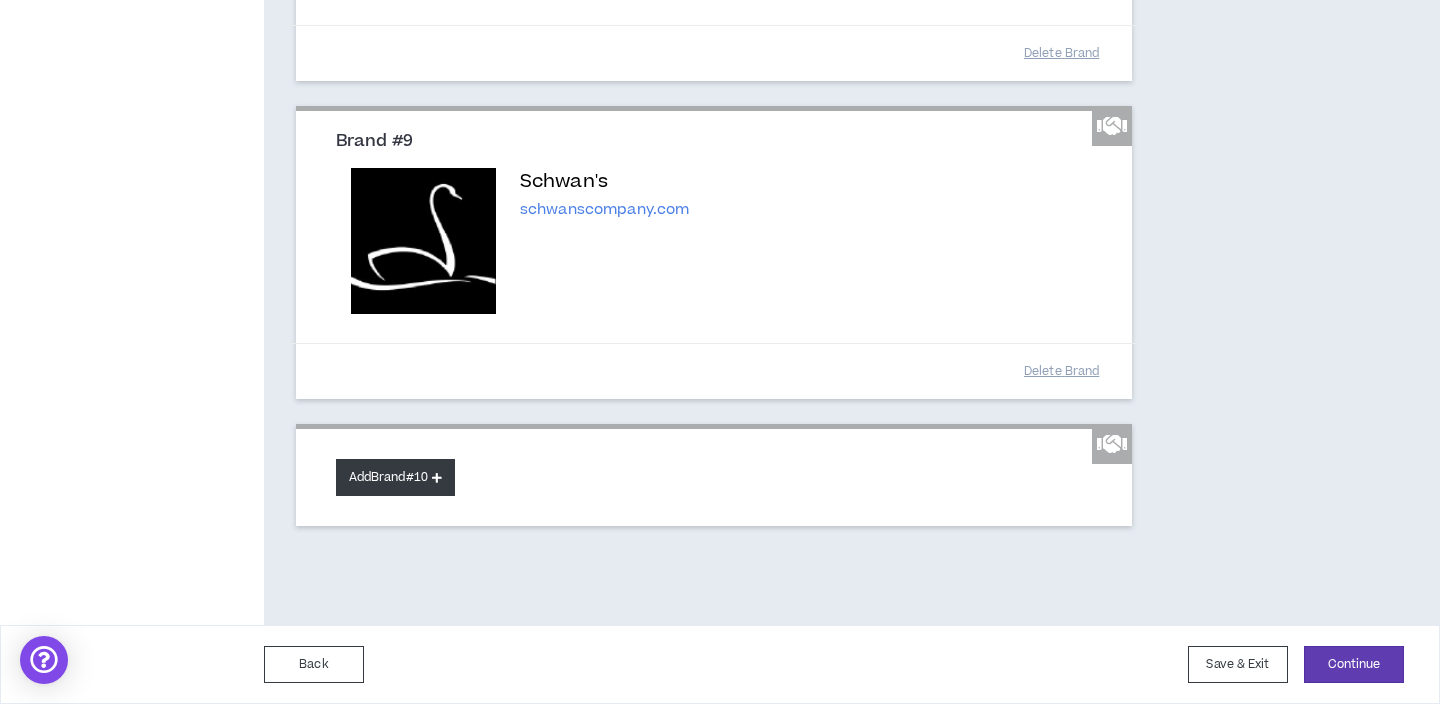click on "Add  Brand  #10" at bounding box center [395, 477] 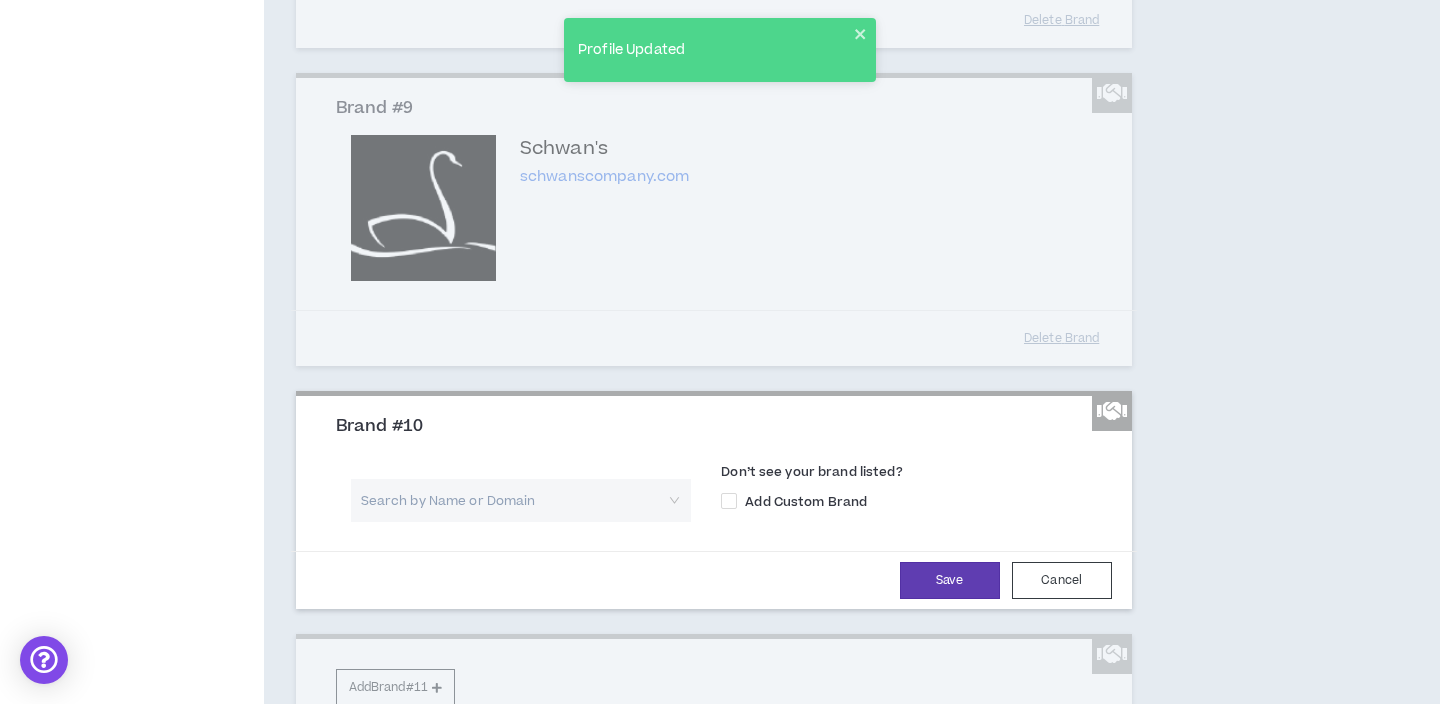 click at bounding box center [514, 500] 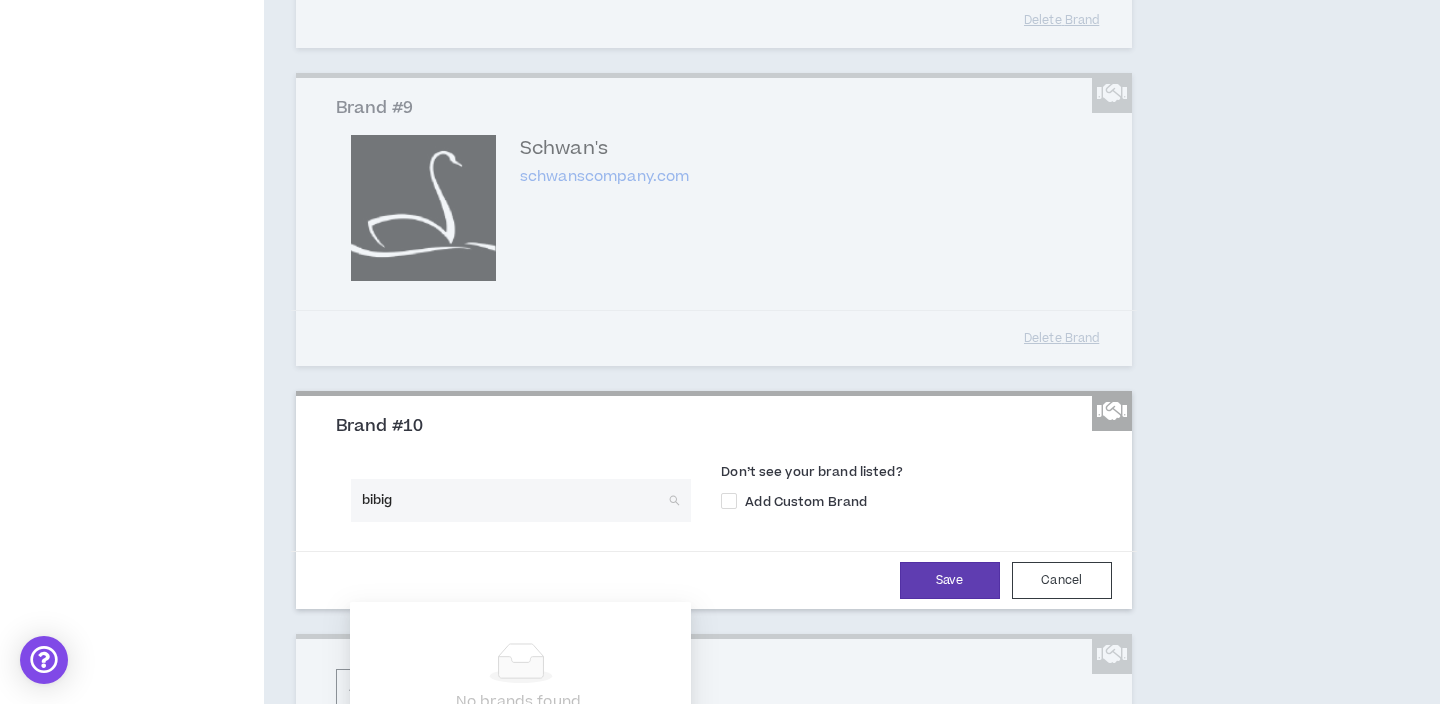 type on "bibigo" 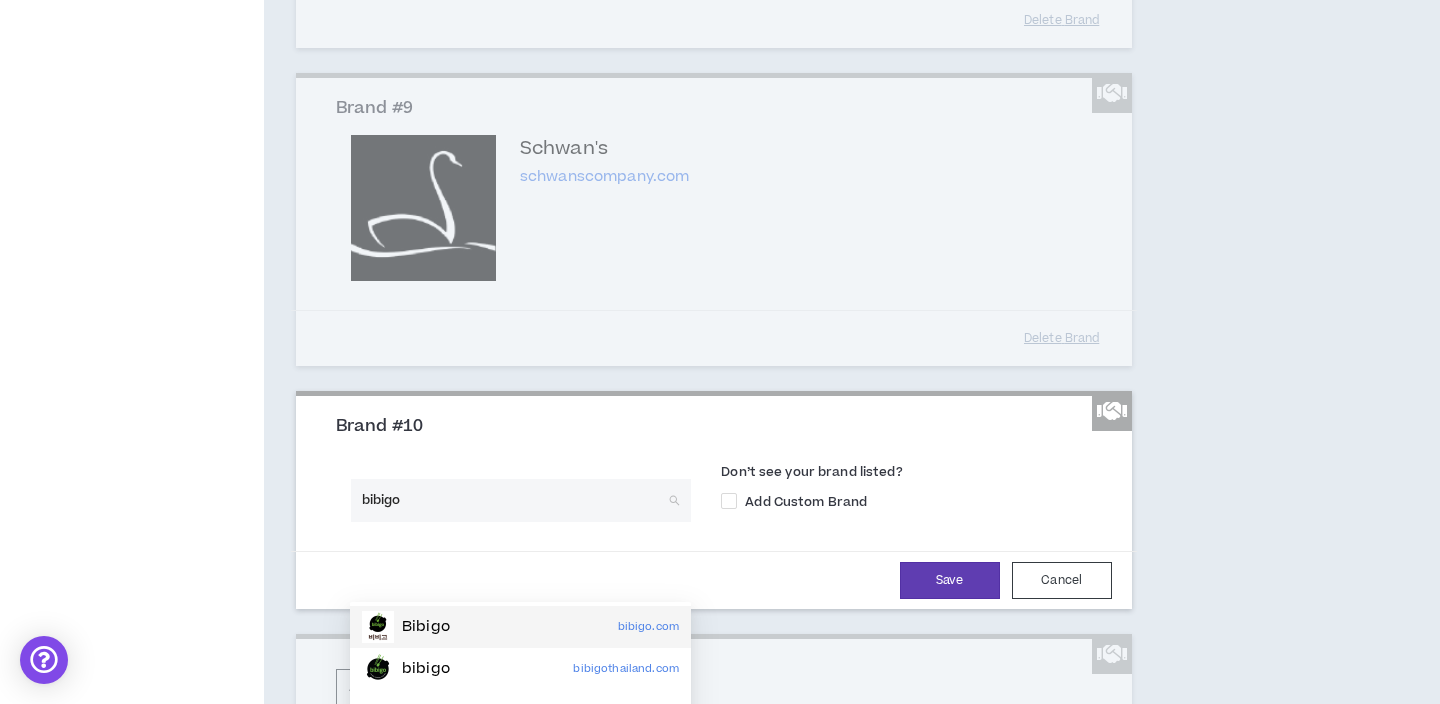 click on "Bibigo bibigo.com" at bounding box center [520, 627] 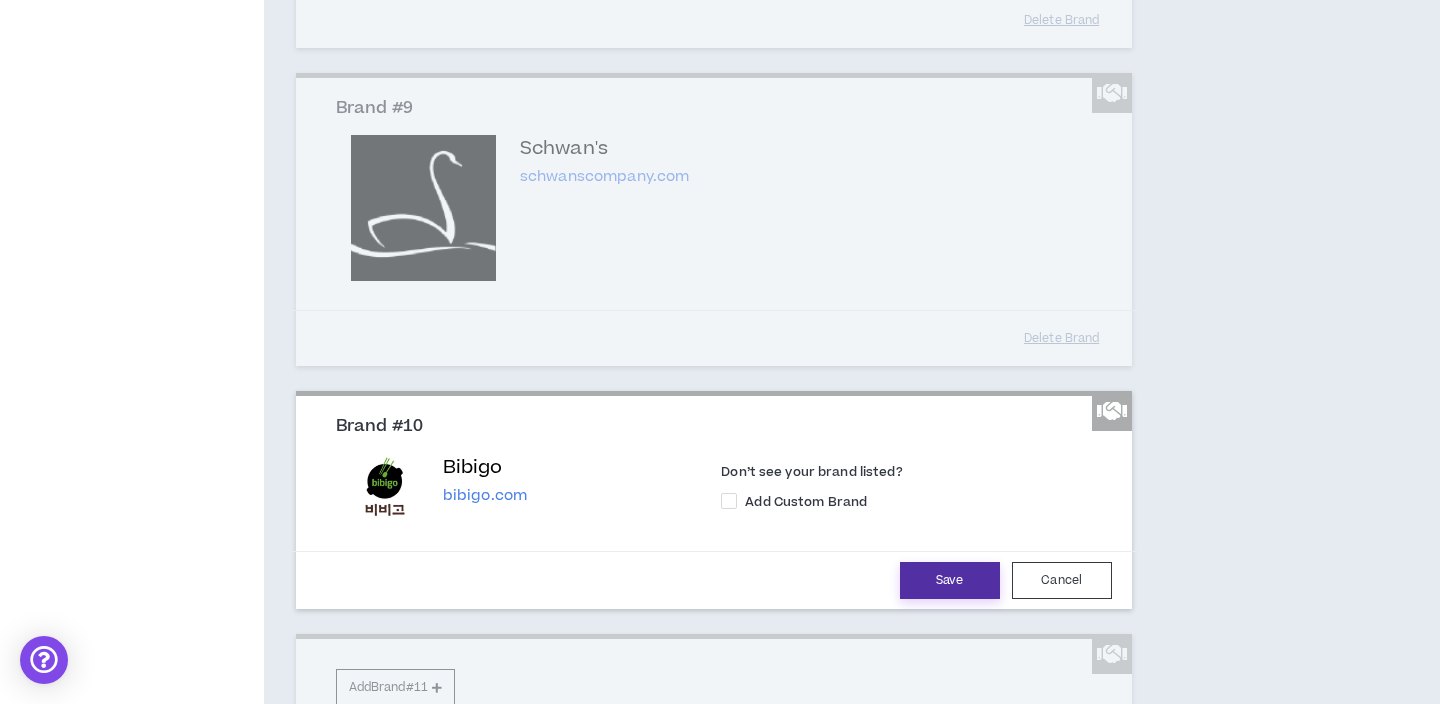 click on "Save" at bounding box center (950, 580) 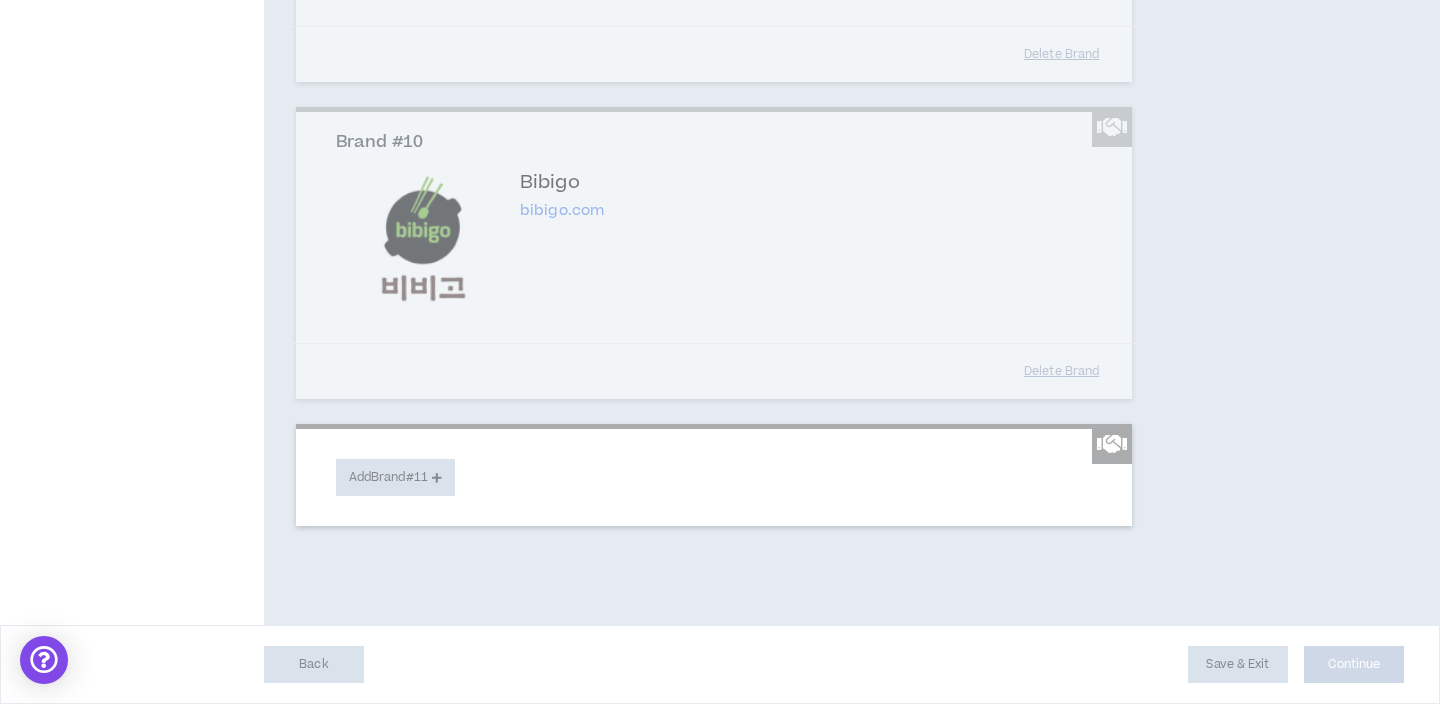 scroll, scrollTop: 2684, scrollLeft: 0, axis: vertical 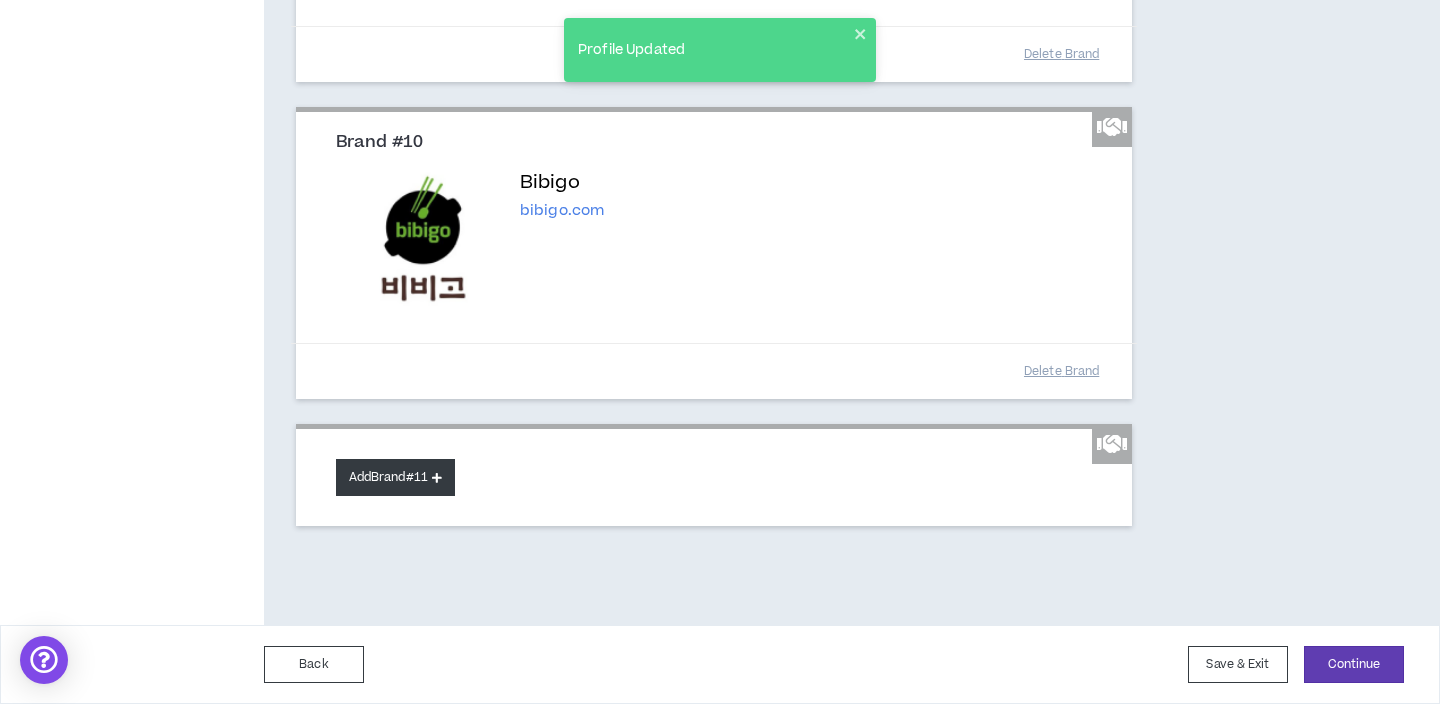 click on "Add  Brand  #11" at bounding box center (395, 477) 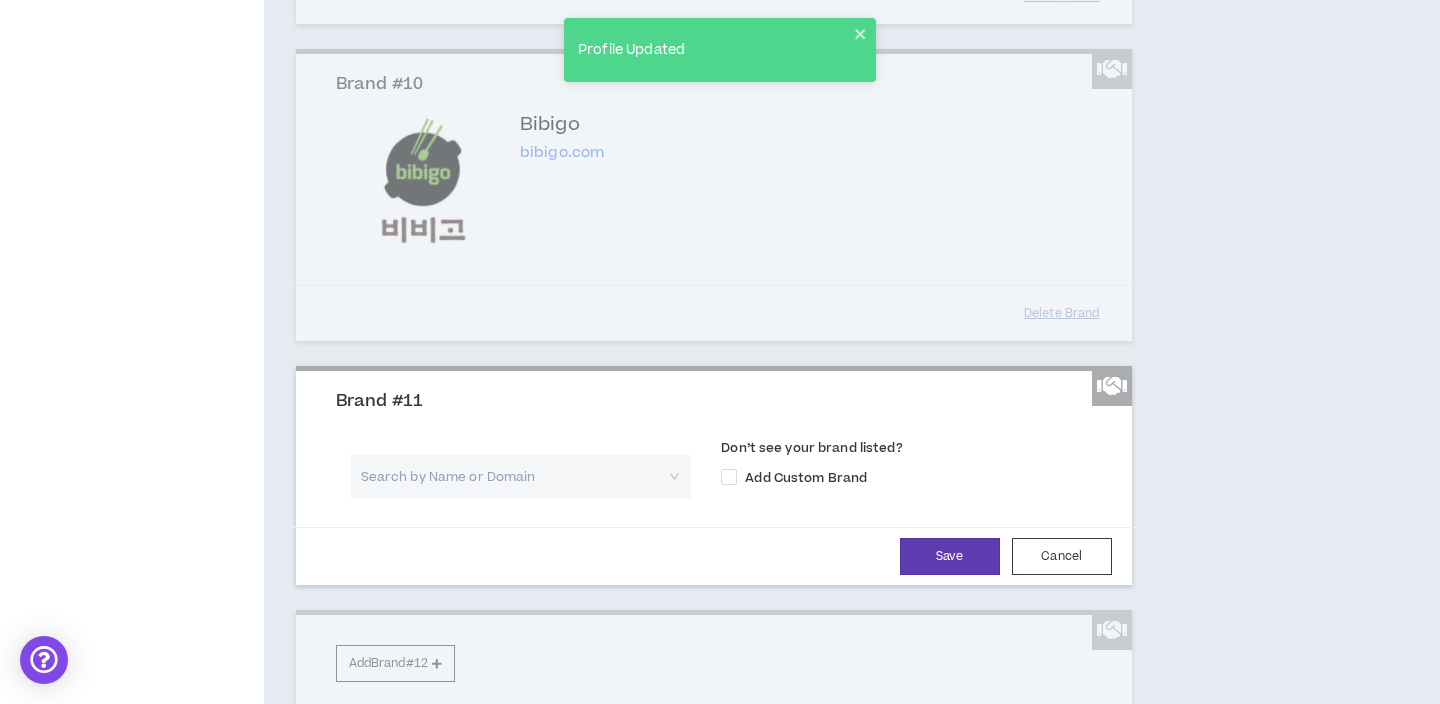 click at bounding box center (514, 476) 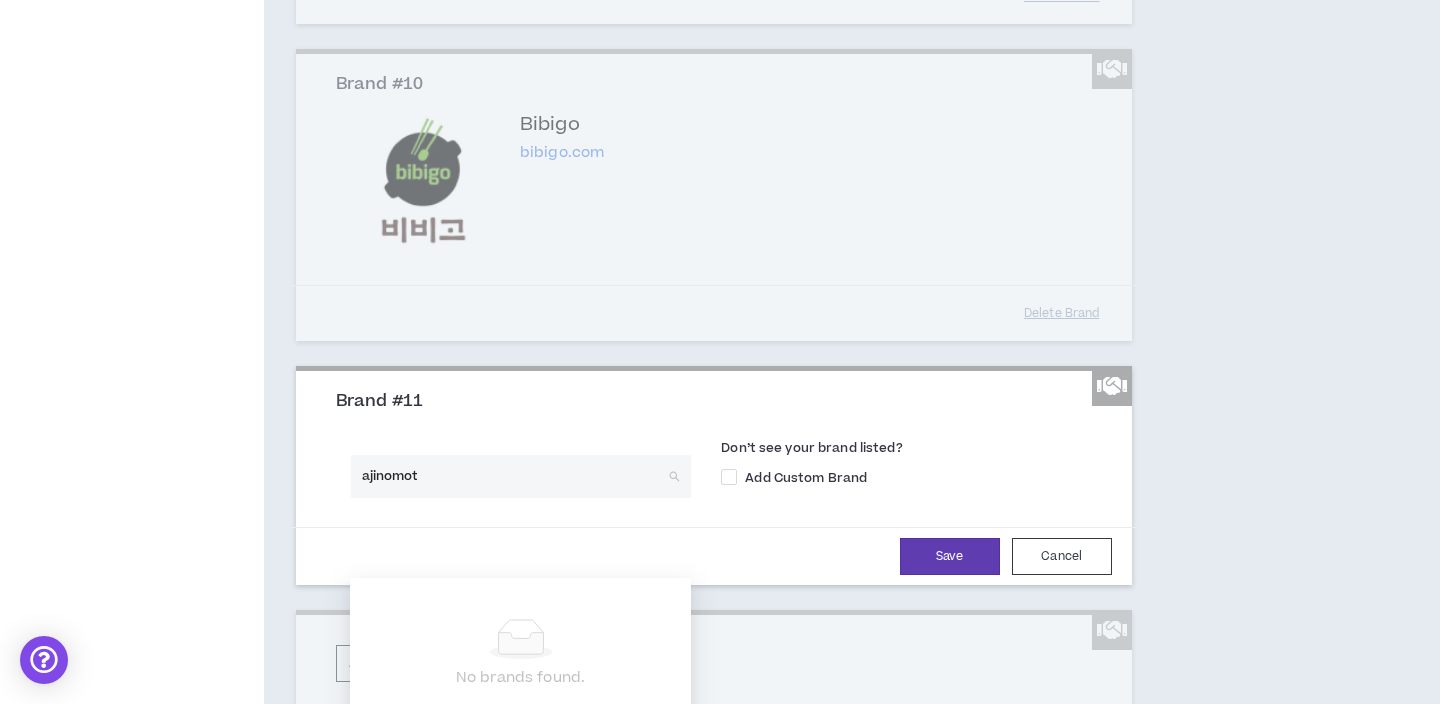 type on "ajinomoto" 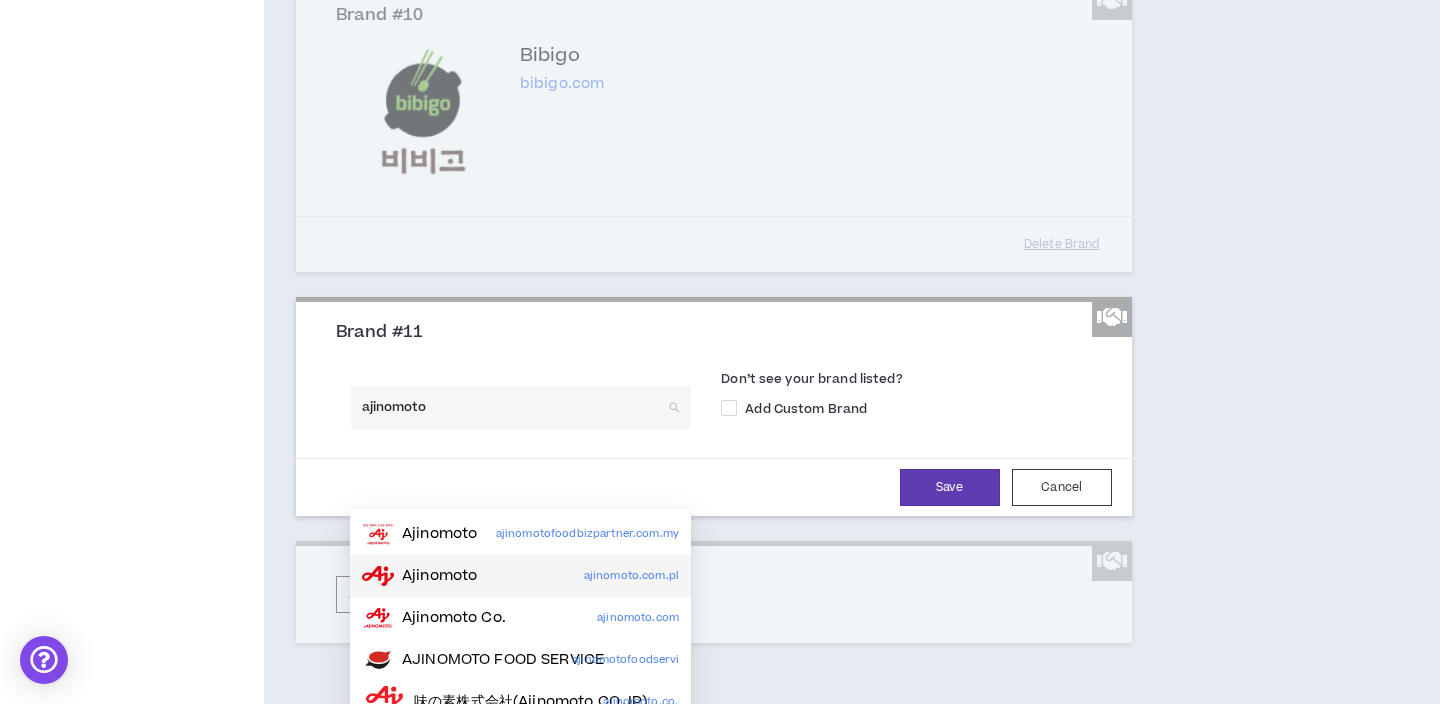scroll, scrollTop: 2755, scrollLeft: 0, axis: vertical 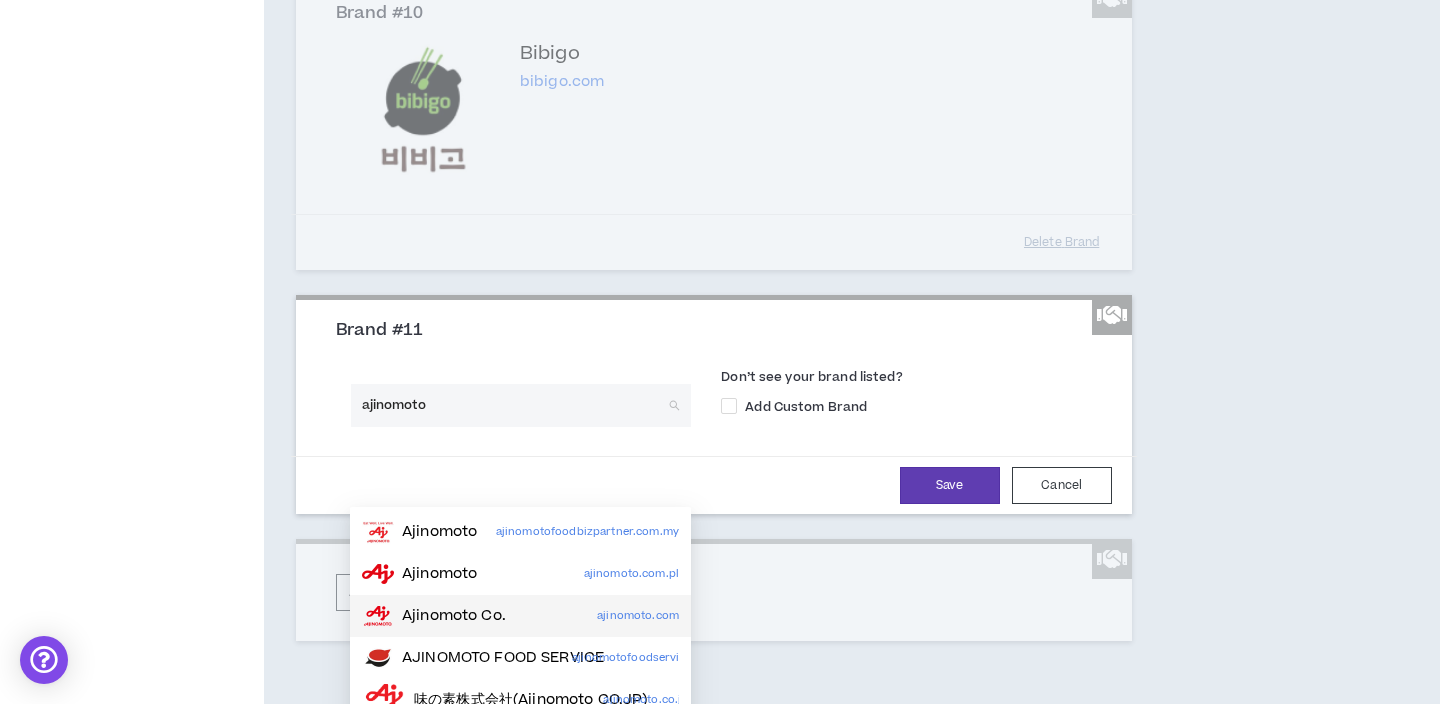 click on "Ajinomoto Co." at bounding box center [454, 616] 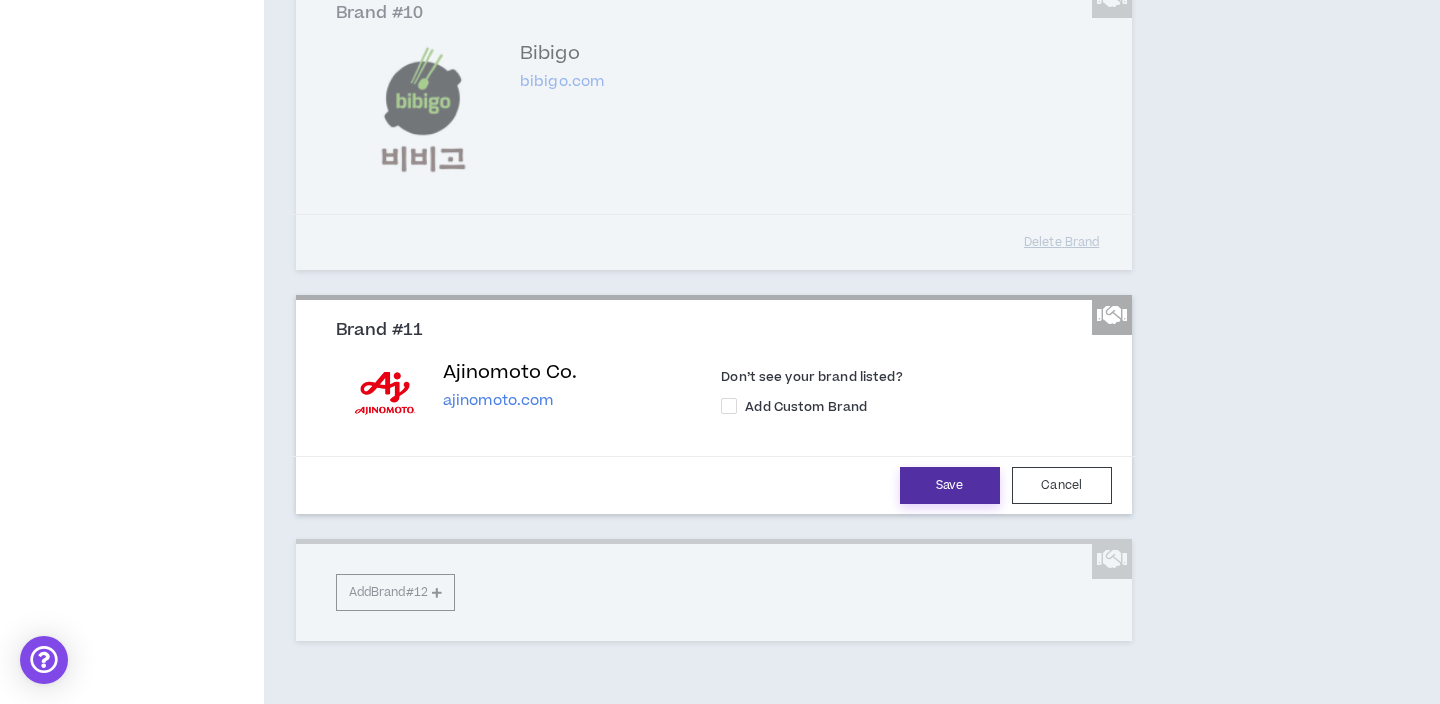 click on "Save" at bounding box center [950, 485] 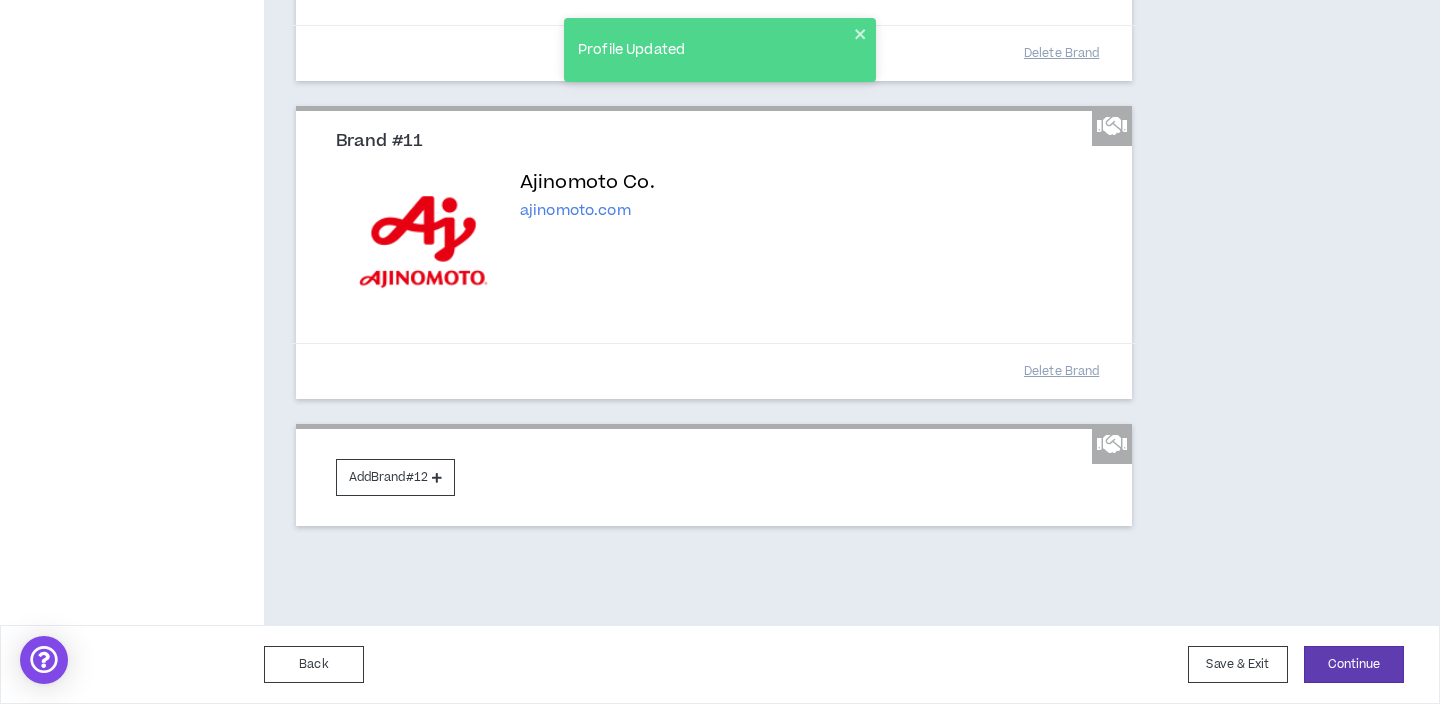 scroll, scrollTop: 2988, scrollLeft: 0, axis: vertical 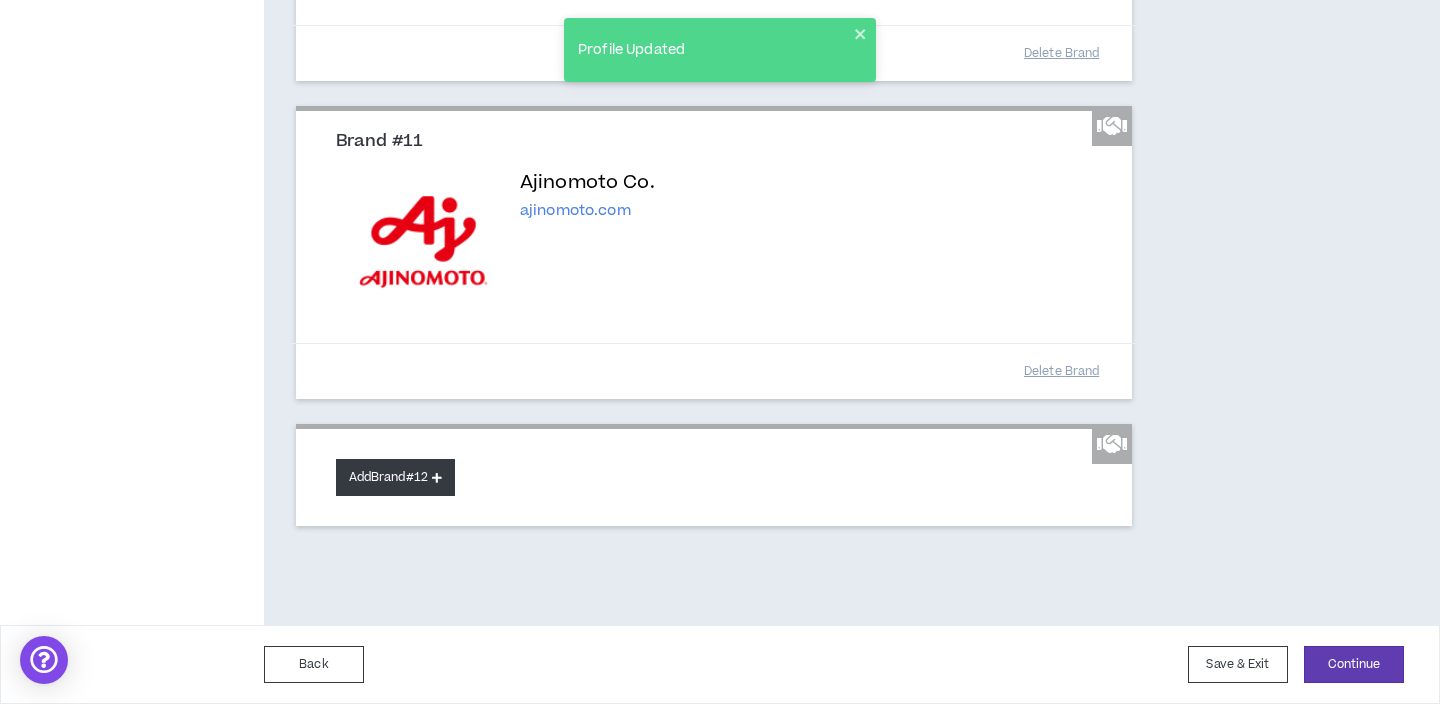 click on "Add  Brand  #12" at bounding box center (395, 477) 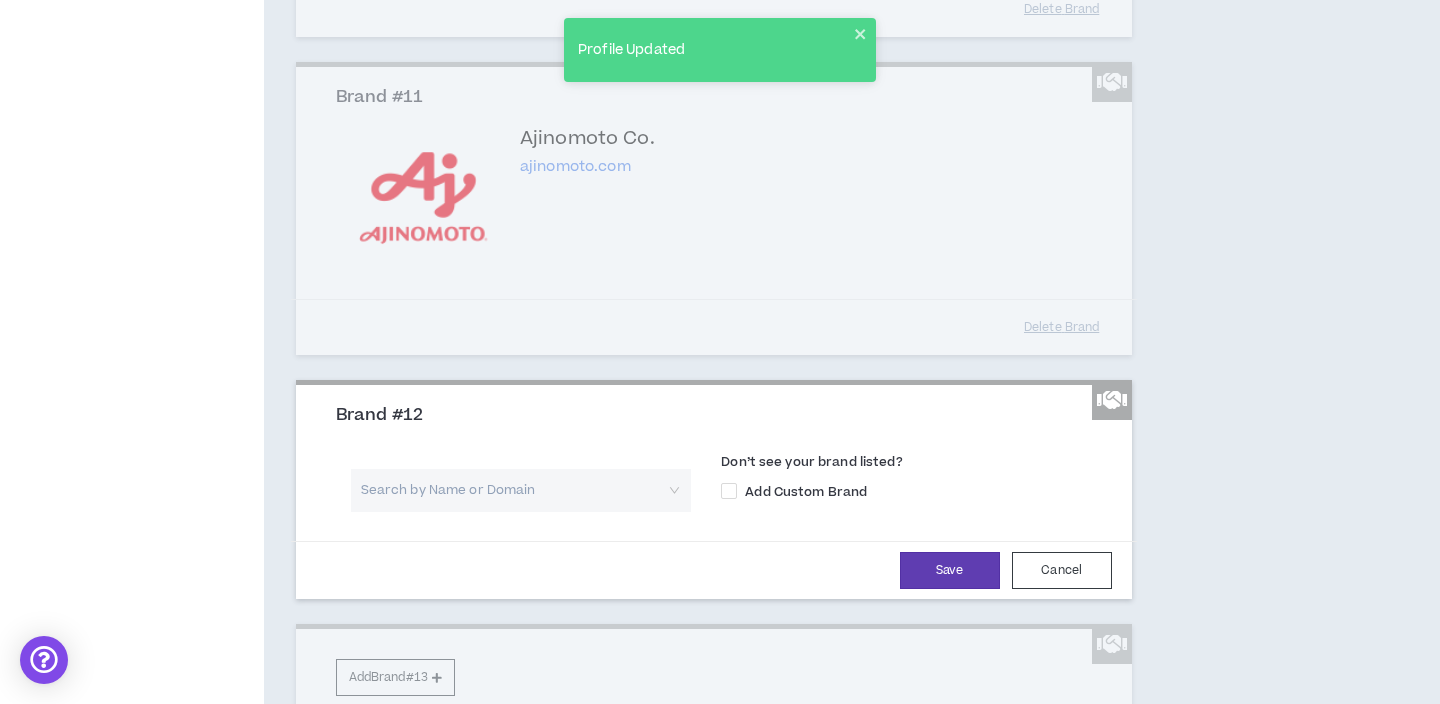 click at bounding box center (514, 490) 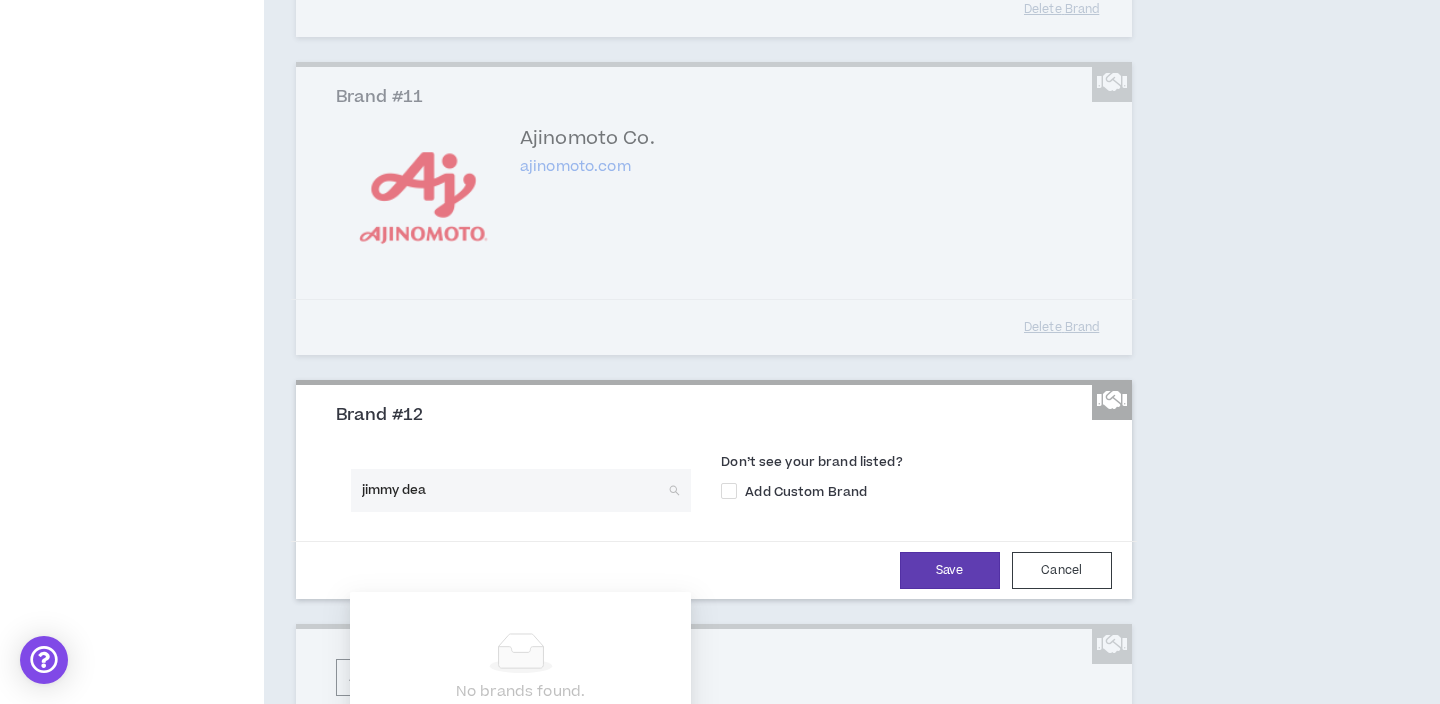 type on "jimmy dean" 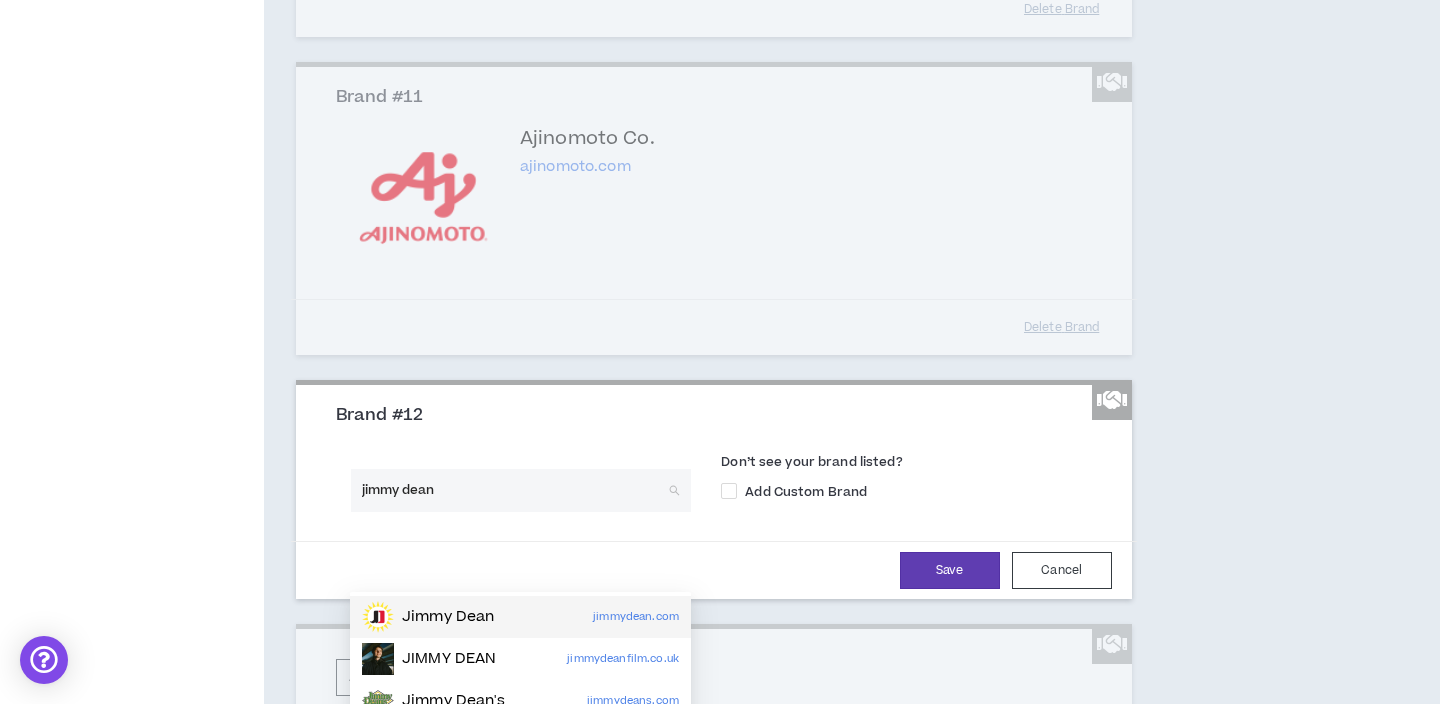 click on "Jimmy Dean jimmydean.com" at bounding box center [520, 617] 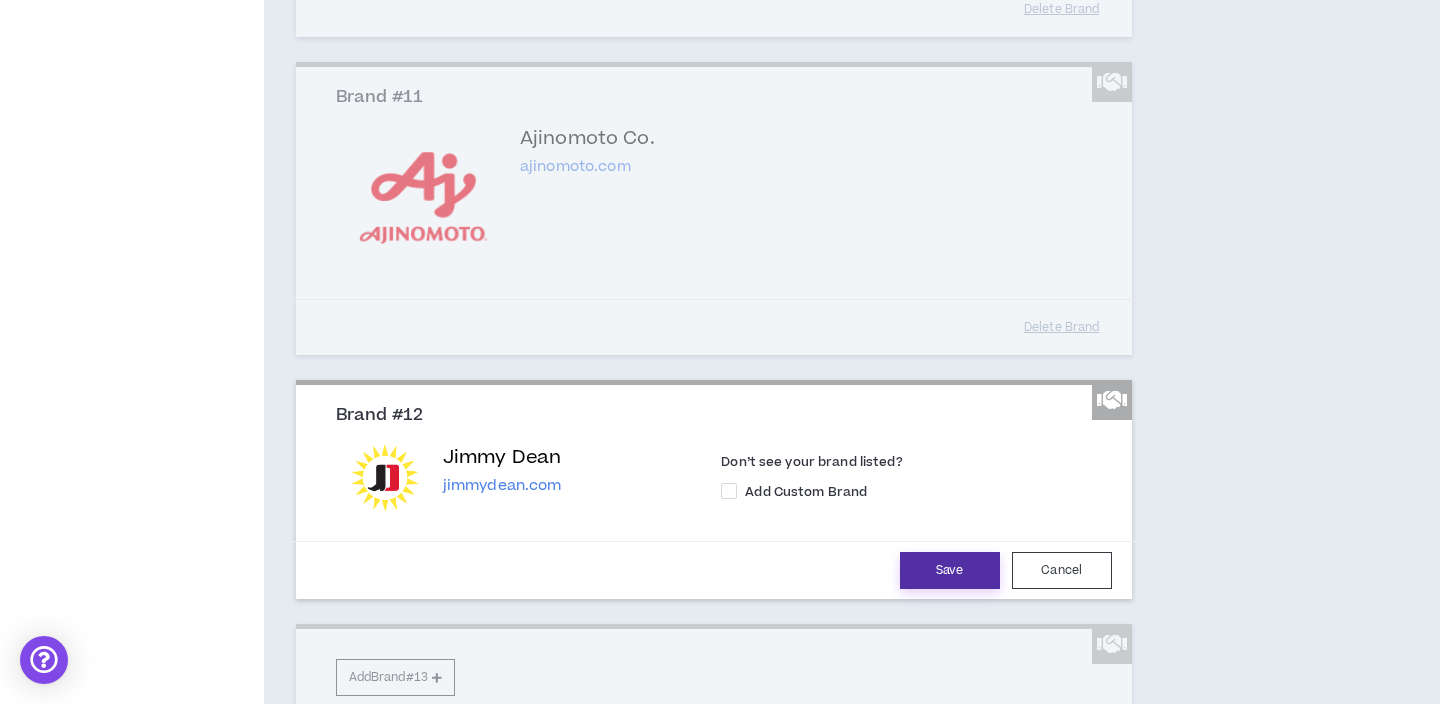 click on "Save" at bounding box center [950, 570] 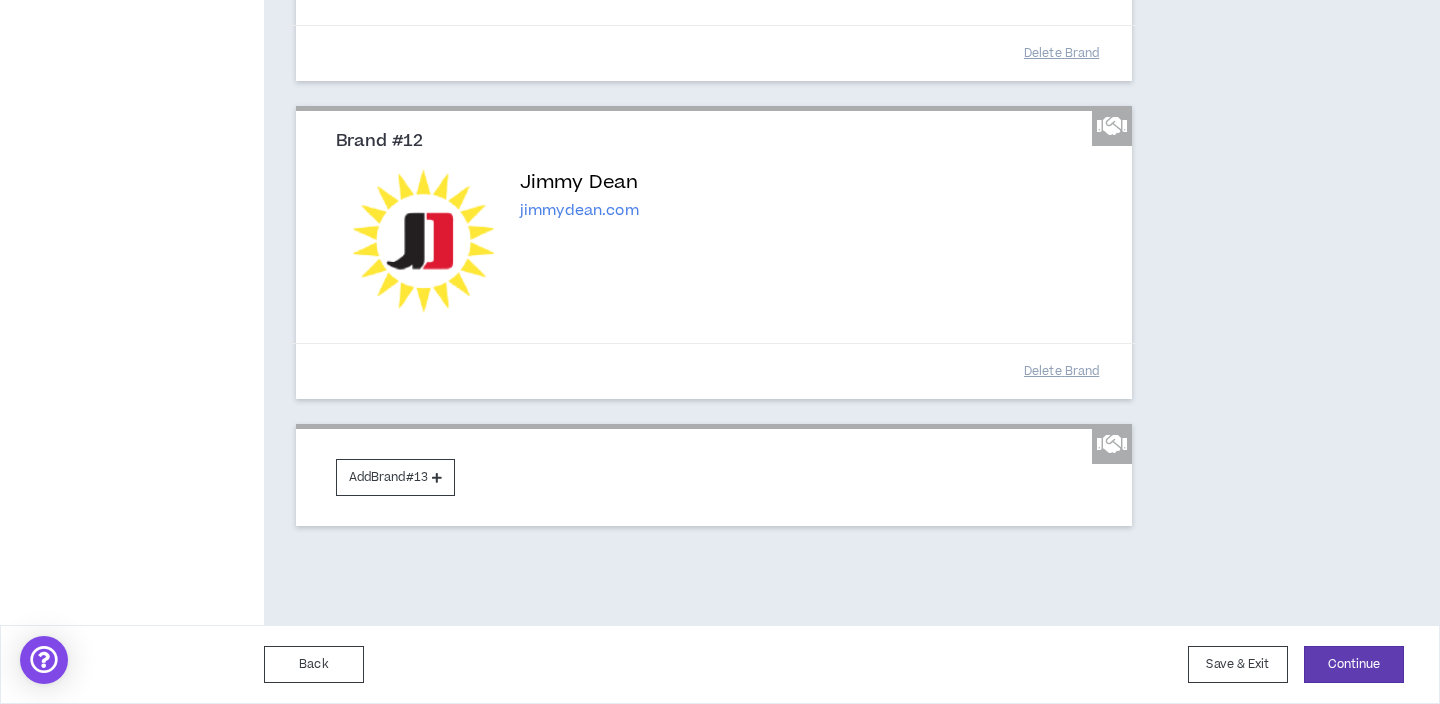 scroll, scrollTop: 3271, scrollLeft: 0, axis: vertical 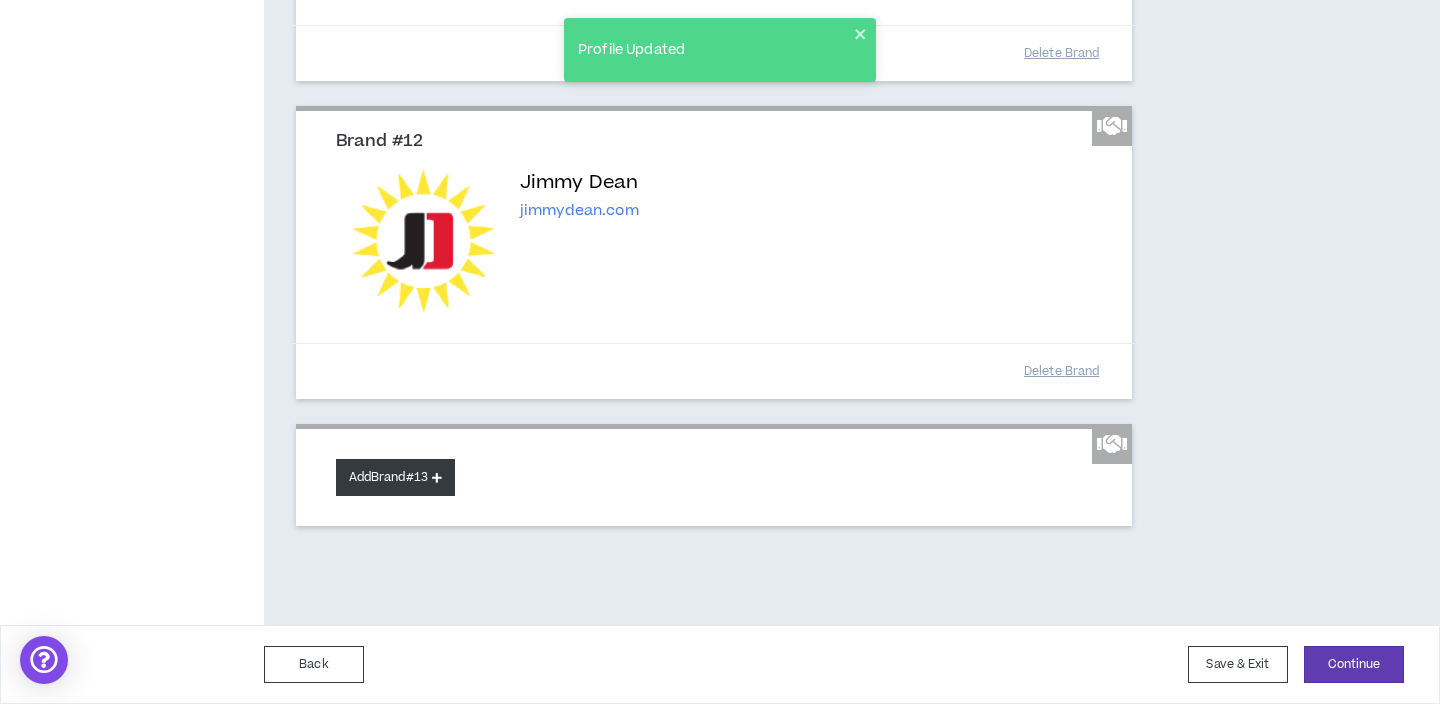 click on "Add  Brand  #13" at bounding box center (395, 477) 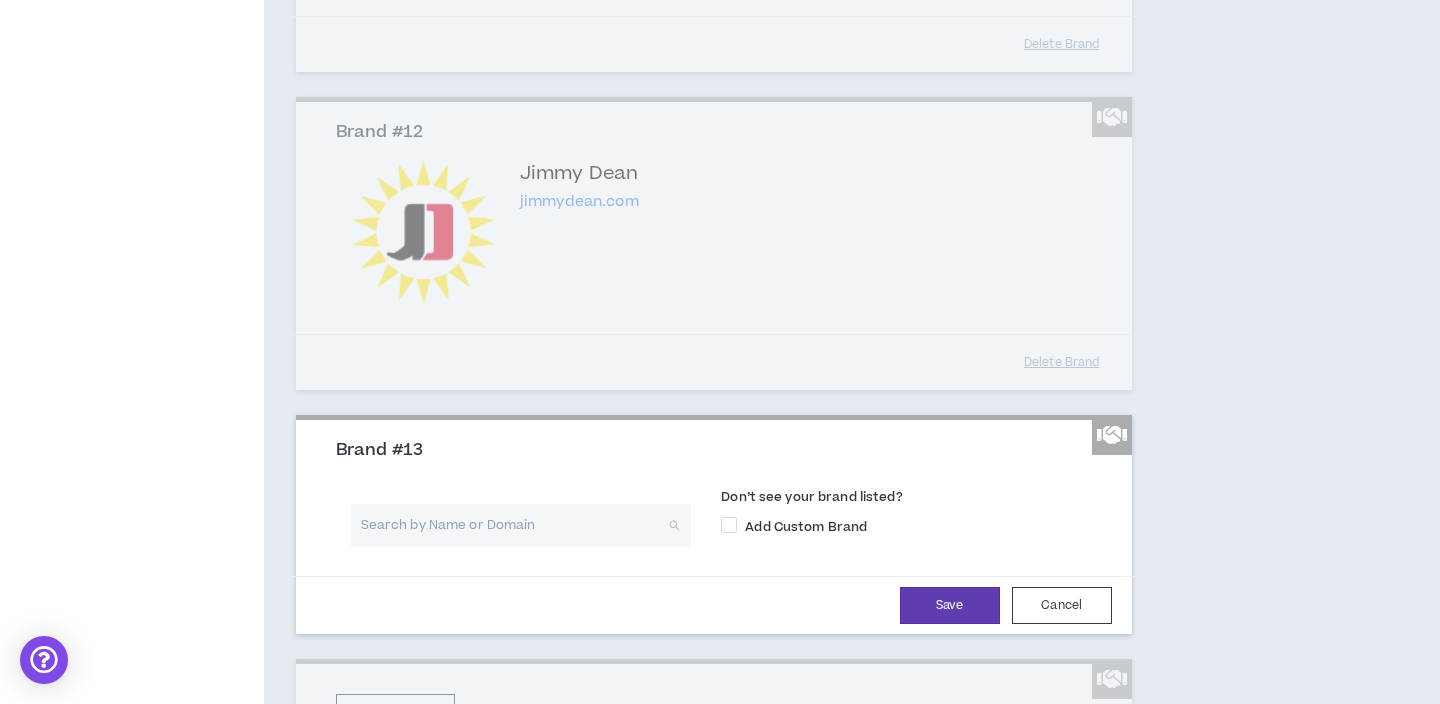 click at bounding box center (514, 525) 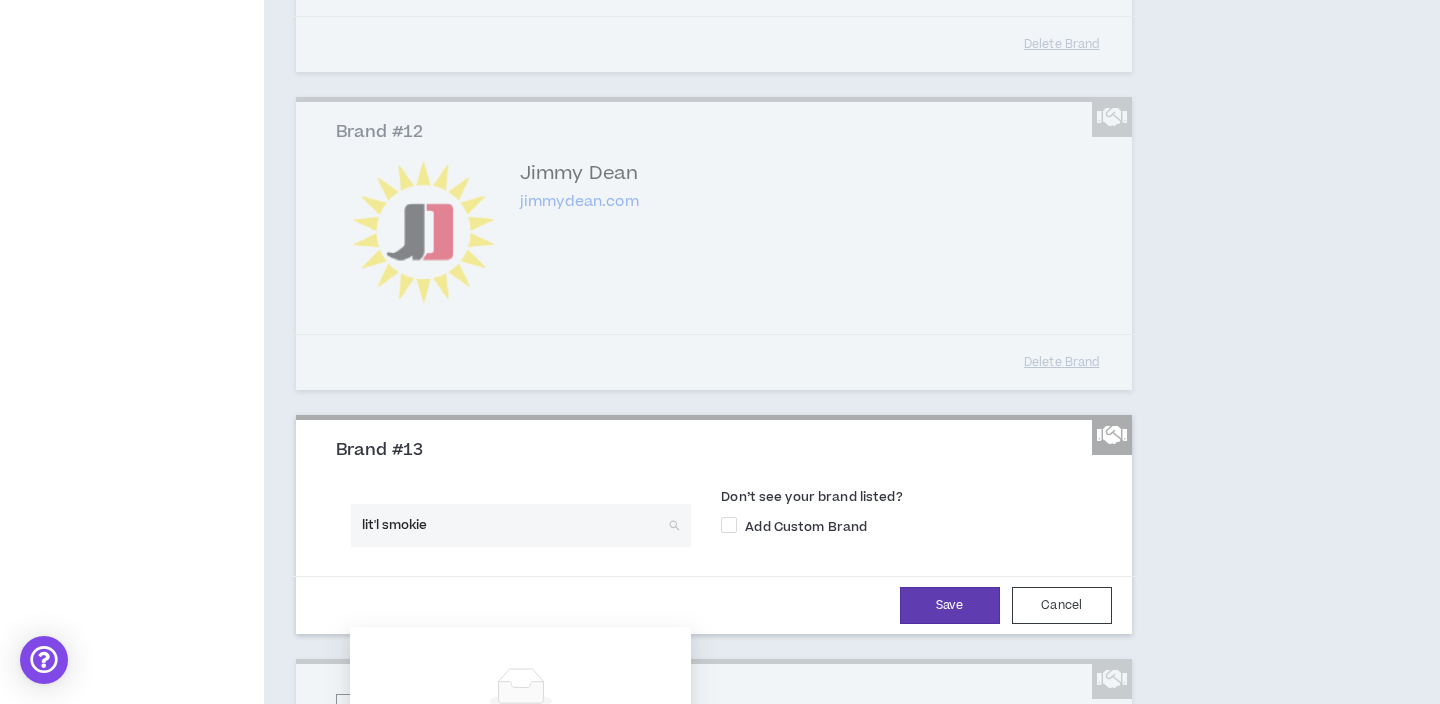 type on "lit'l smokies" 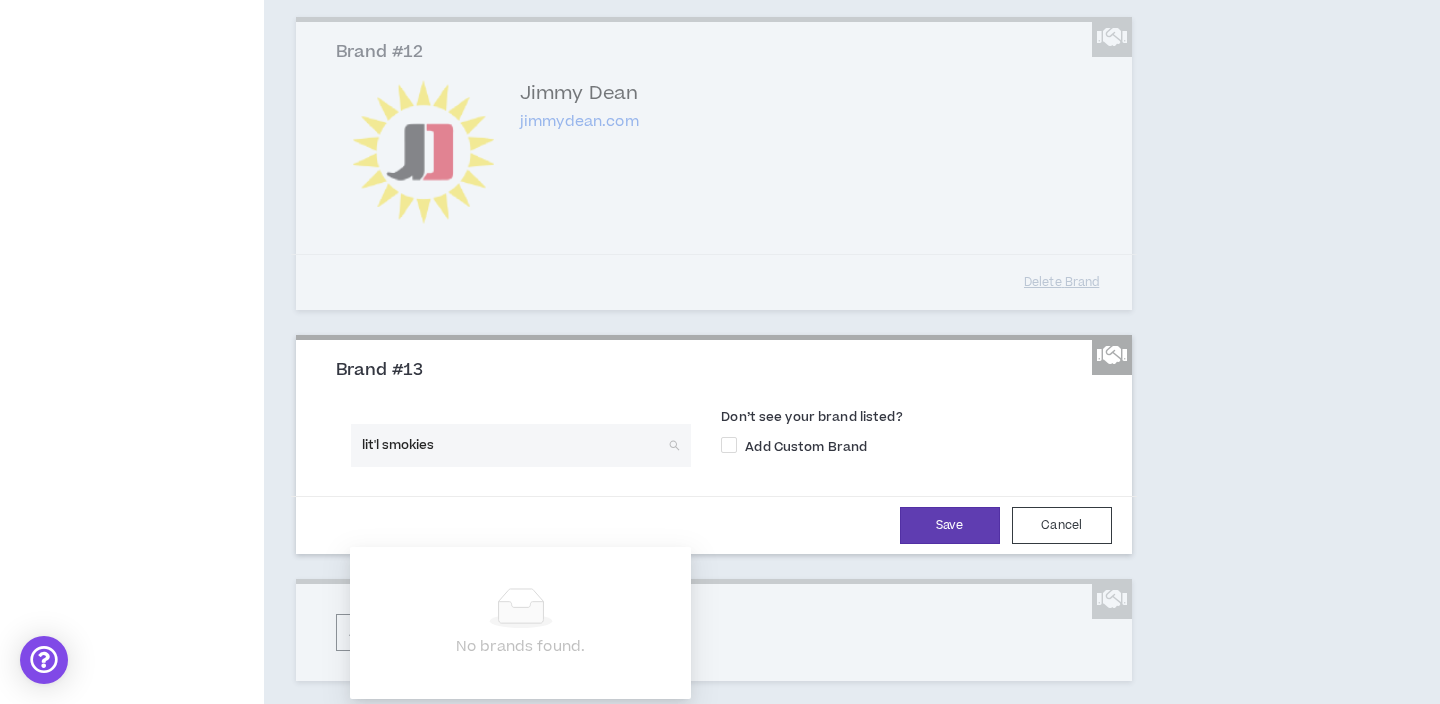 scroll, scrollTop: 3352, scrollLeft: 0, axis: vertical 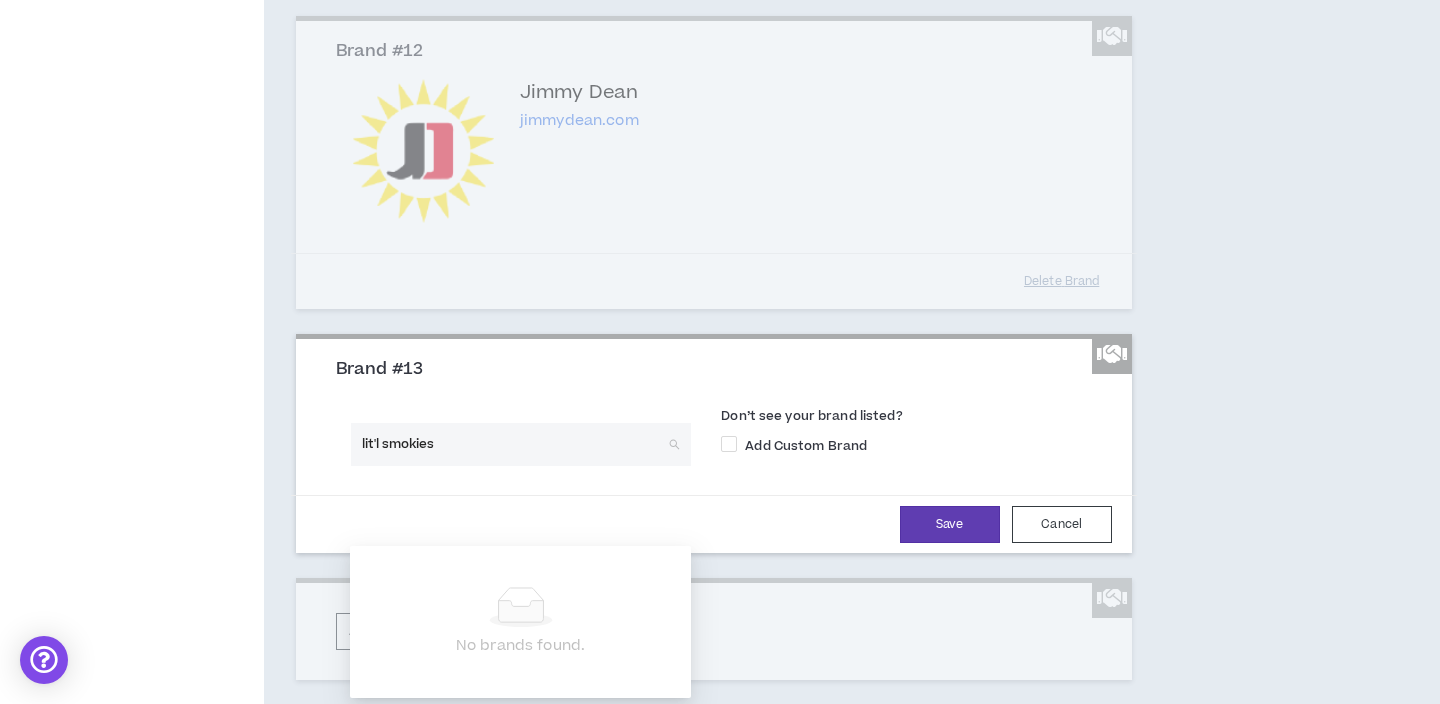 drag, startPoint x: 464, startPoint y: 521, endPoint x: 310, endPoint y: 515, distance: 154.11684 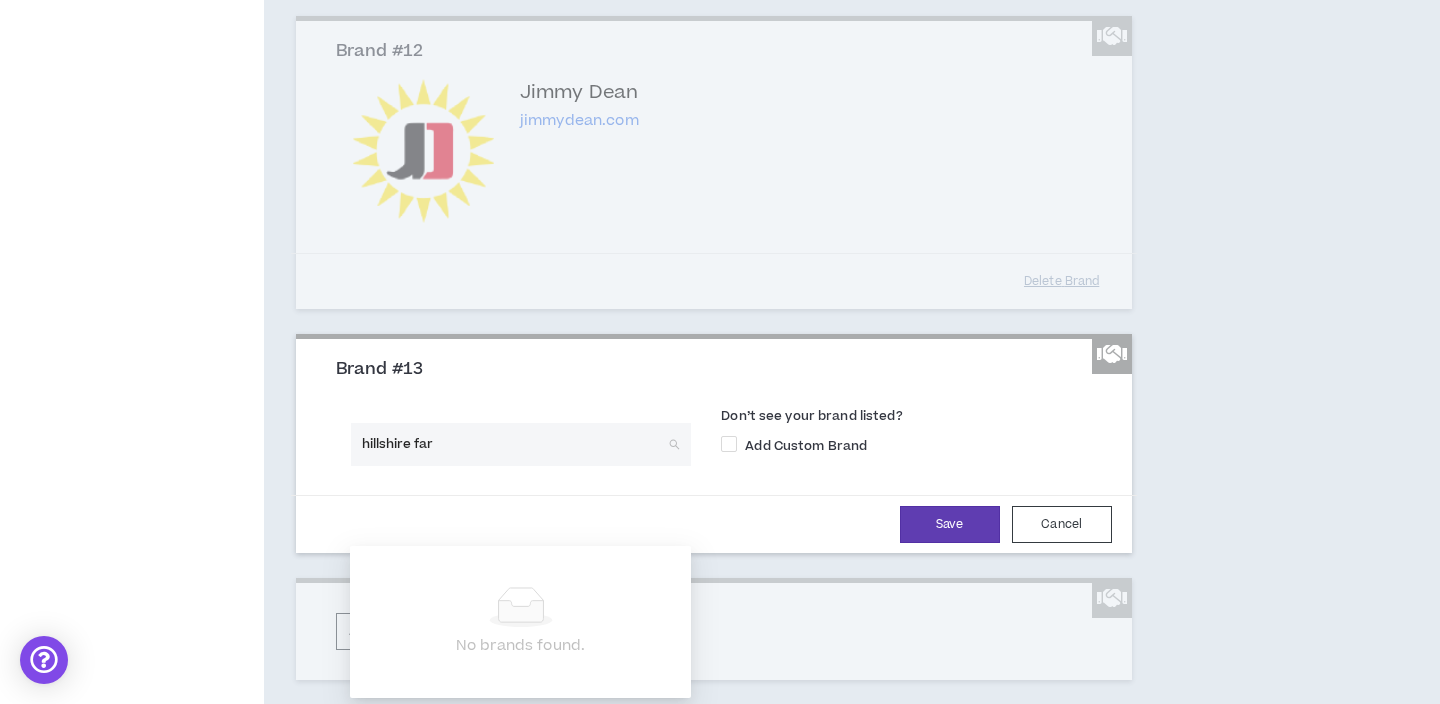 type on "hillshire farm" 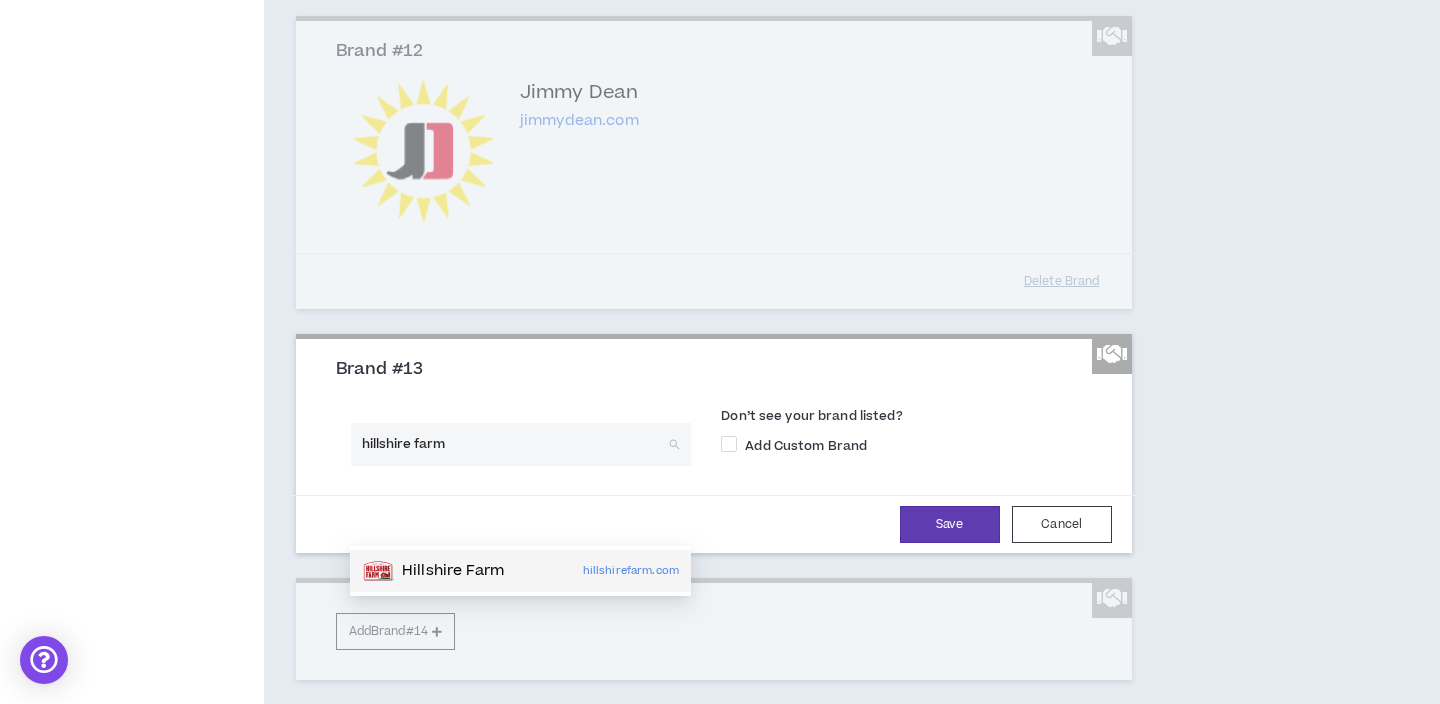 click on "Hillshire Farm" at bounding box center (453, 571) 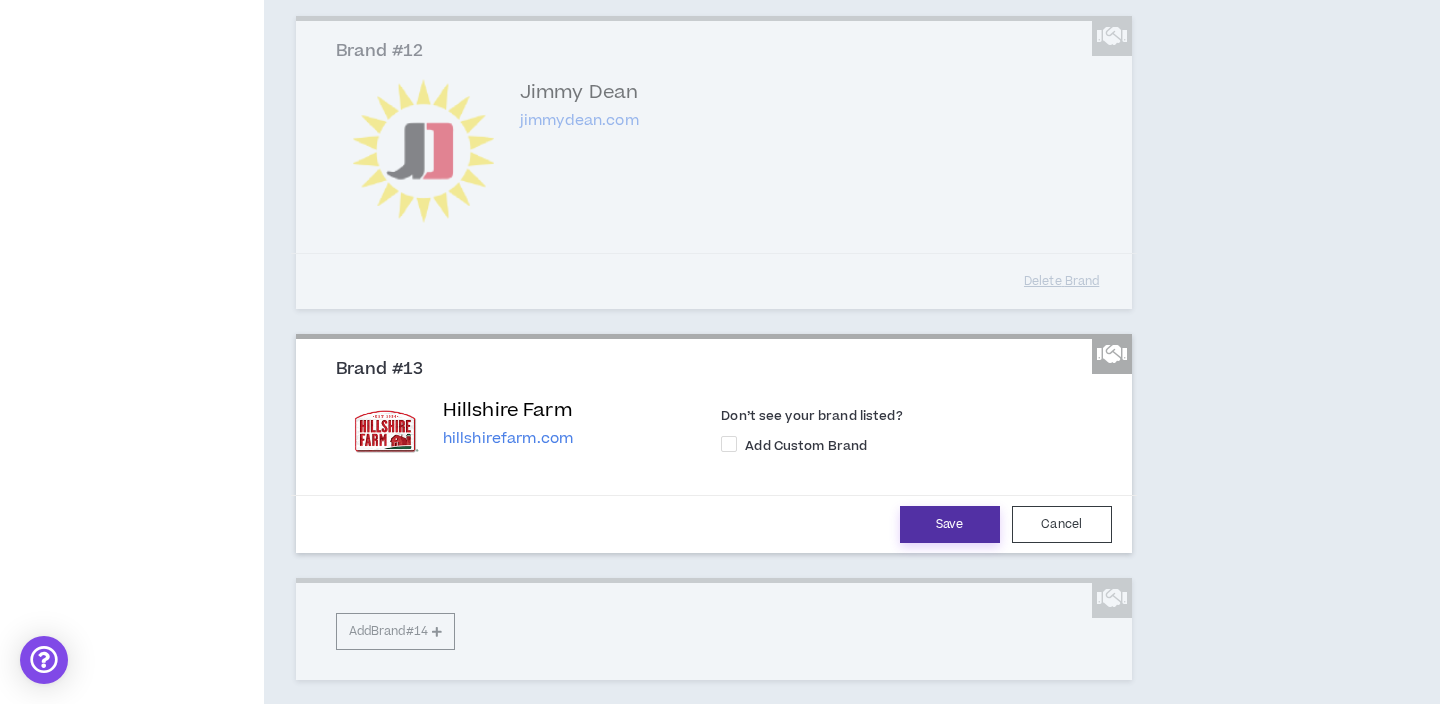 click on "Save" at bounding box center [950, 524] 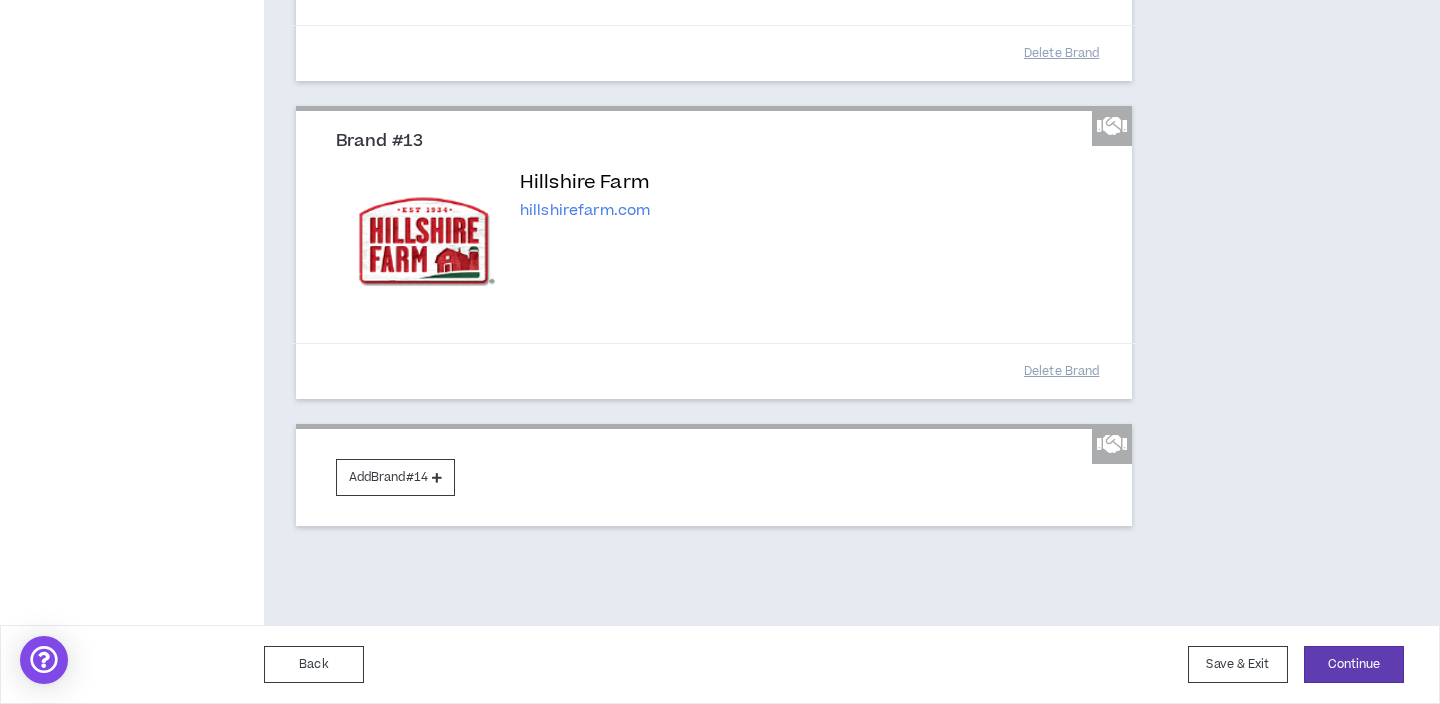 scroll, scrollTop: 3654, scrollLeft: 0, axis: vertical 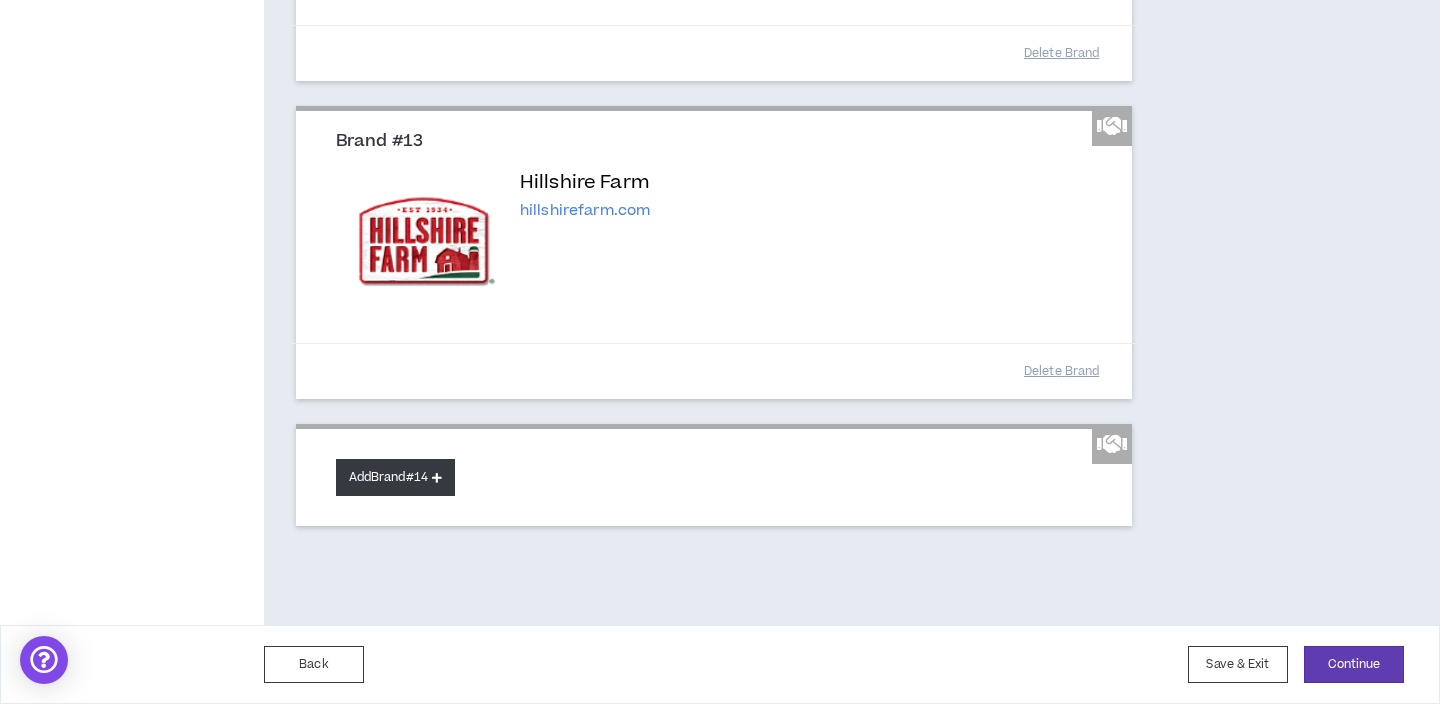 click on "Add  Brand  #14" at bounding box center [395, 477] 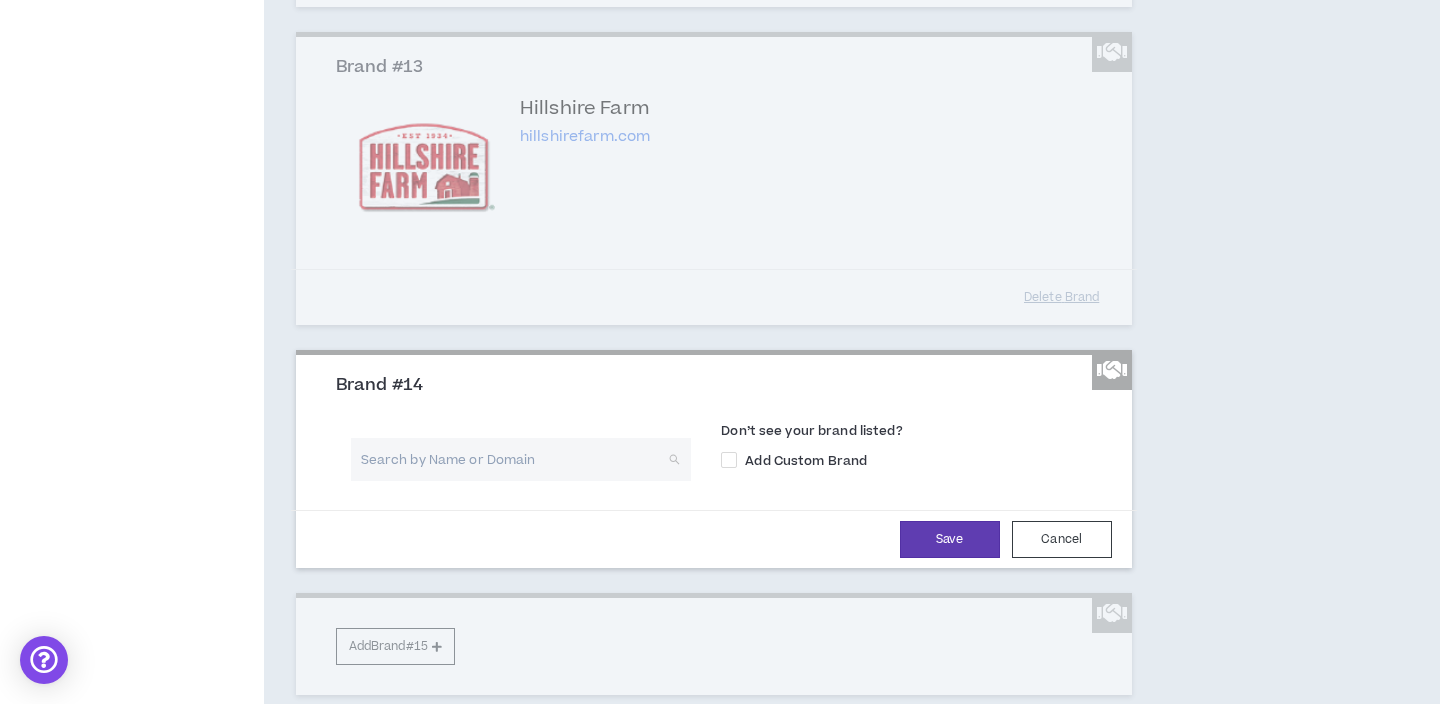 click at bounding box center [514, 459] 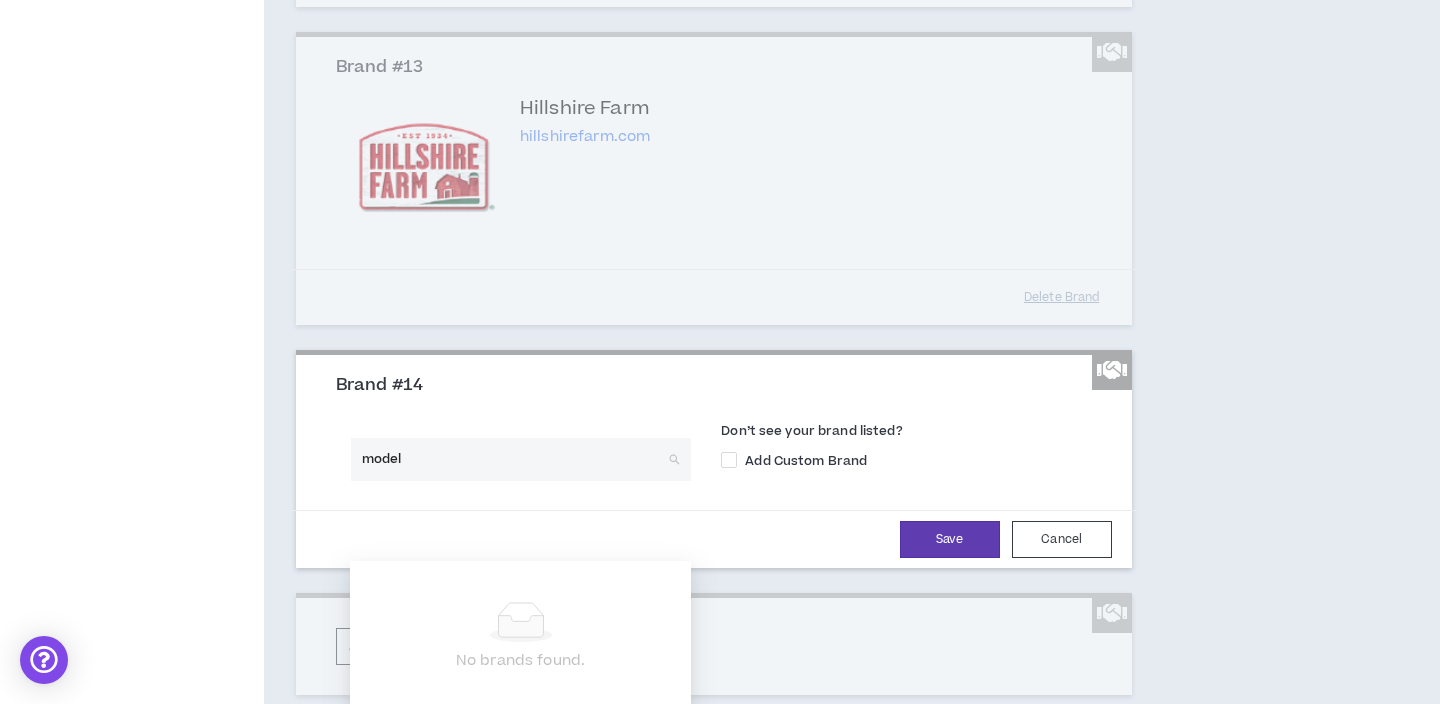 type on "modelo" 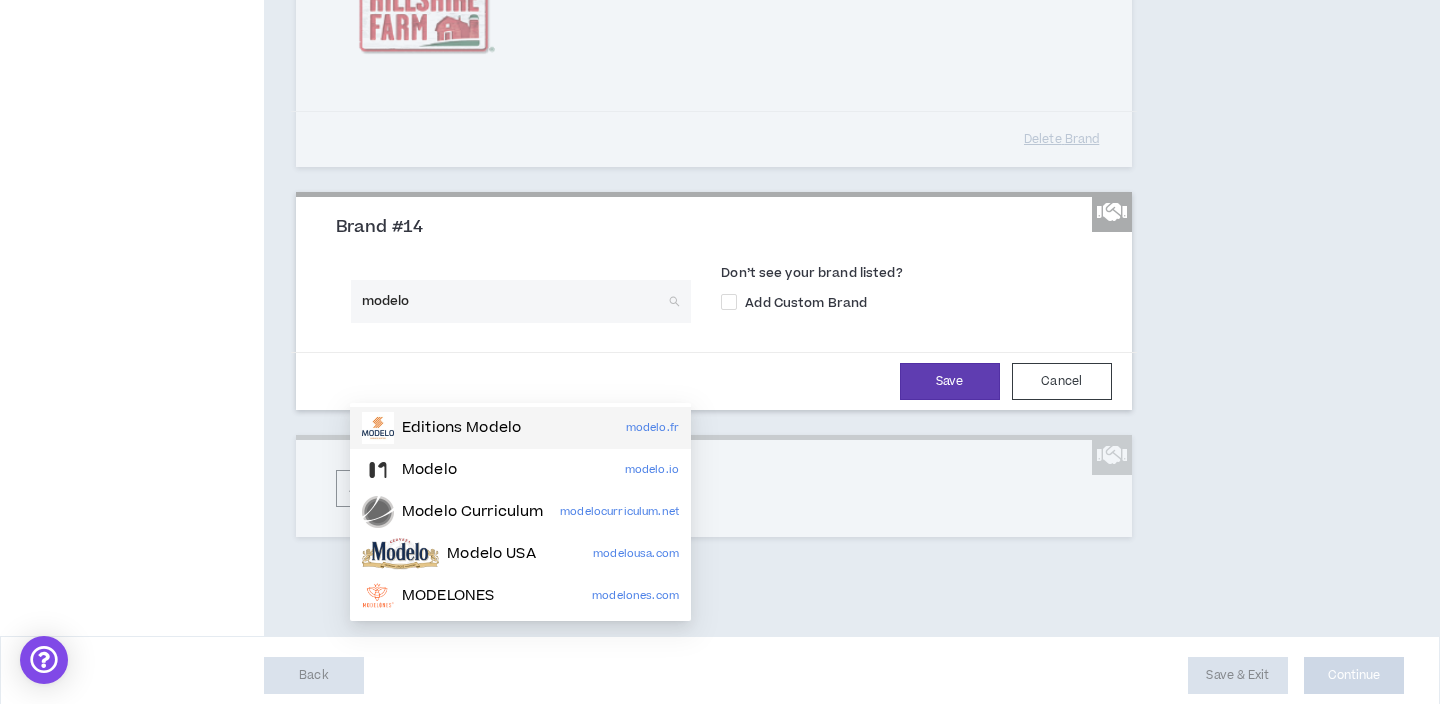 scroll, scrollTop: 3827, scrollLeft: 0, axis: vertical 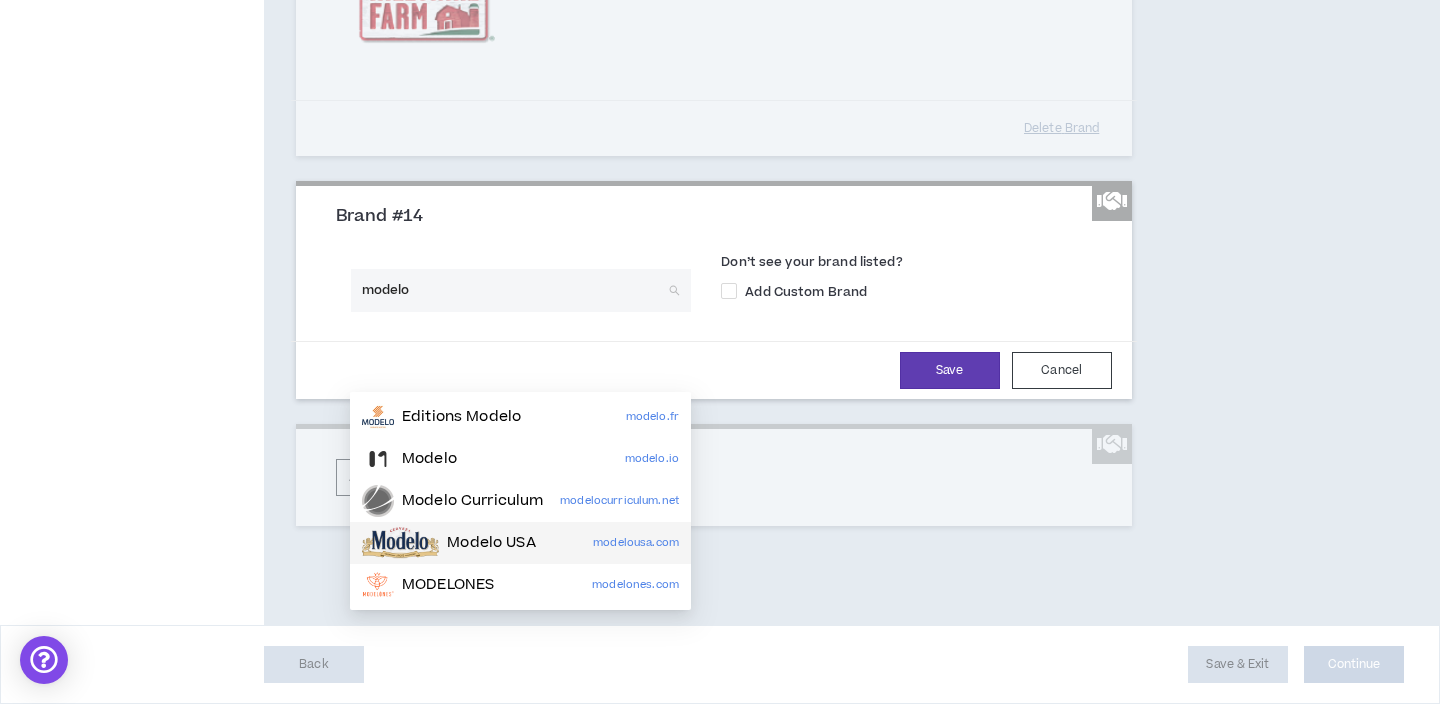 click on "Modelo USA" at bounding box center [491, 543] 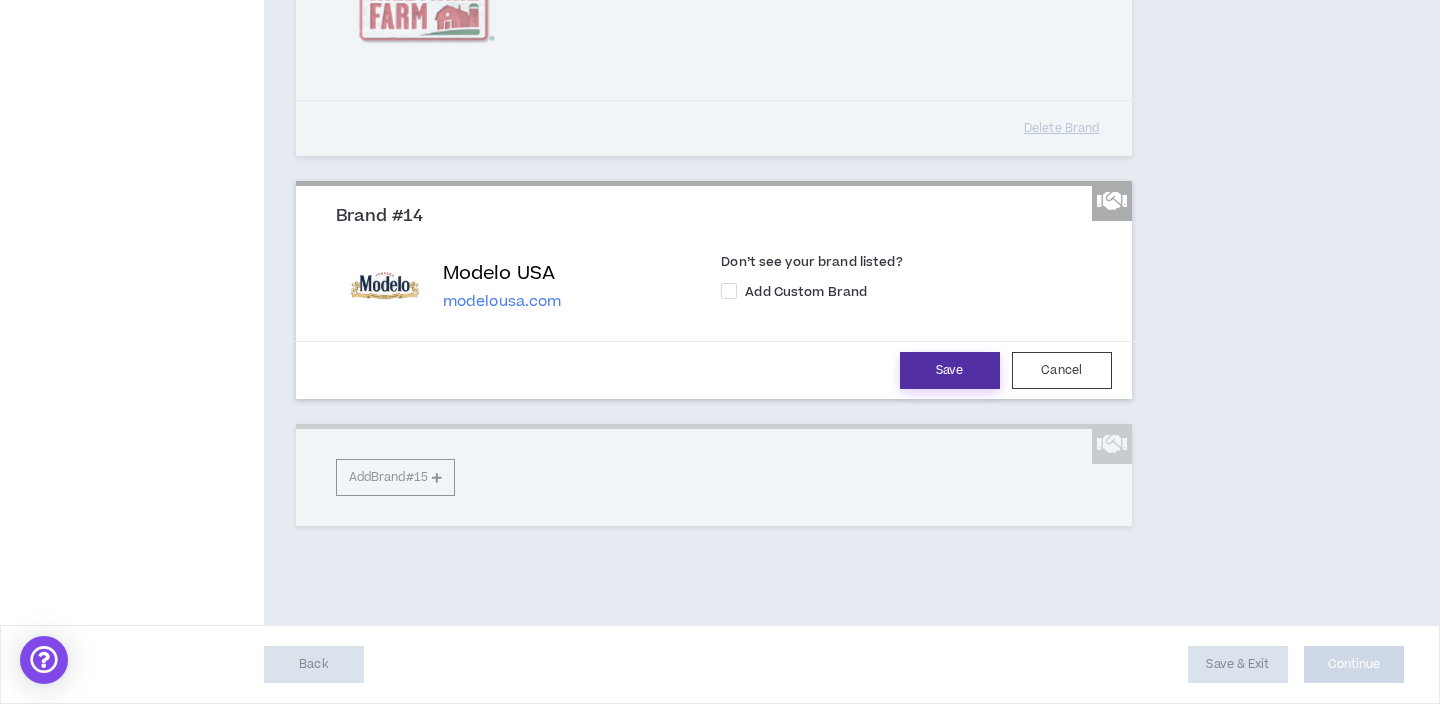 click on "Save" at bounding box center [950, 370] 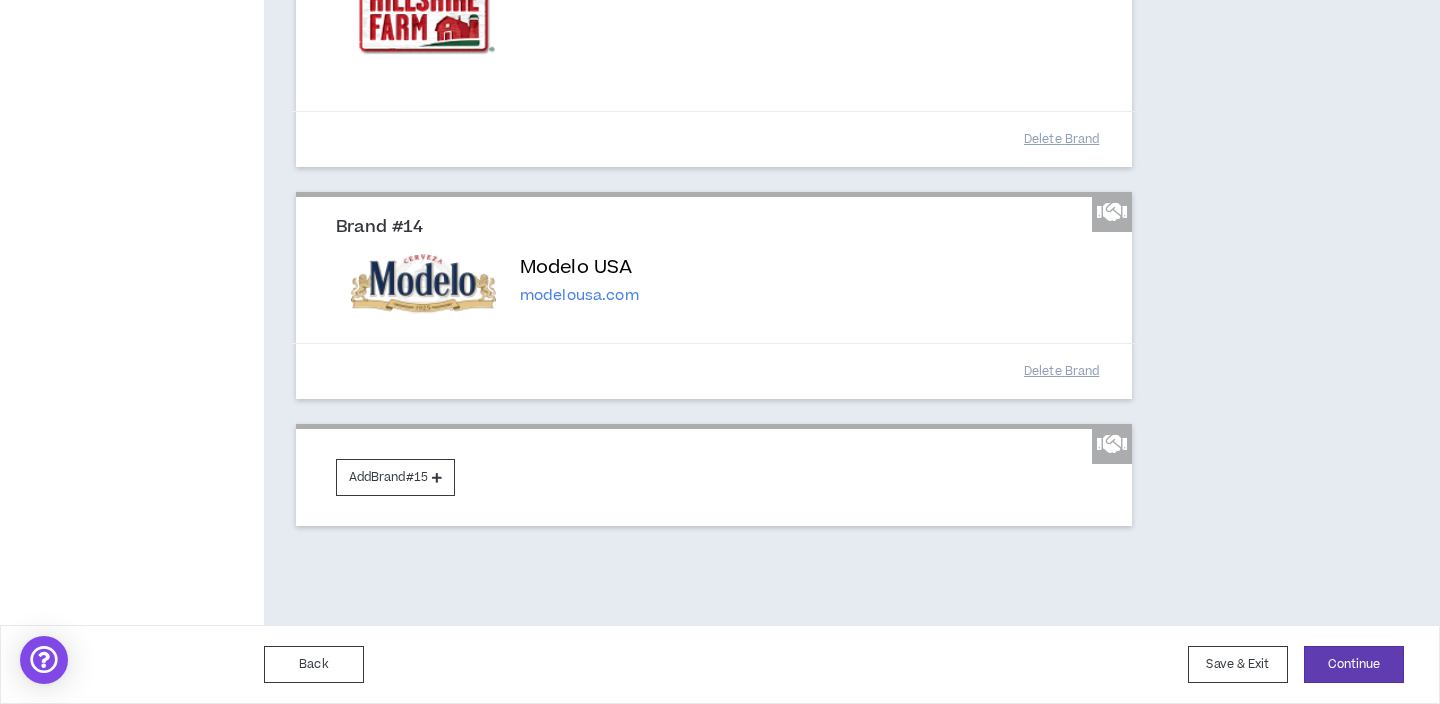 scroll, scrollTop: 3887, scrollLeft: 0, axis: vertical 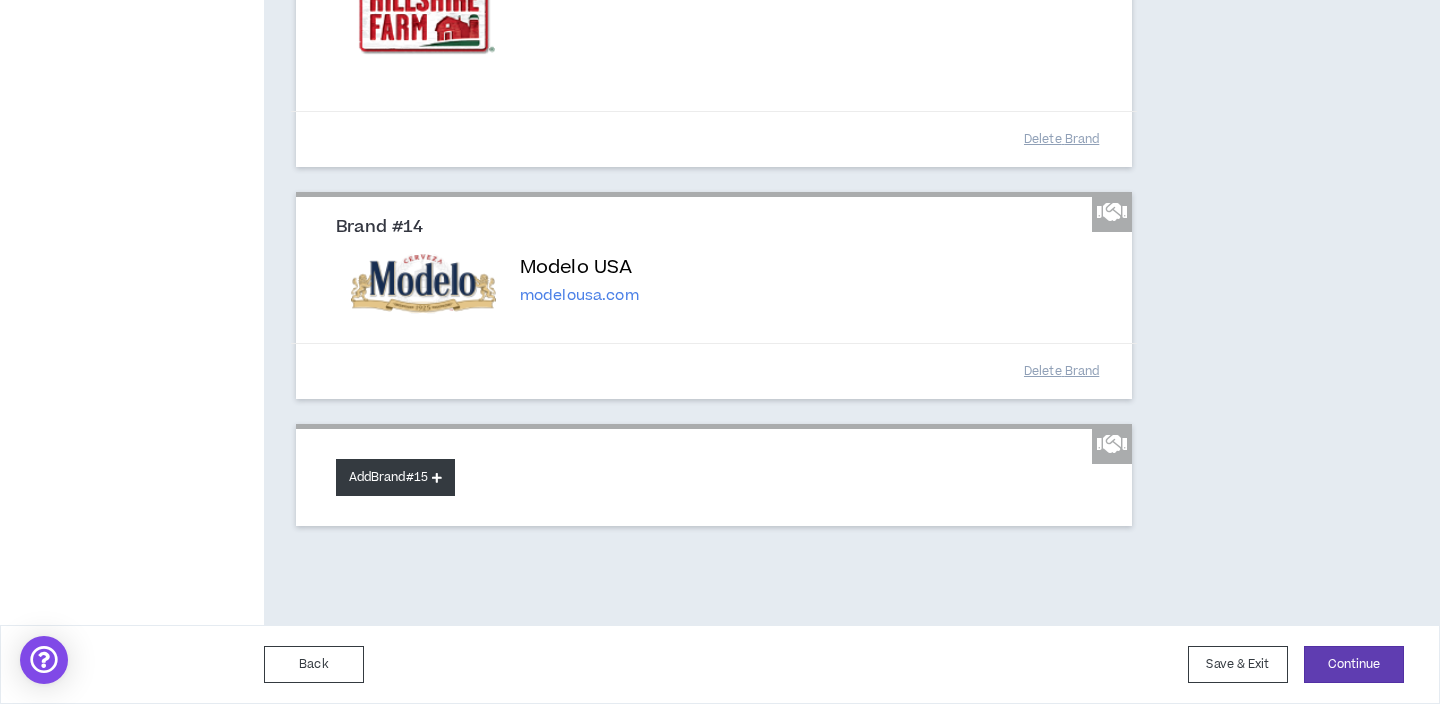 click on "Add  Brand  #15" at bounding box center (395, 477) 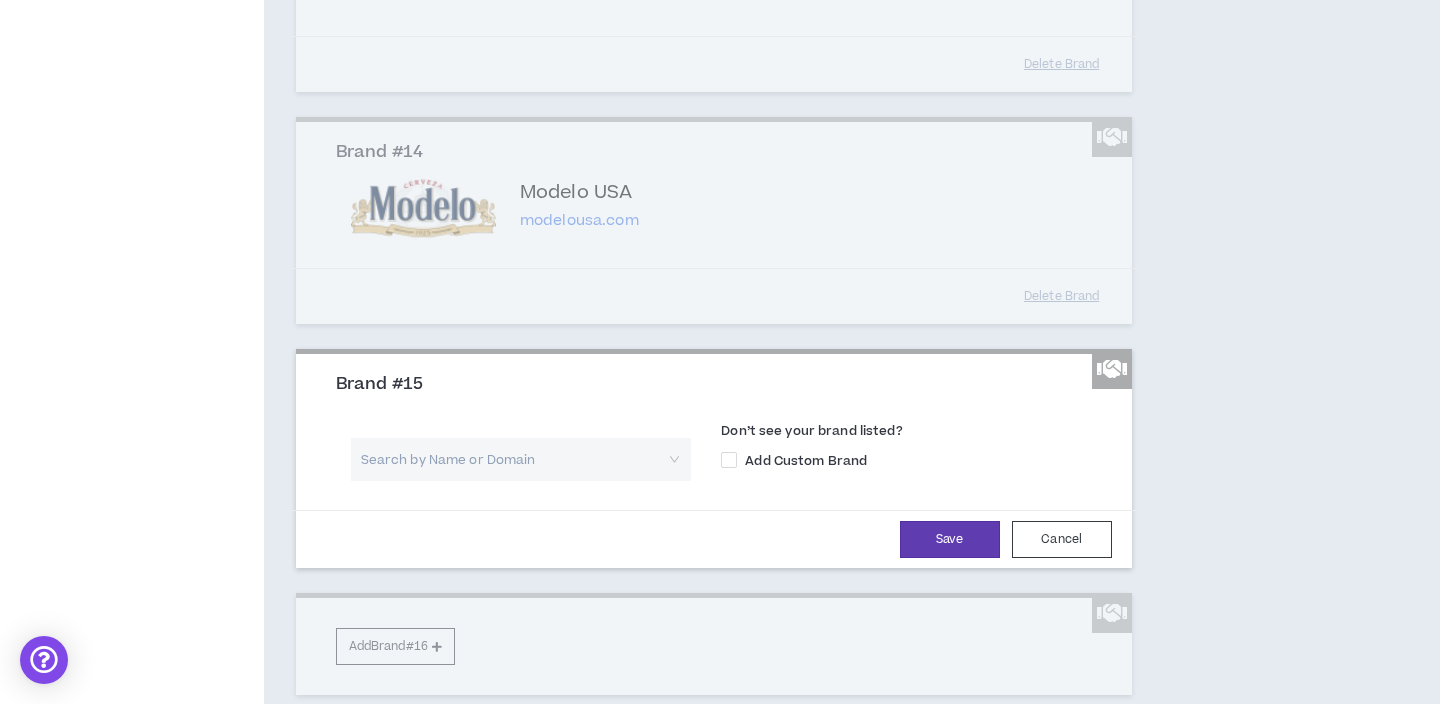 click at bounding box center [514, 459] 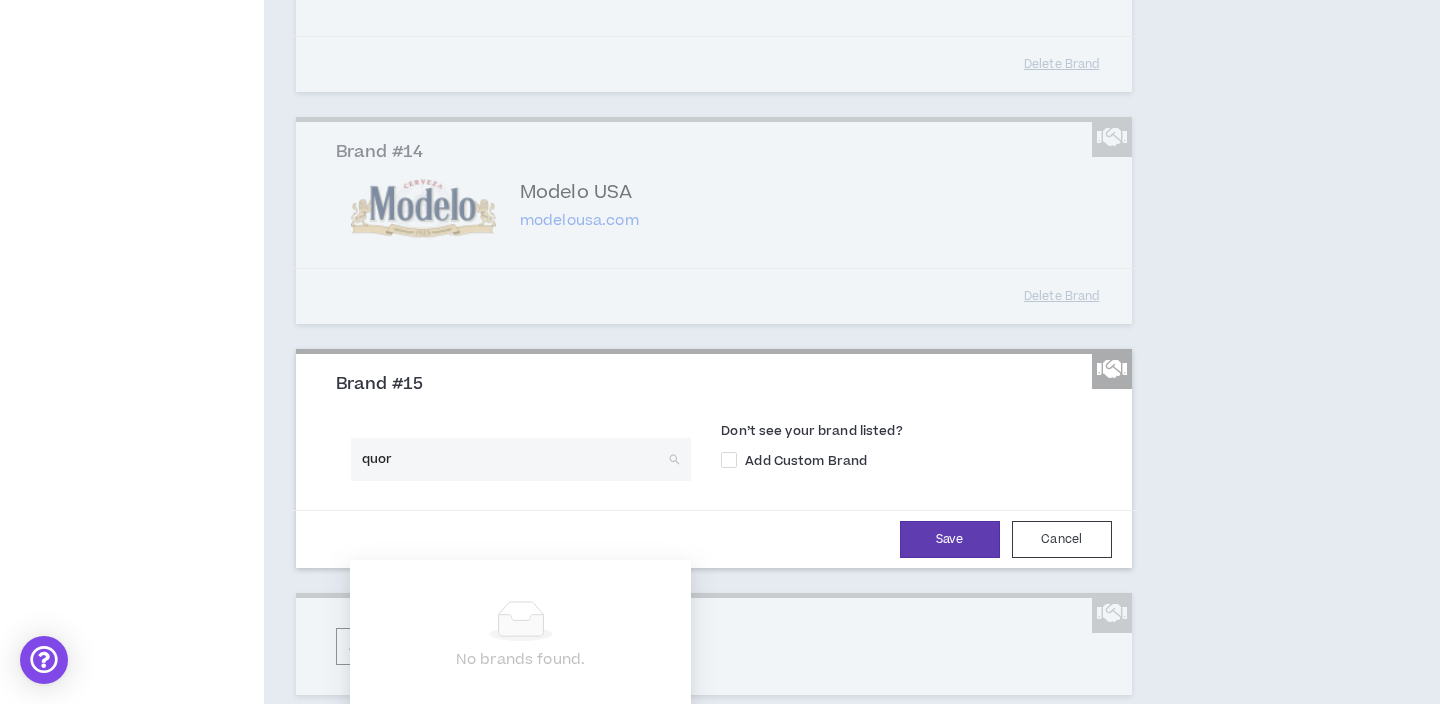 type on "quorn" 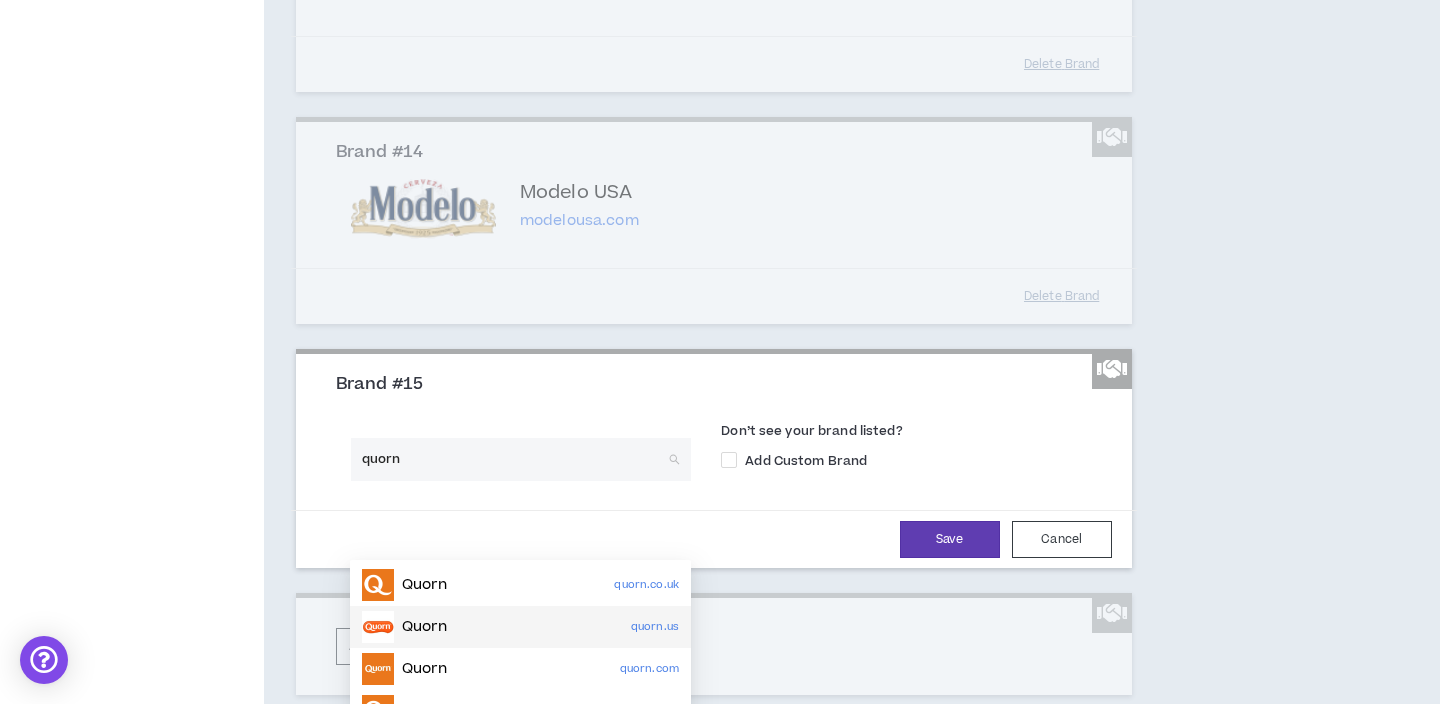 click on "Quorn quorn.us" at bounding box center (520, 627) 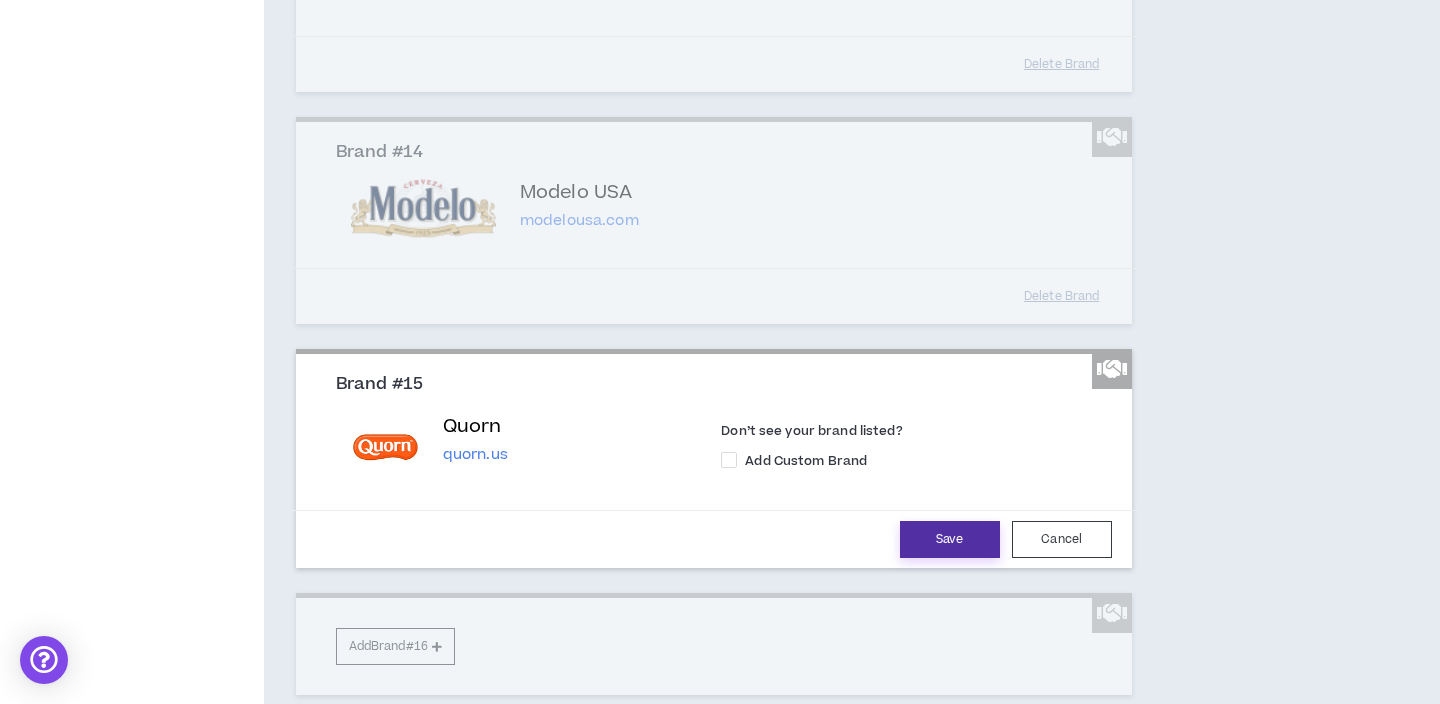 click on "Save" at bounding box center (950, 539) 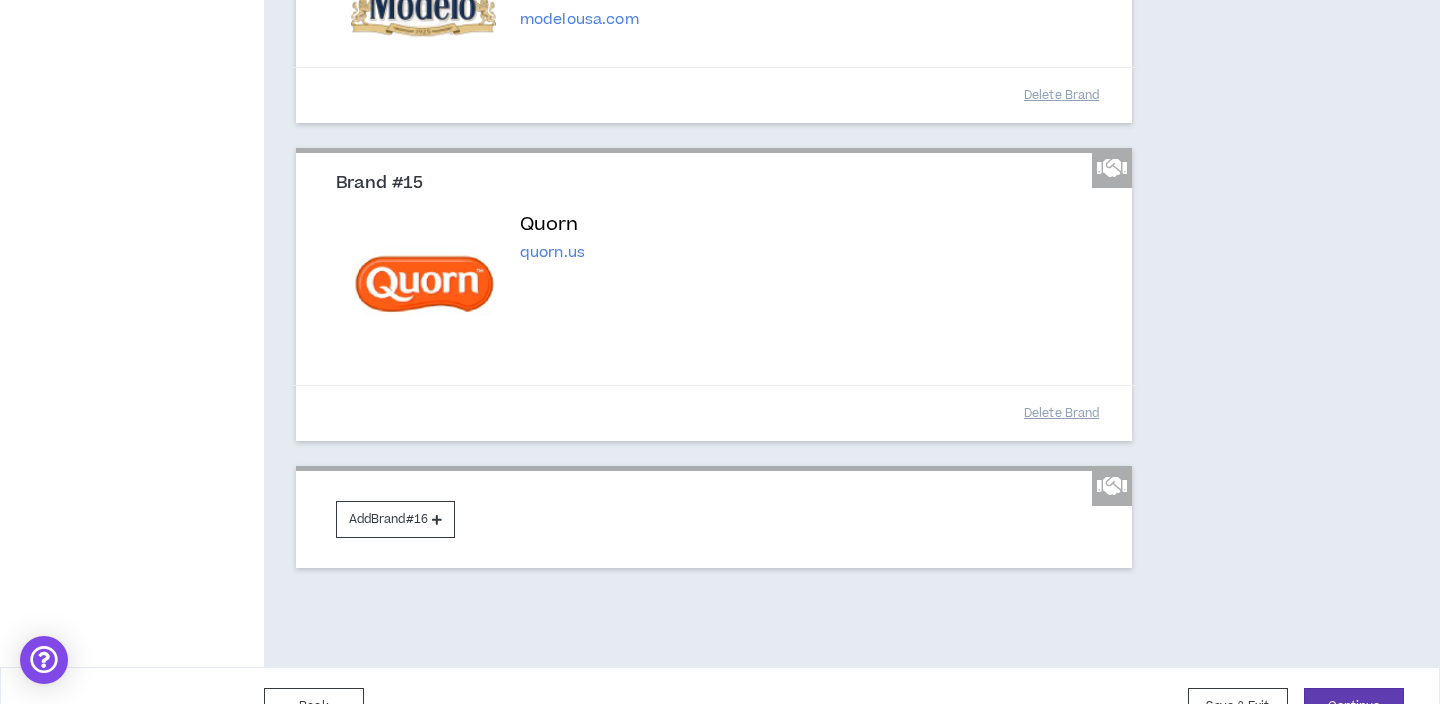 scroll, scrollTop: 4116, scrollLeft: 0, axis: vertical 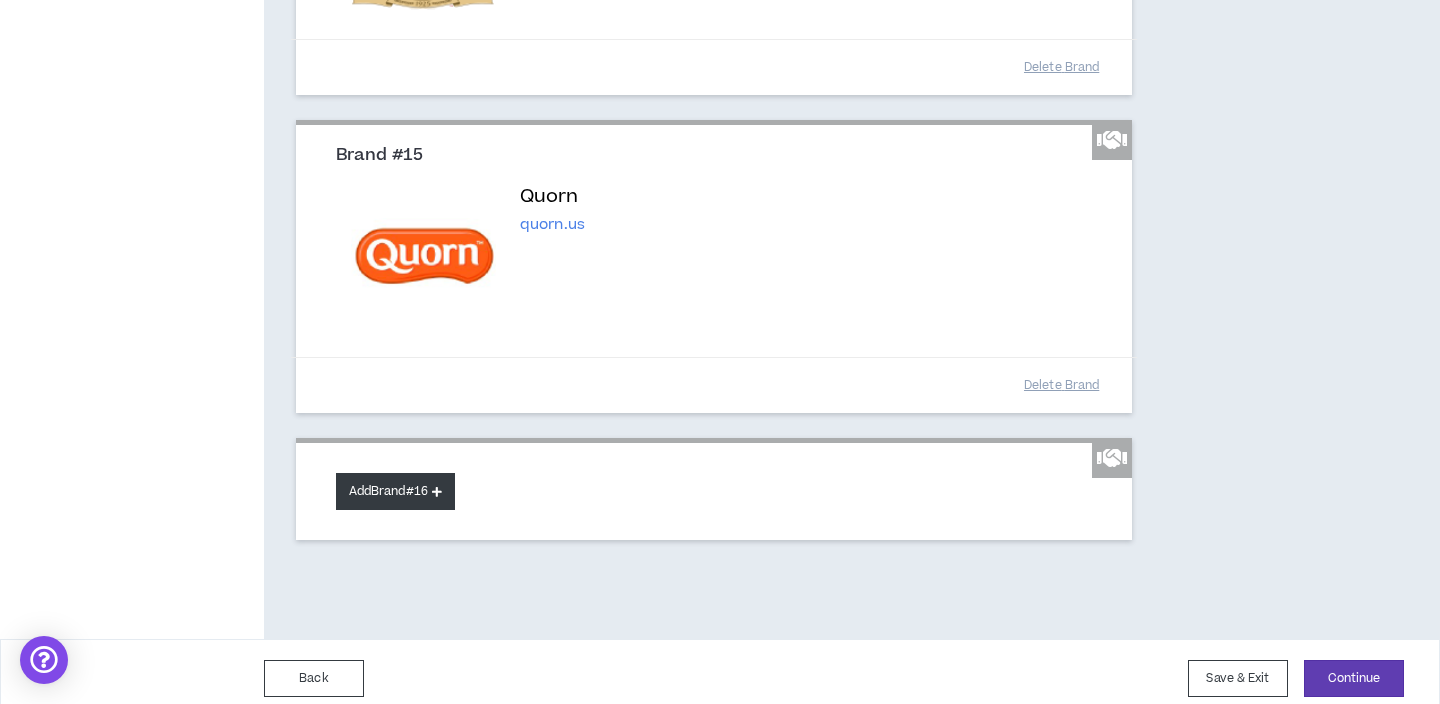 click on "Add  Brand  #16" at bounding box center (395, 491) 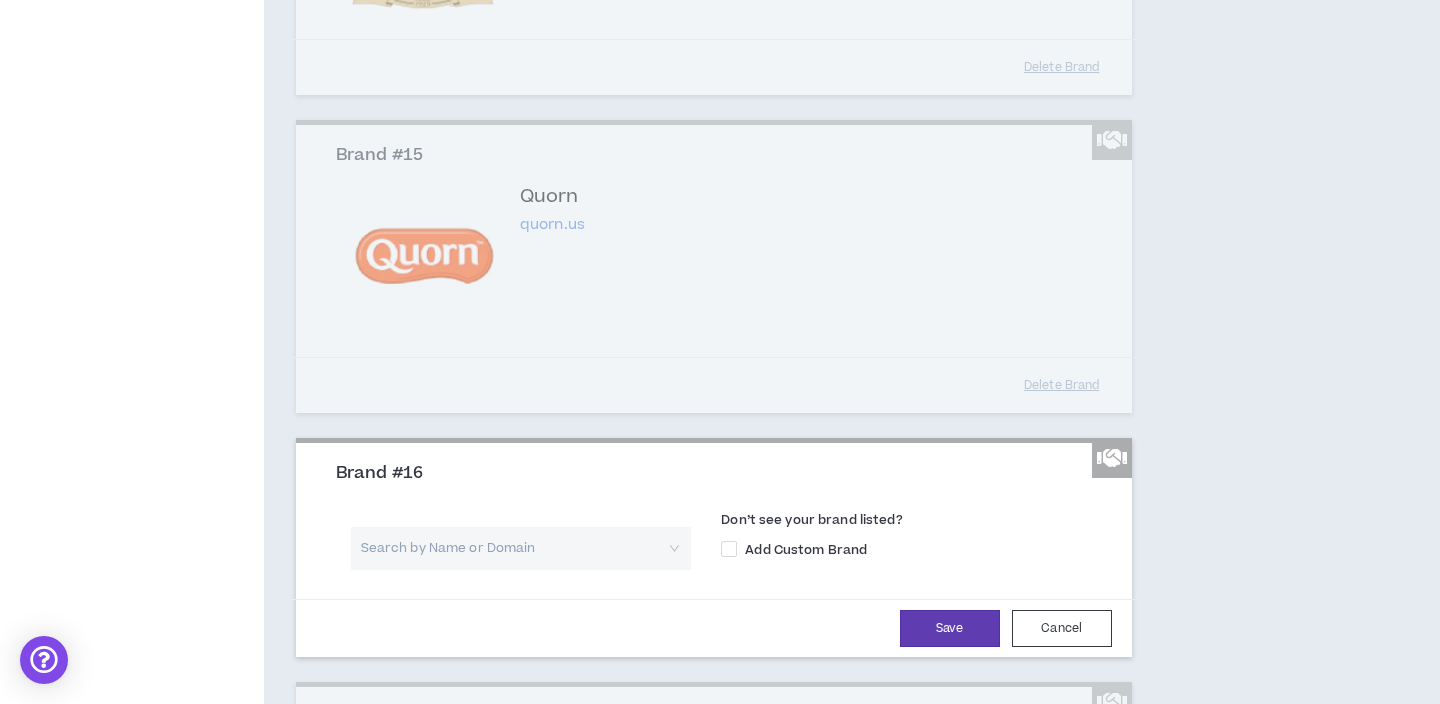 click at bounding box center [514, 548] 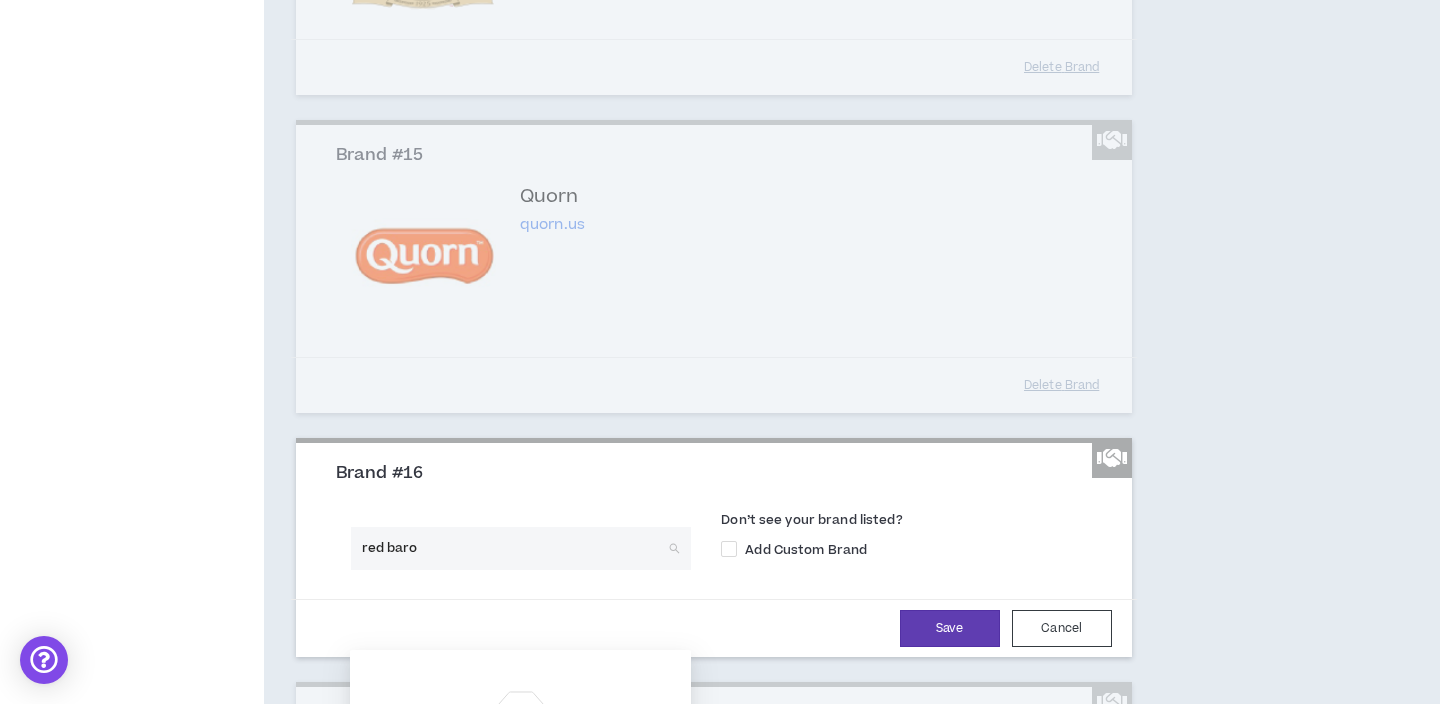 type on "red baron" 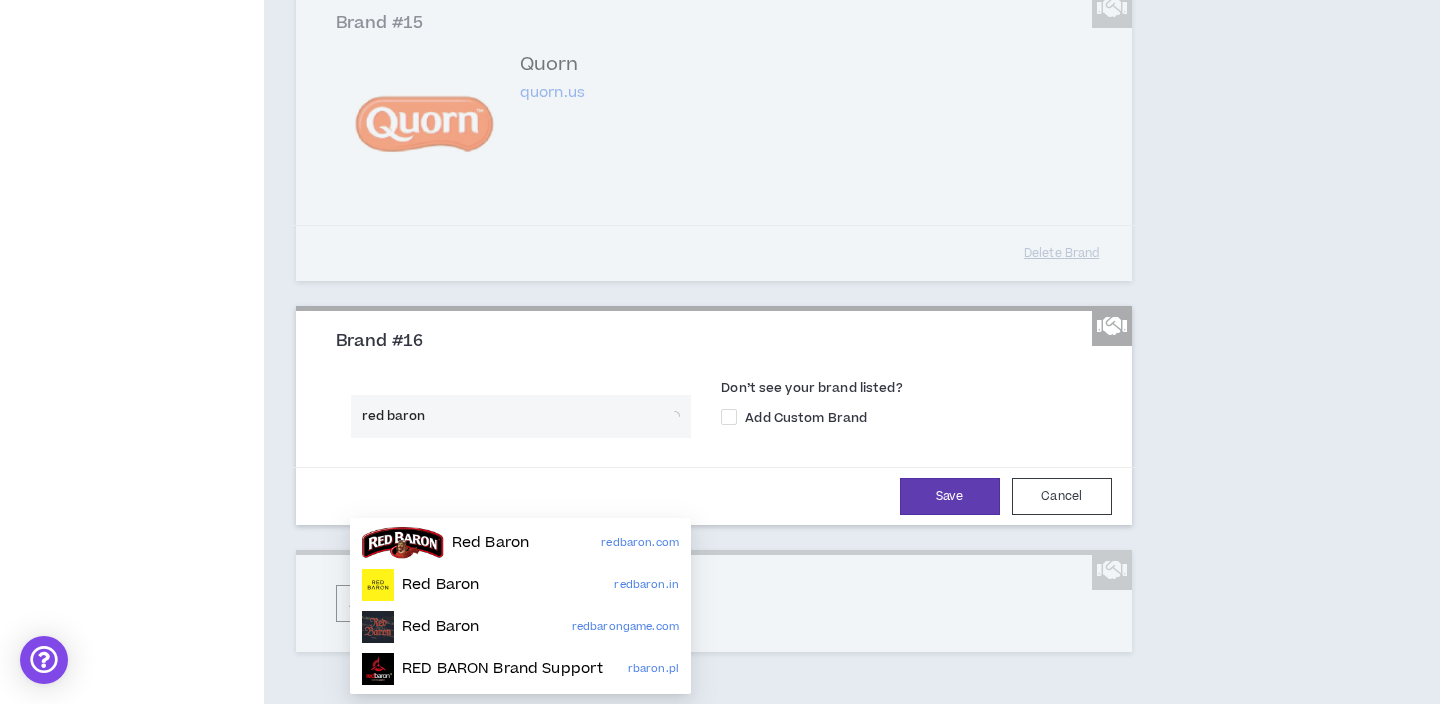 scroll, scrollTop: 4363, scrollLeft: 0, axis: vertical 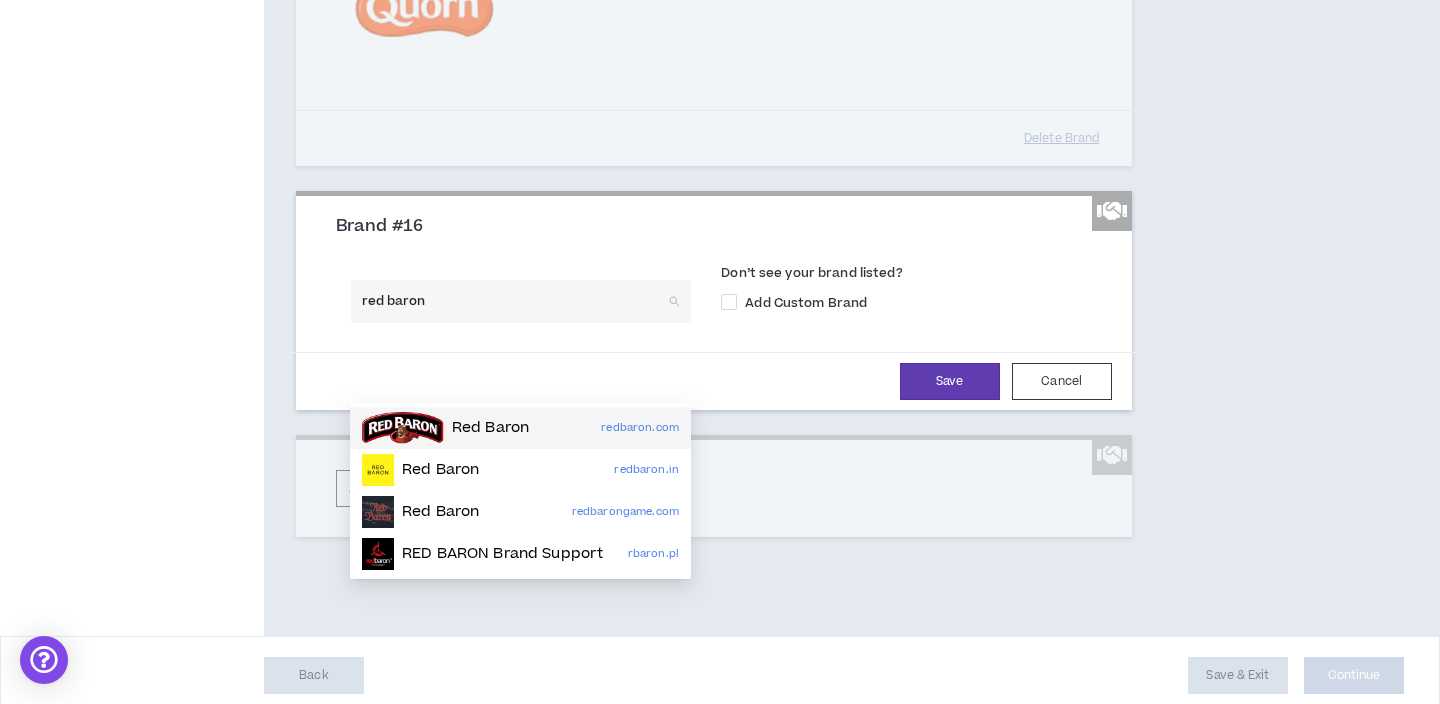 click on "Red Baron" at bounding box center [490, 428] 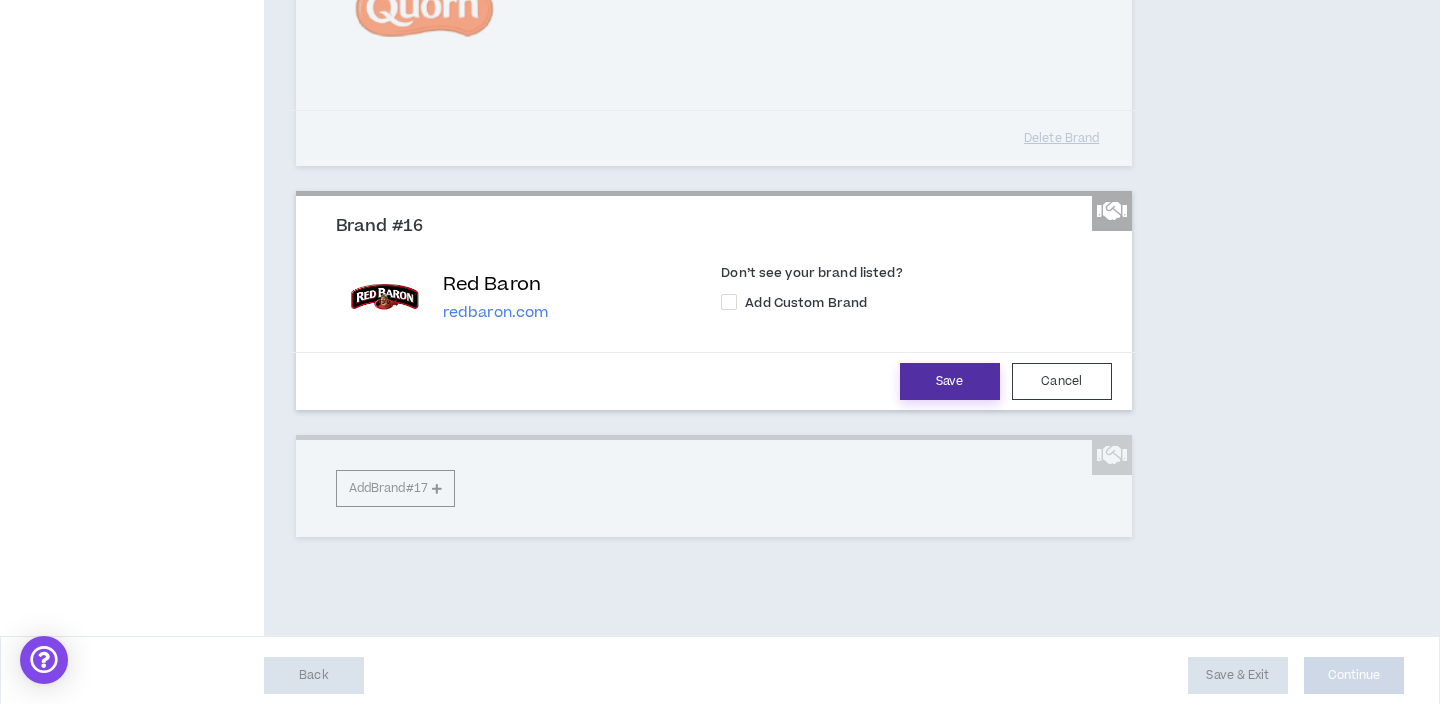 click on "Save" at bounding box center (950, 381) 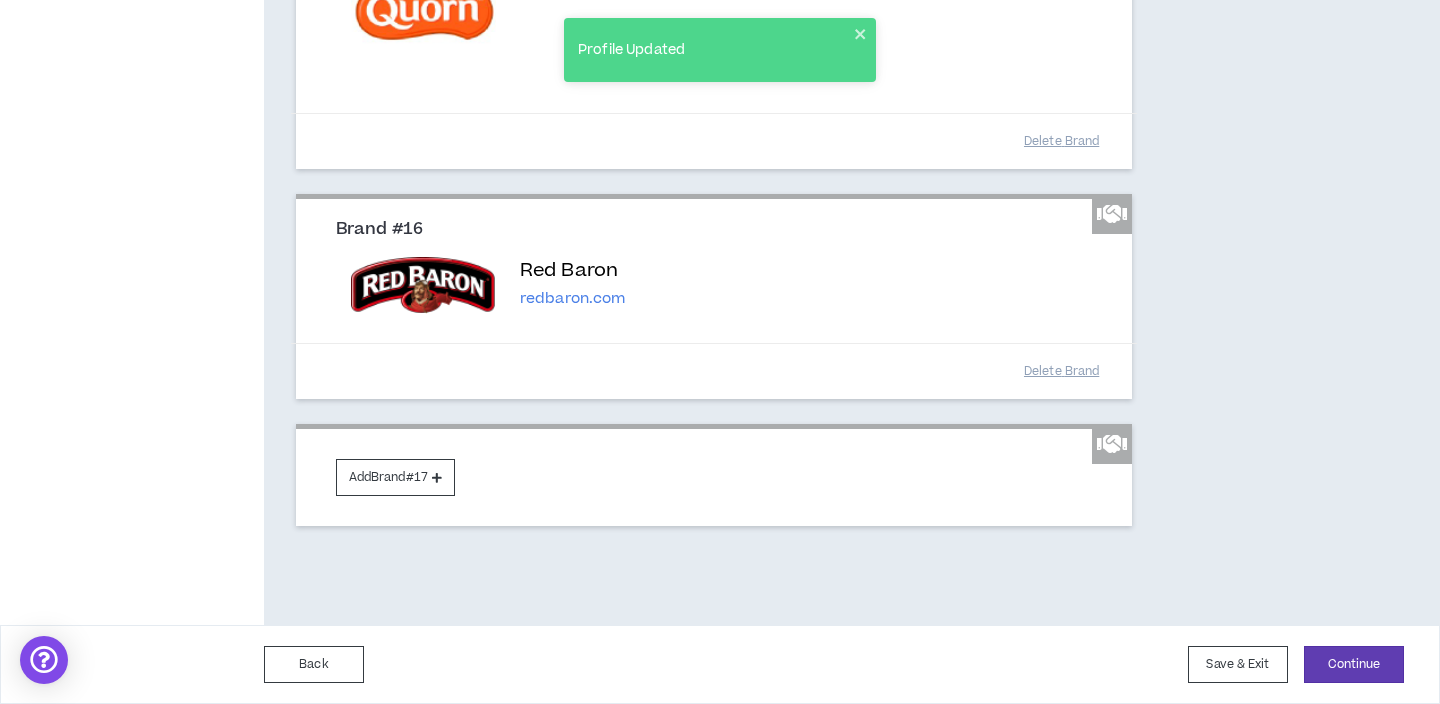 scroll, scrollTop: 4434, scrollLeft: 0, axis: vertical 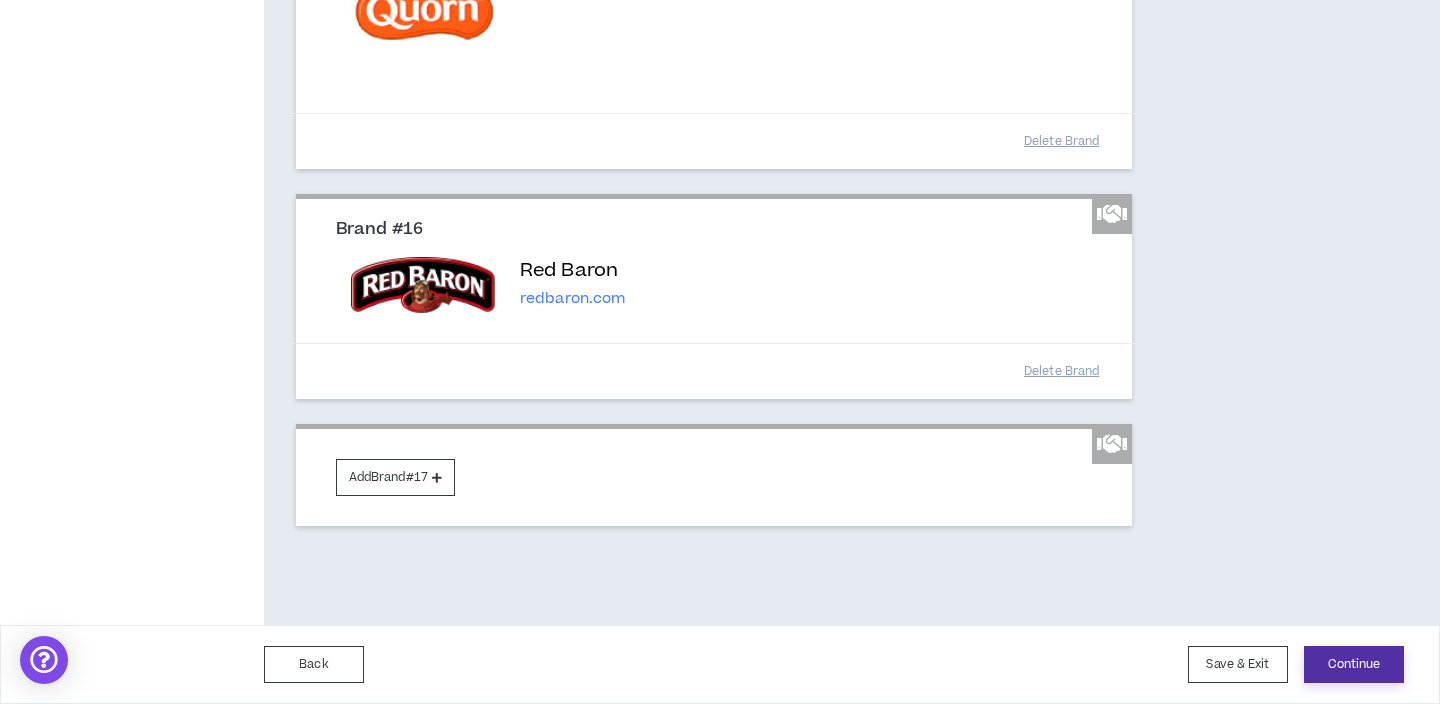 click on "Continue" at bounding box center (1354, 664) 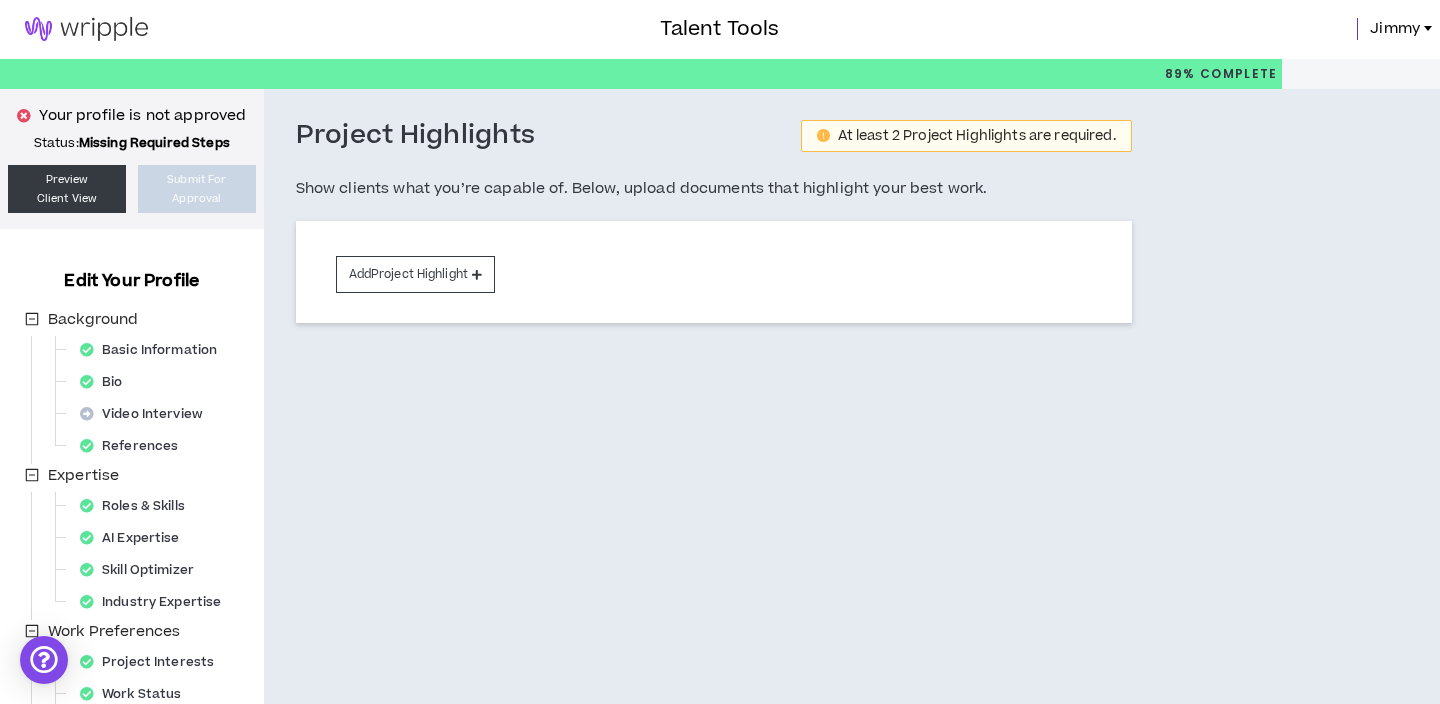 scroll, scrollTop: 0, scrollLeft: 0, axis: both 